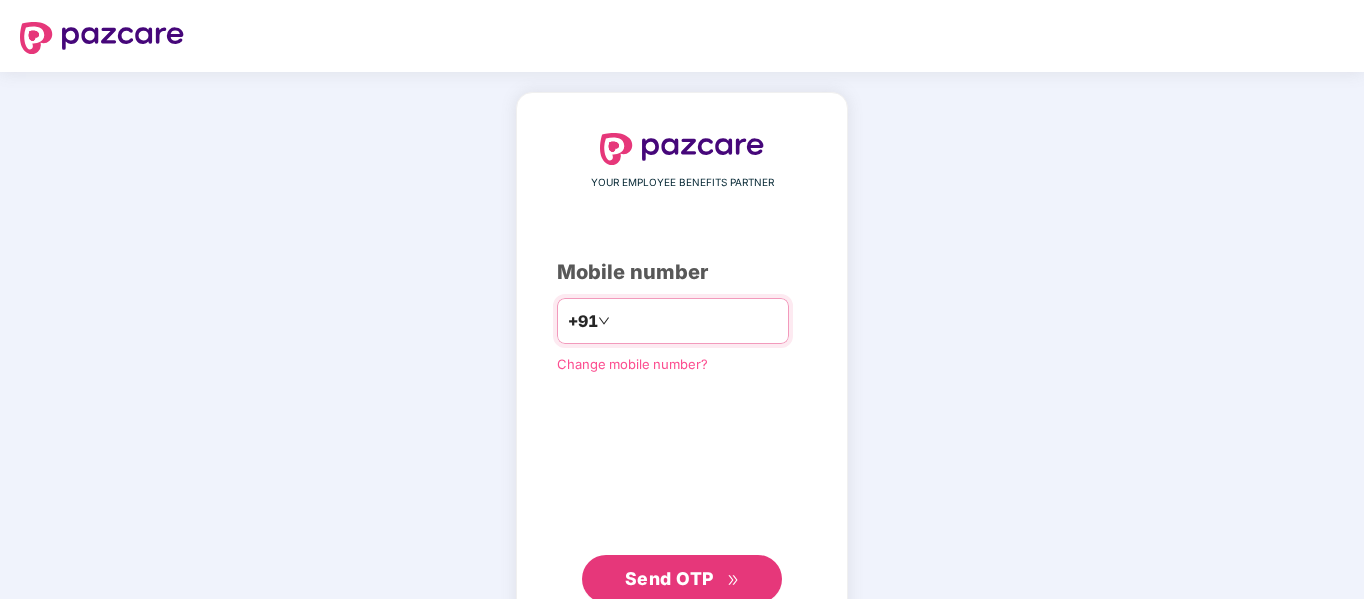 scroll, scrollTop: 0, scrollLeft: 0, axis: both 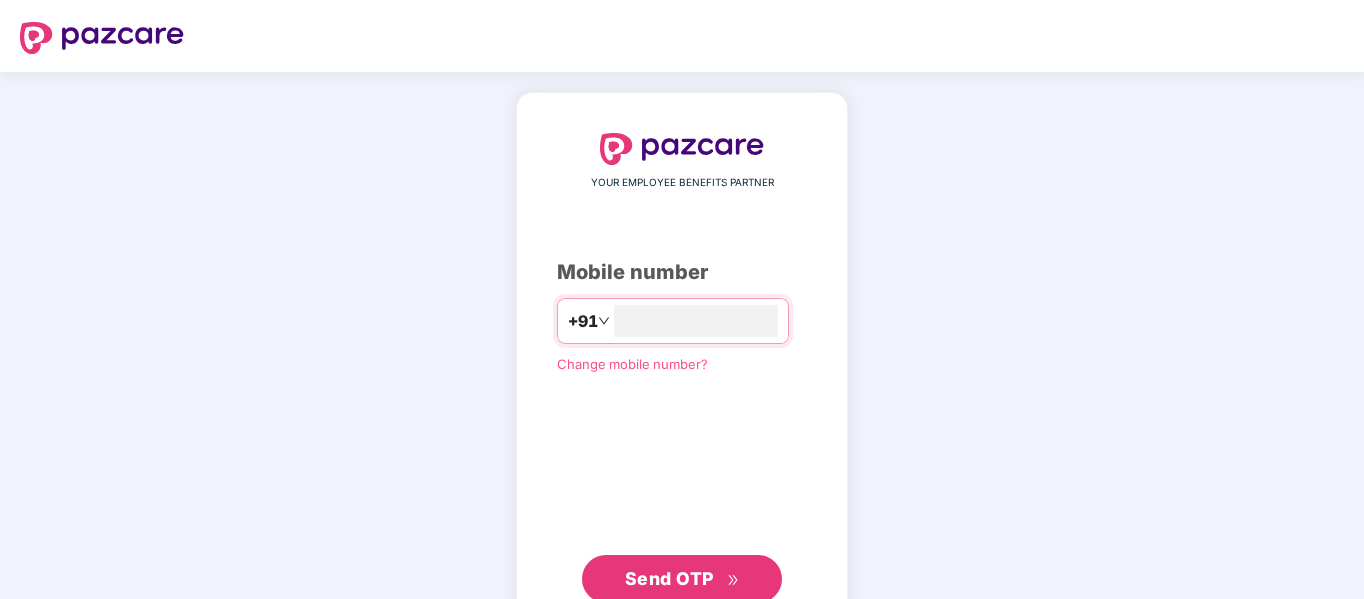 type on "**********" 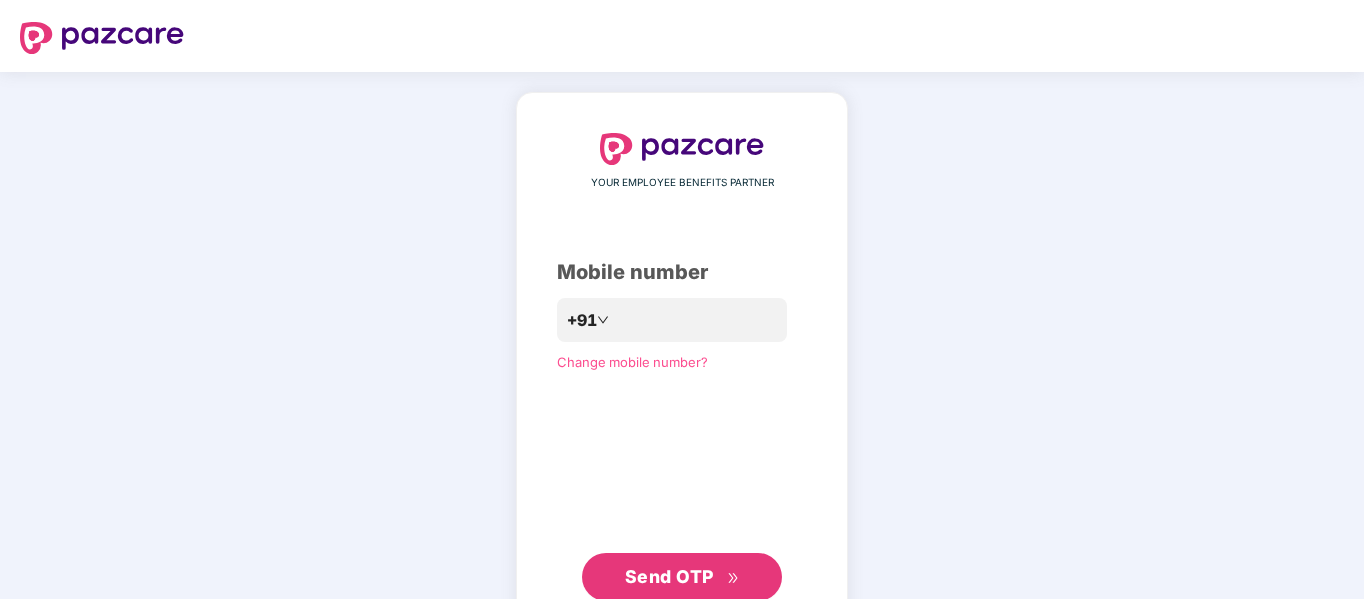 click on "Send OTP" at bounding box center [669, 576] 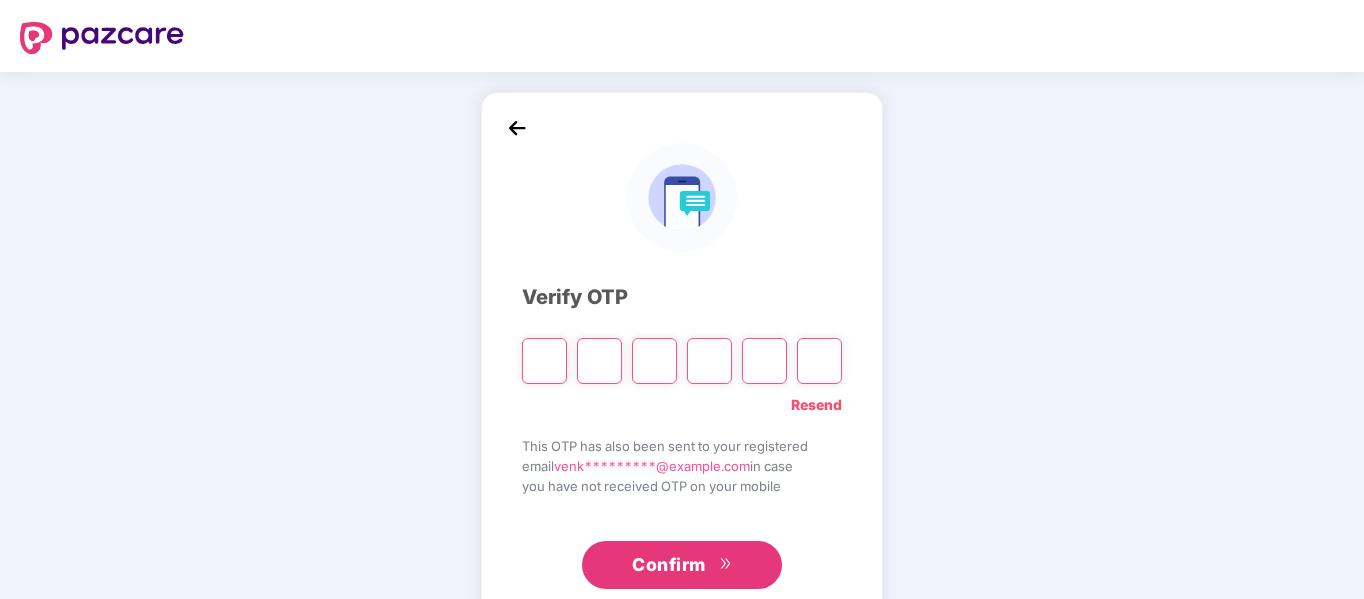 type on "*" 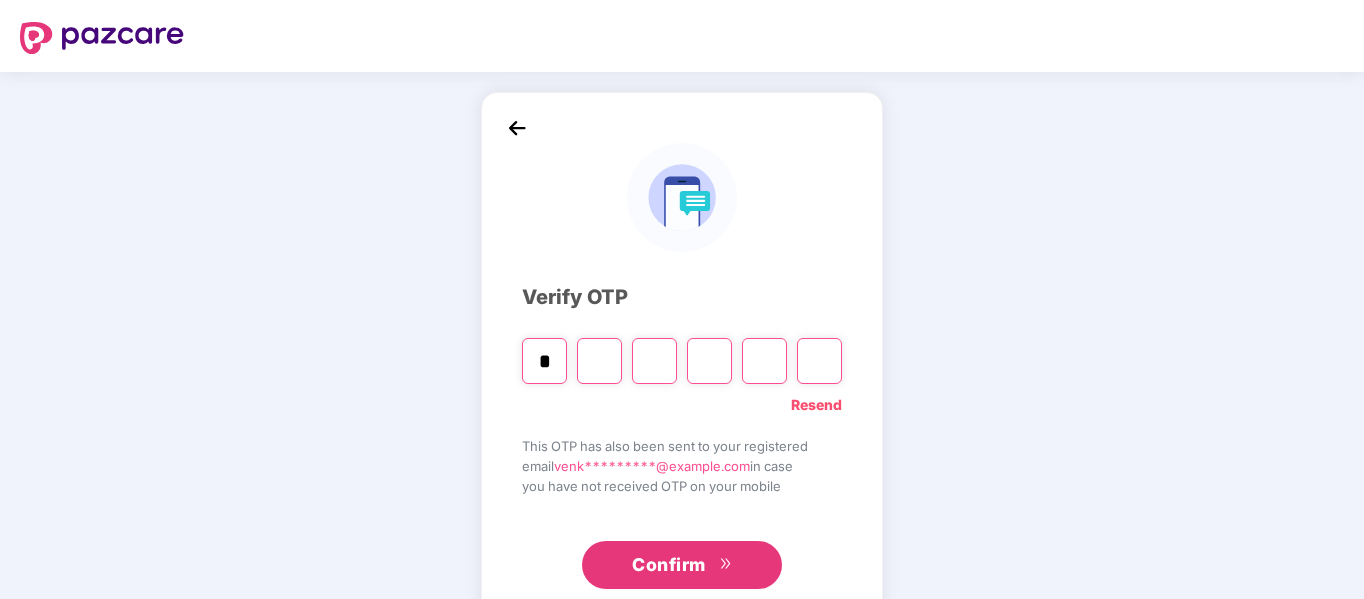 type on "*" 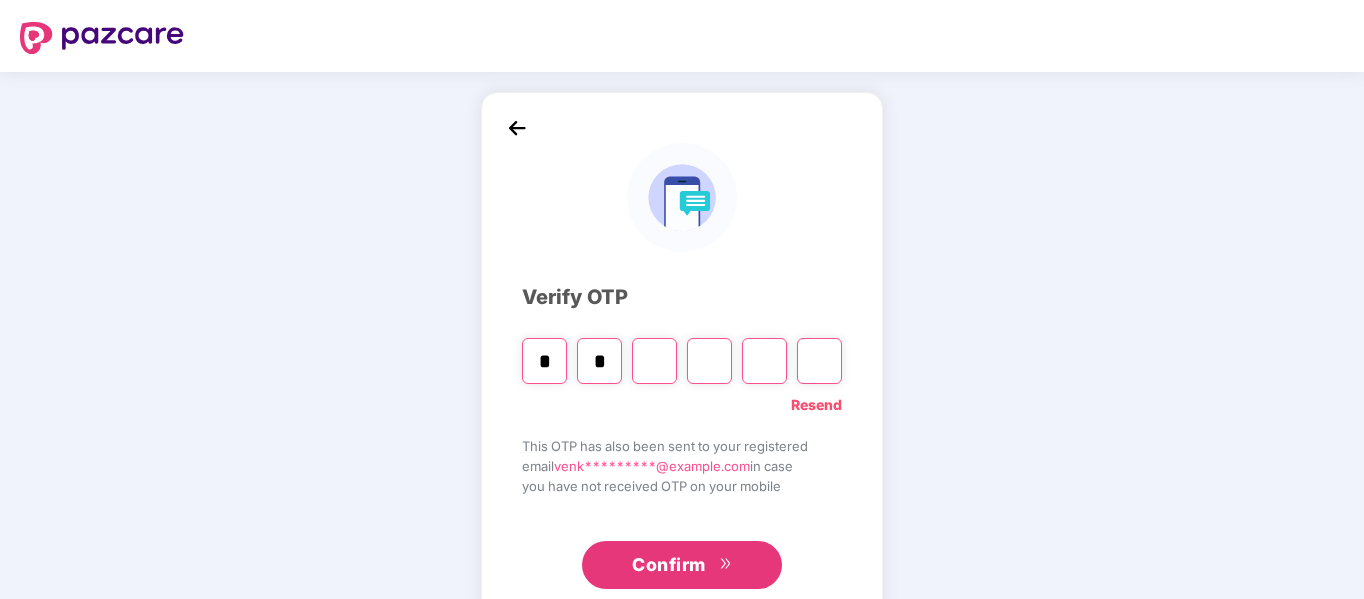 type on "*" 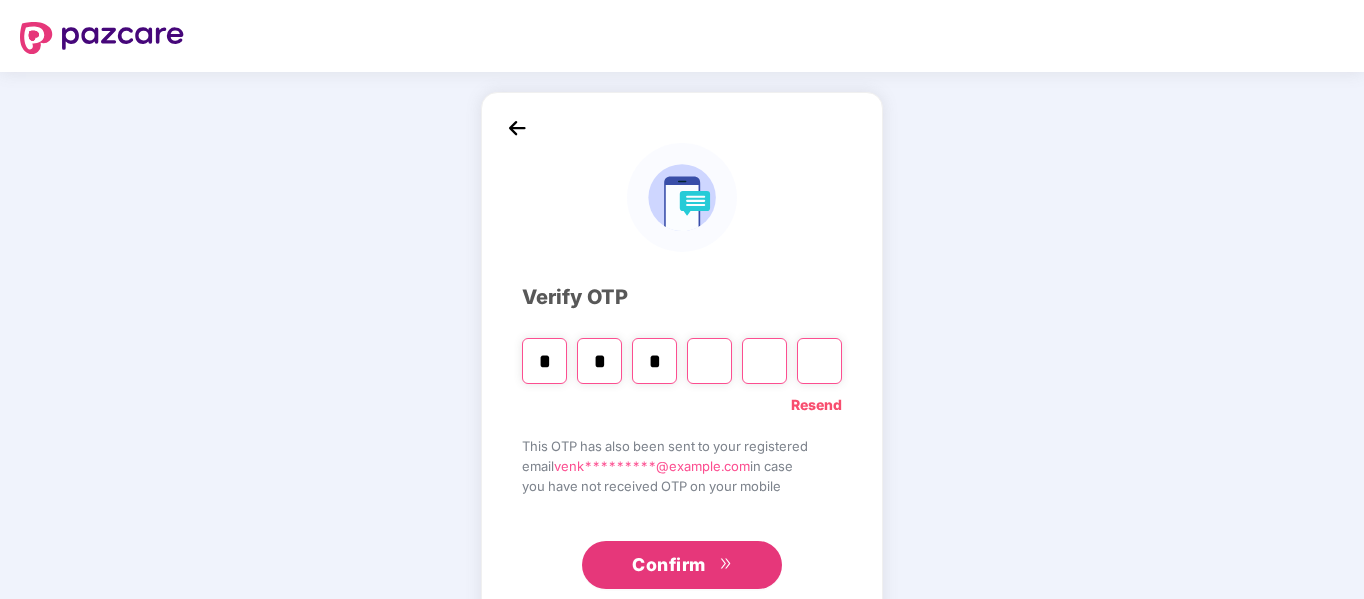 type on "*" 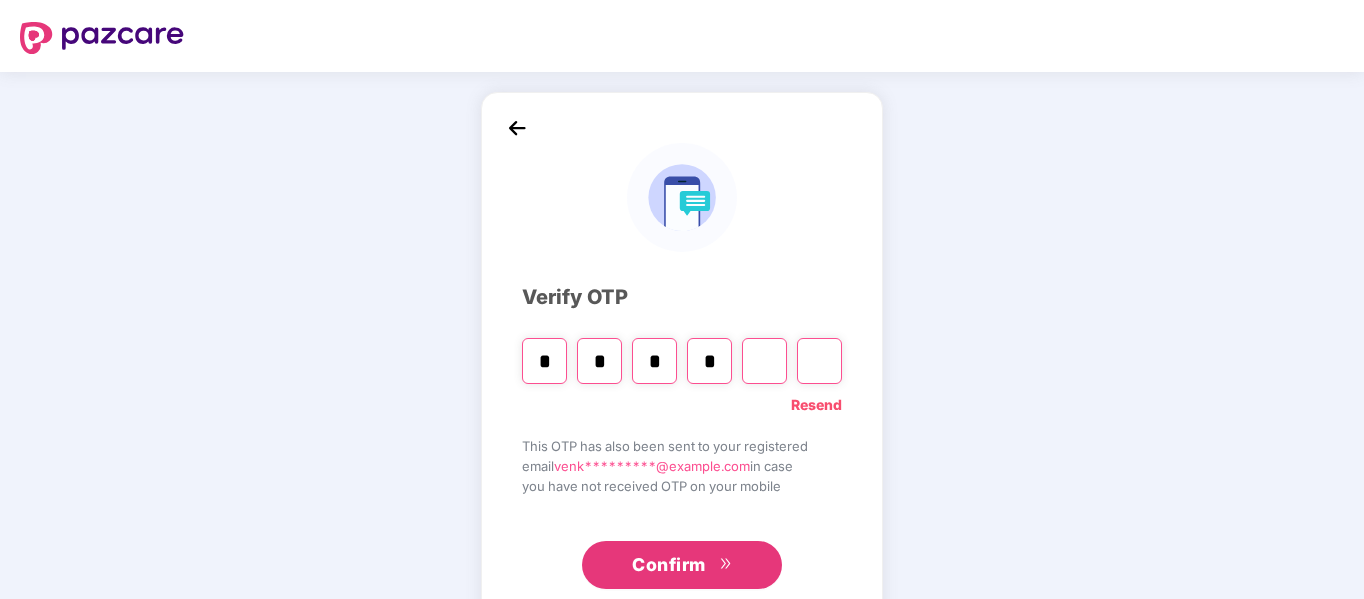 type on "*" 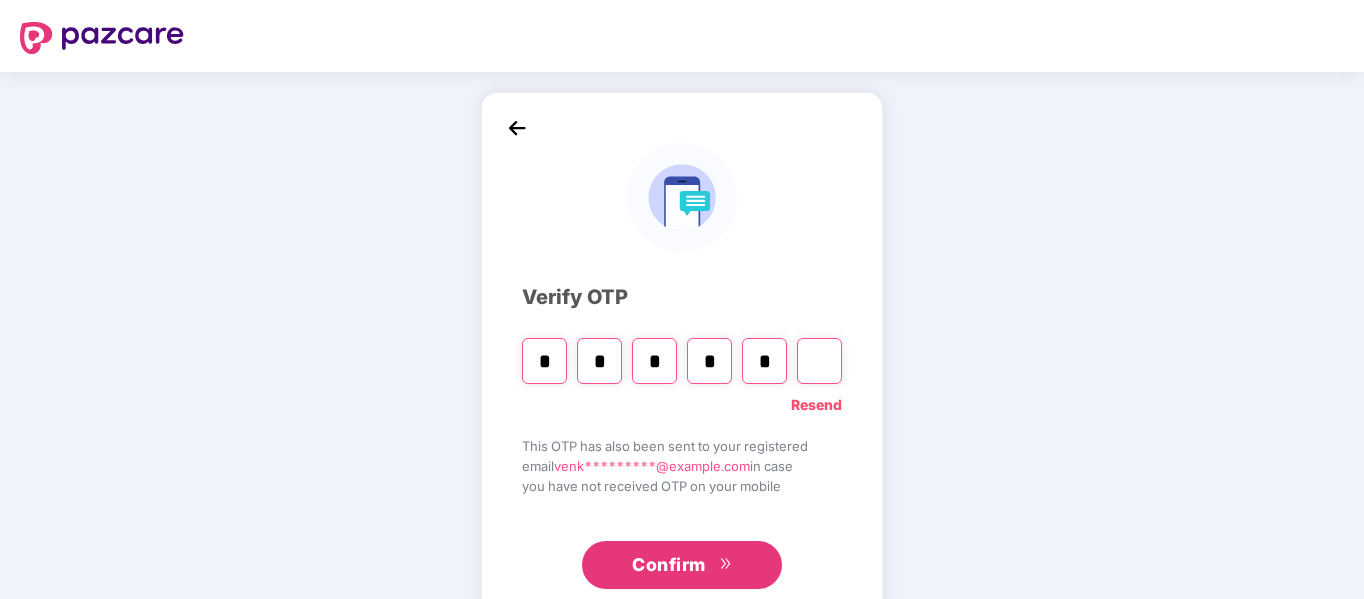 type on "*" 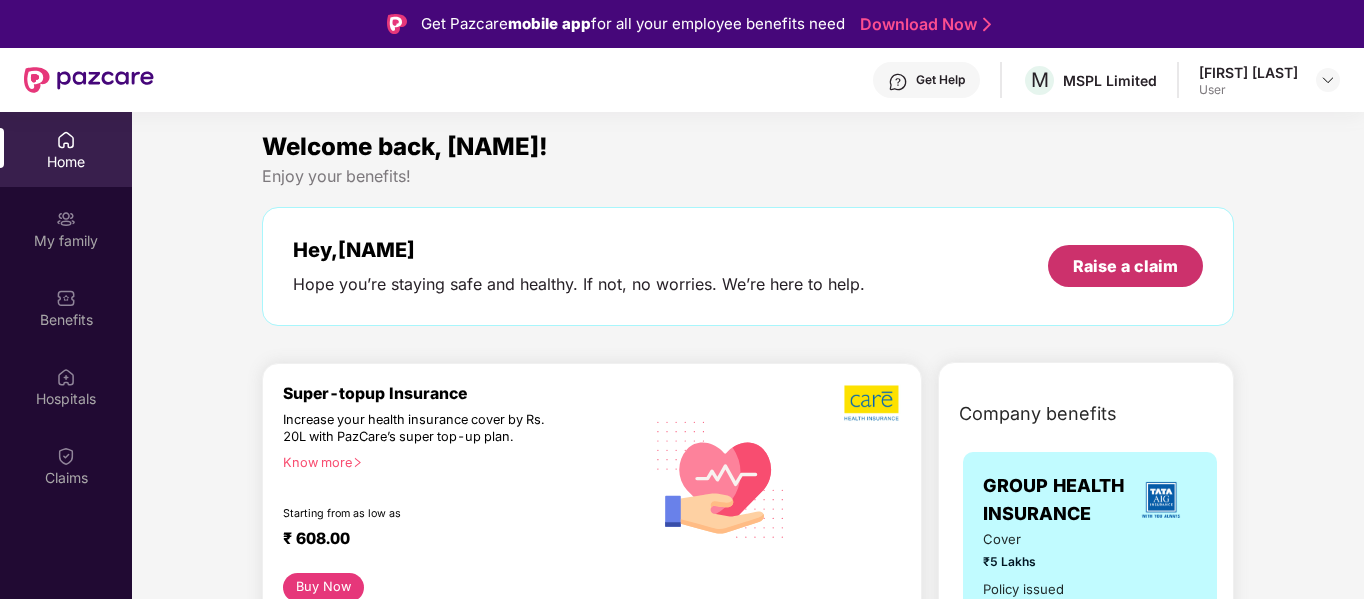 click on "Raise a claim" at bounding box center (1125, 266) 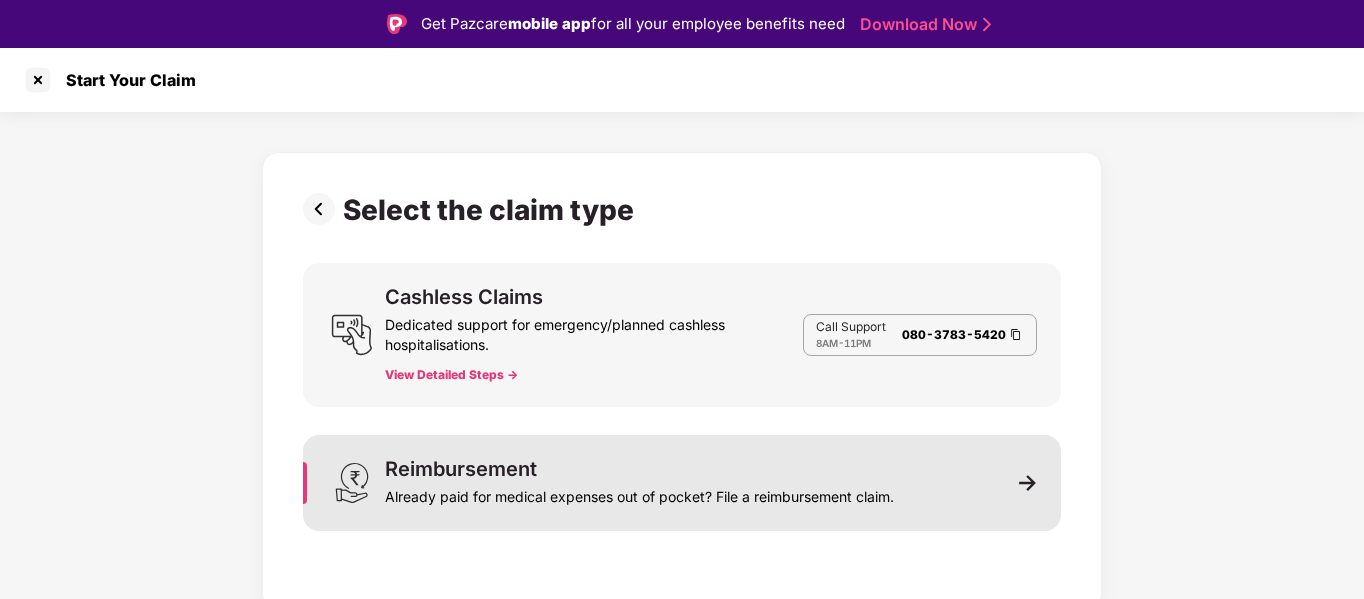 click on "Reimbursement Already paid for medical expenses out of pocket? File a reimbursement claim." at bounding box center (639, 483) 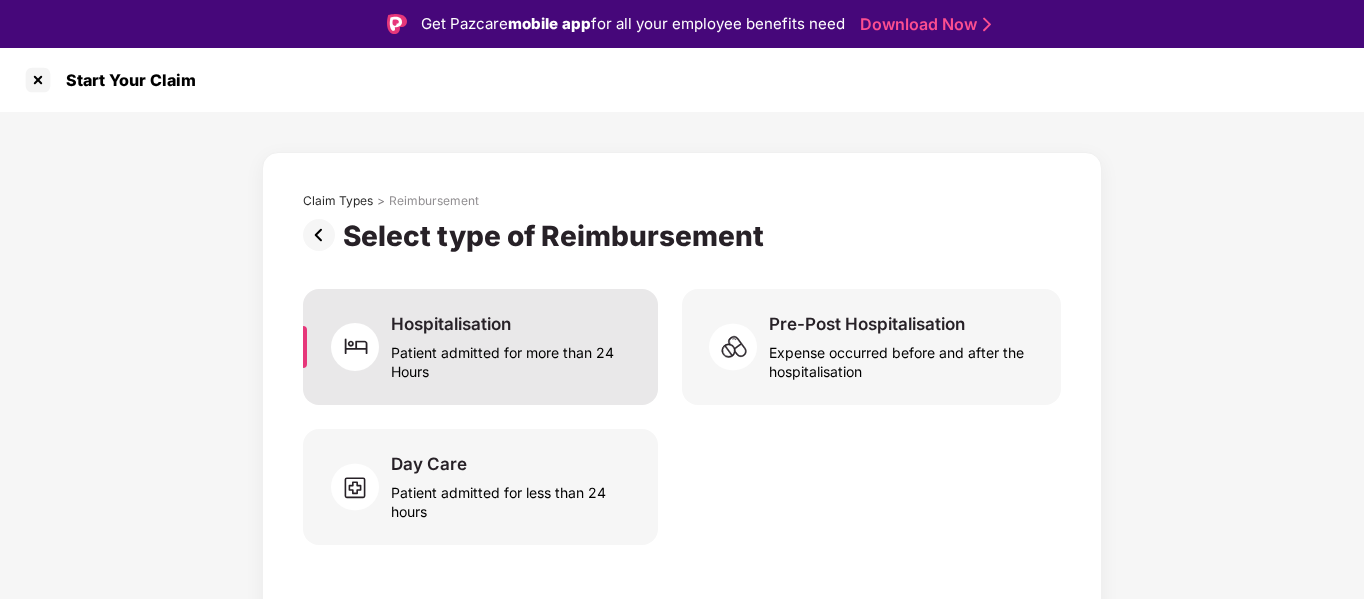 click on "Patient admitted for more than 24 Hours" at bounding box center (512, 358) 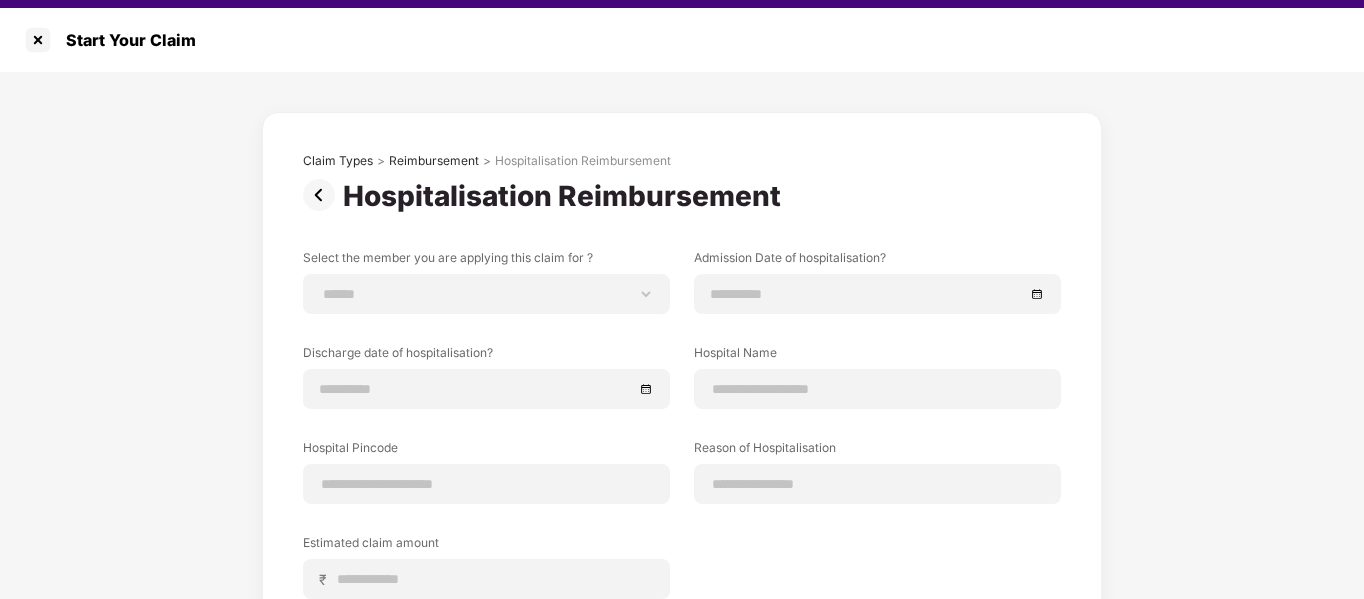scroll, scrollTop: 48, scrollLeft: 0, axis: vertical 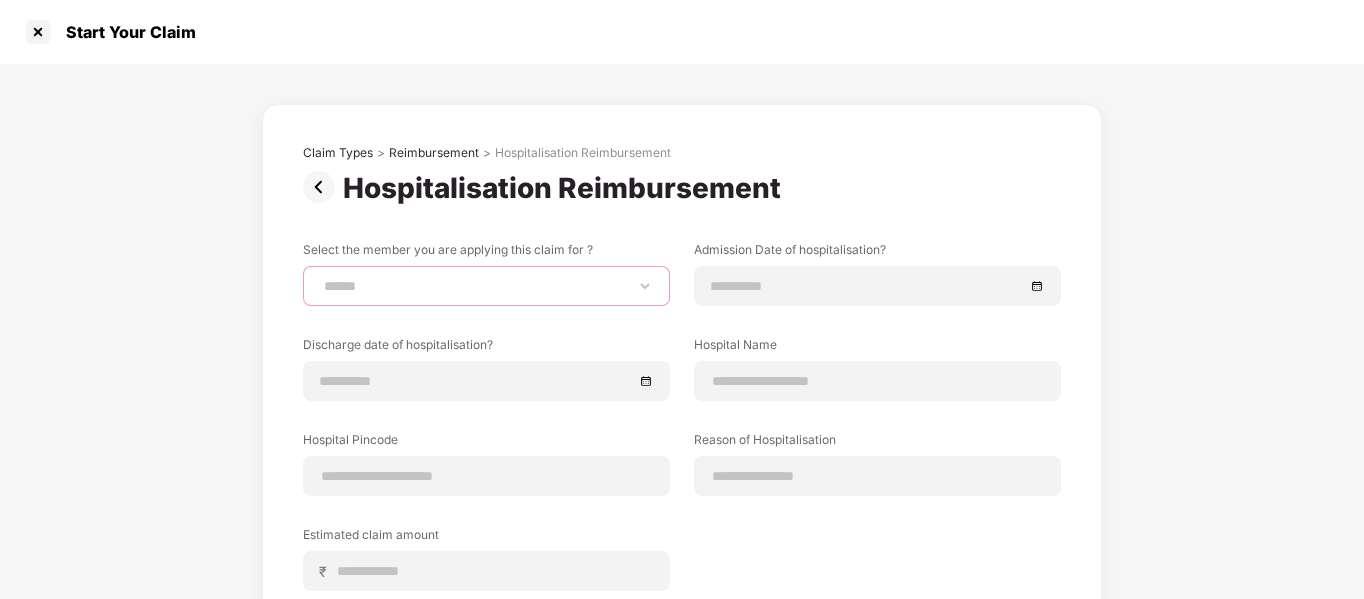 click on "**********" at bounding box center [486, 286] 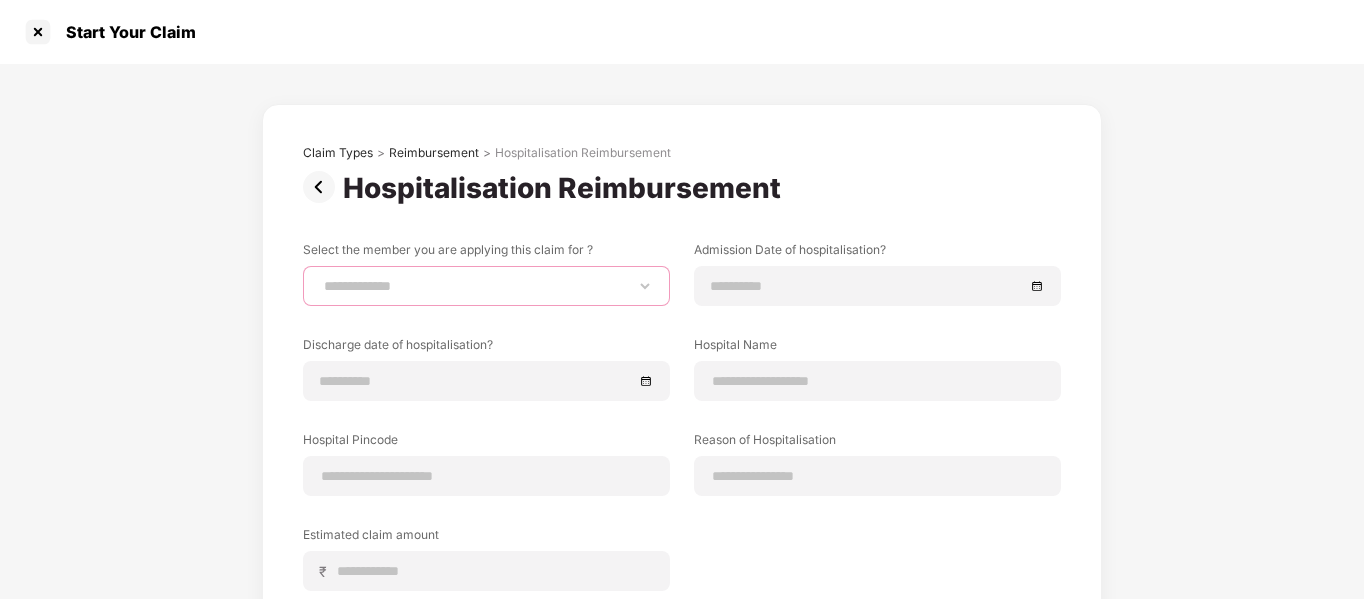 click on "**********" at bounding box center (486, 286) 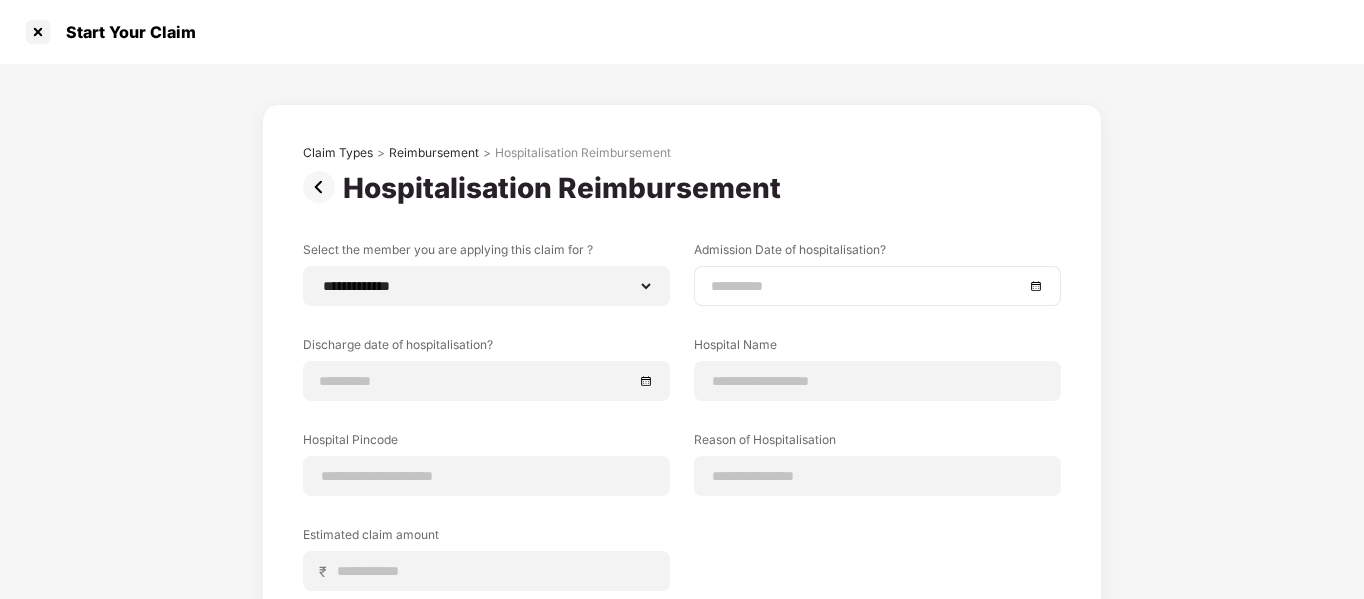 click at bounding box center (867, 286) 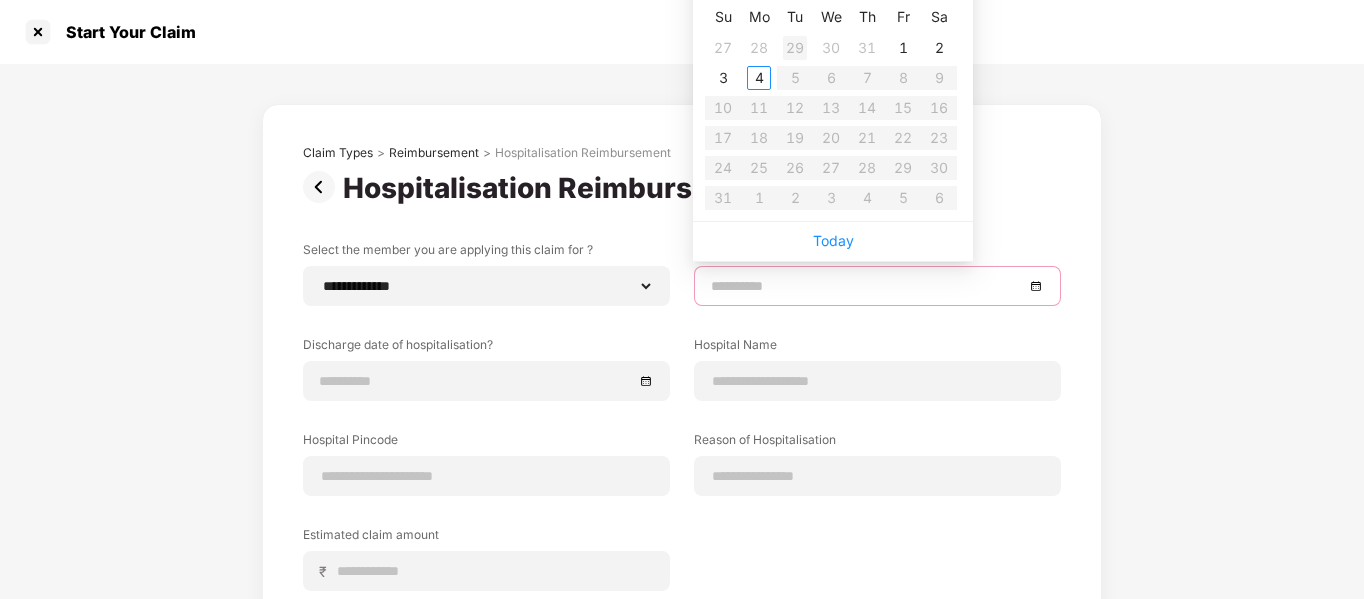 type on "**********" 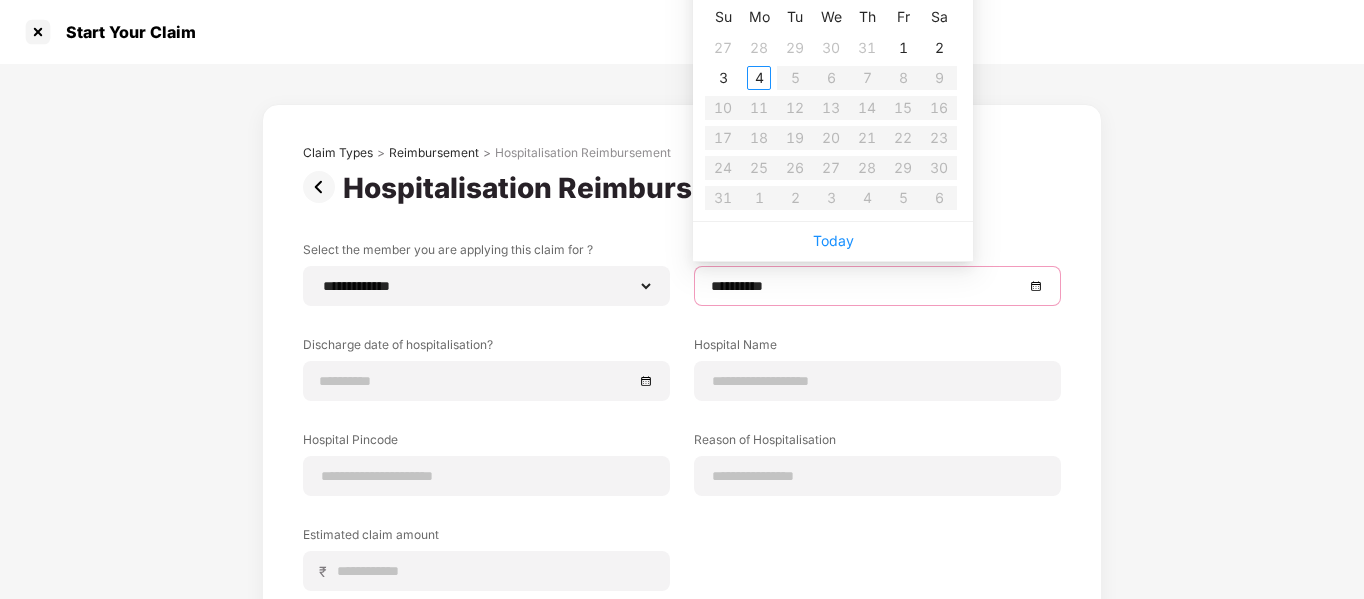 type on "**********" 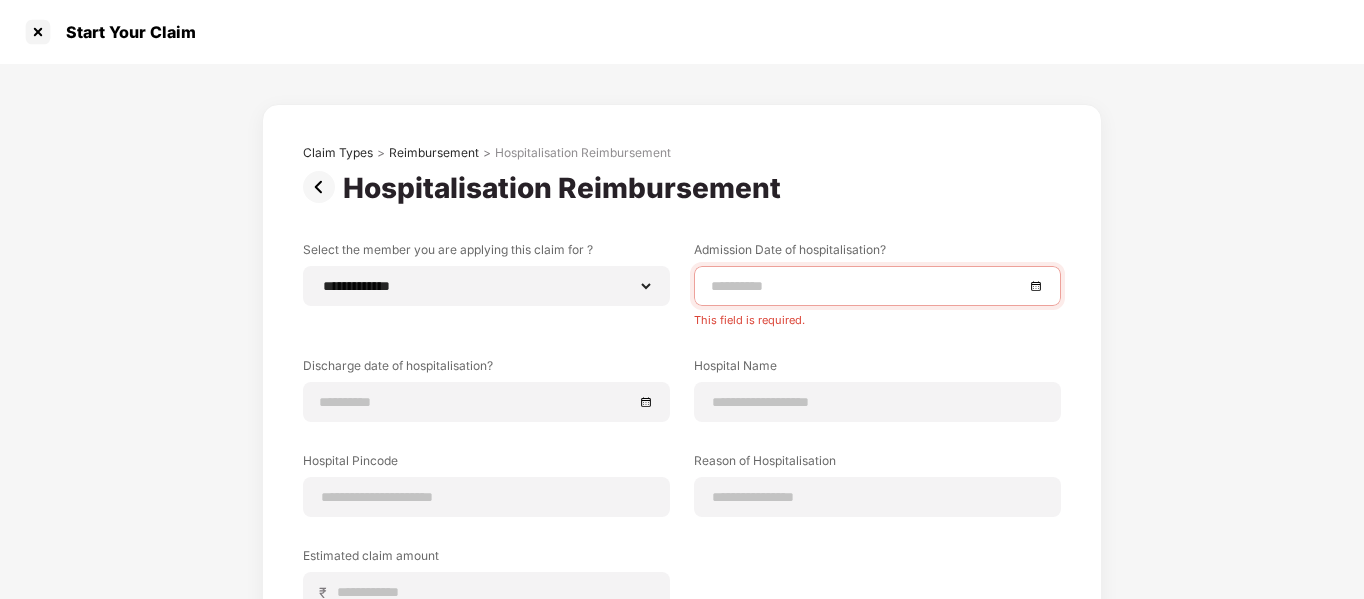 click on "**********" at bounding box center [682, 450] 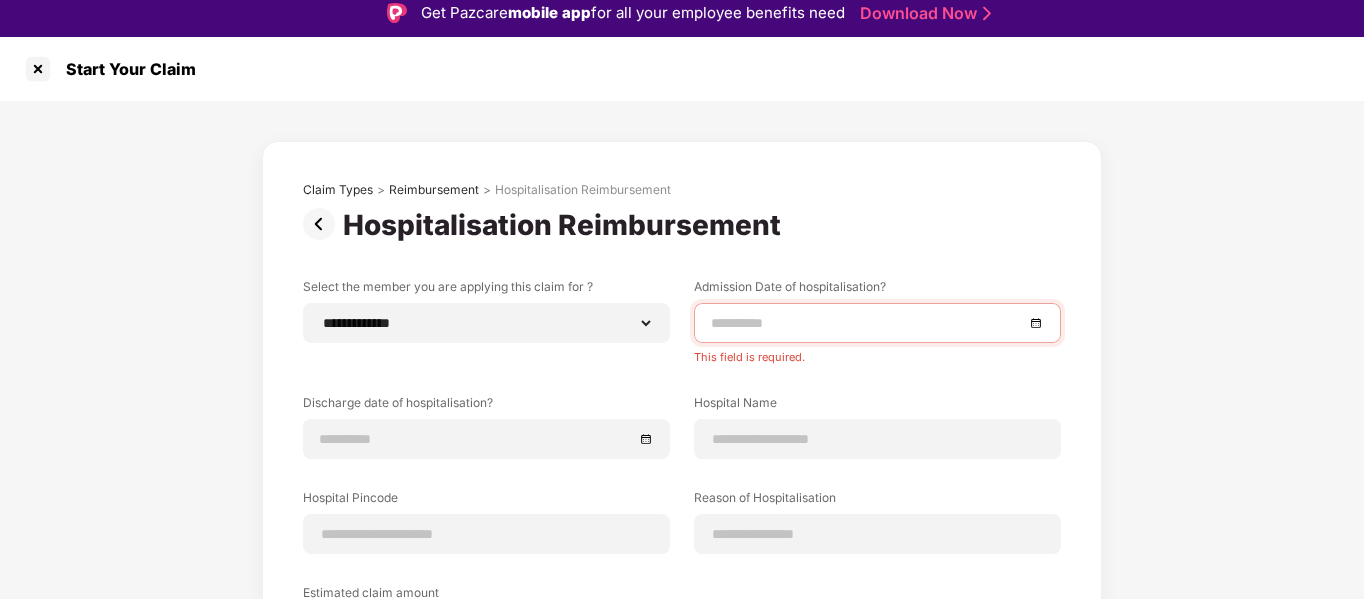 scroll, scrollTop: 8, scrollLeft: 0, axis: vertical 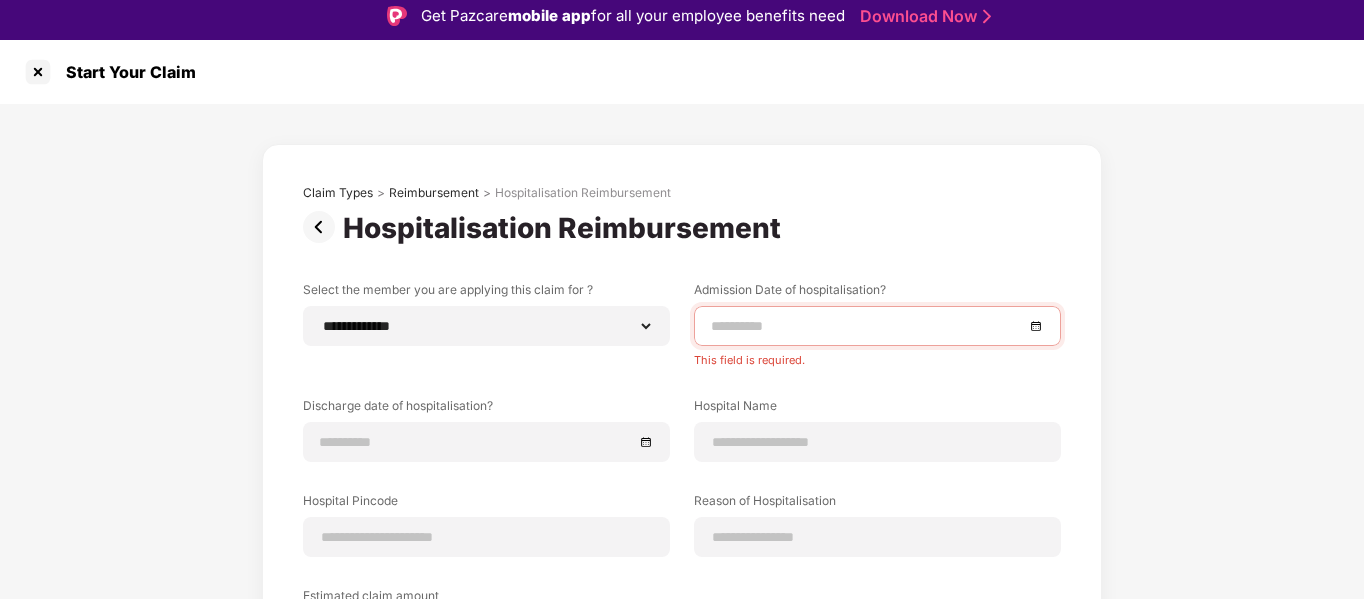 click at bounding box center [877, 326] 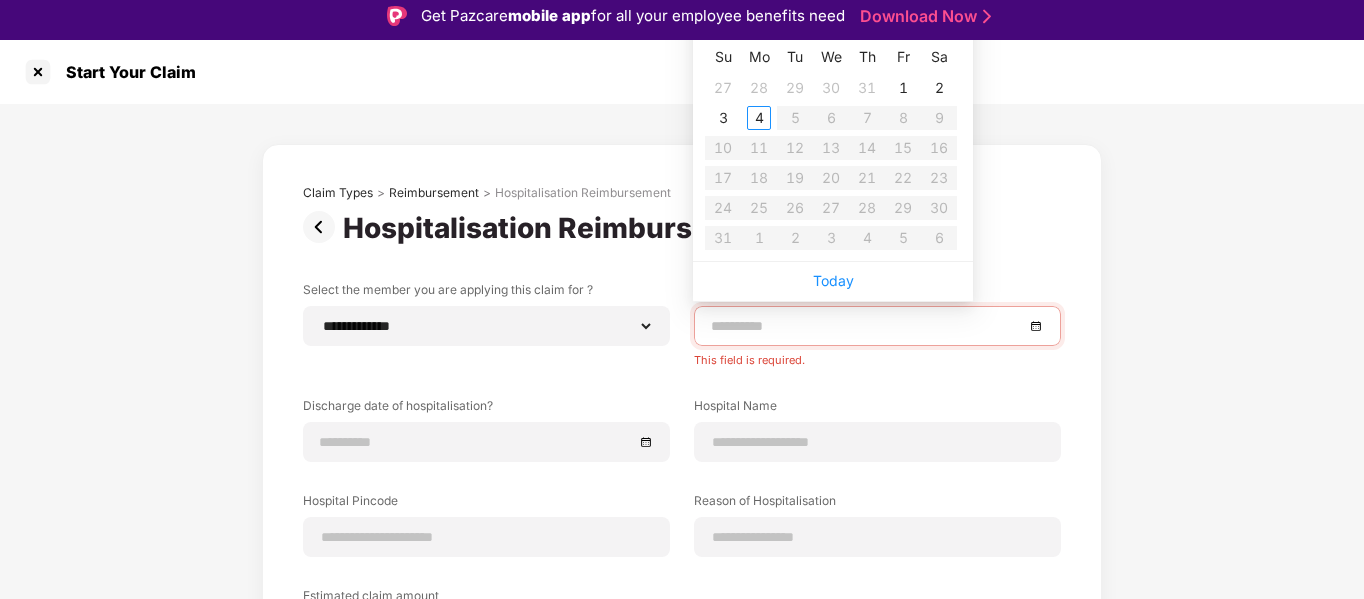 scroll, scrollTop: 0, scrollLeft: 0, axis: both 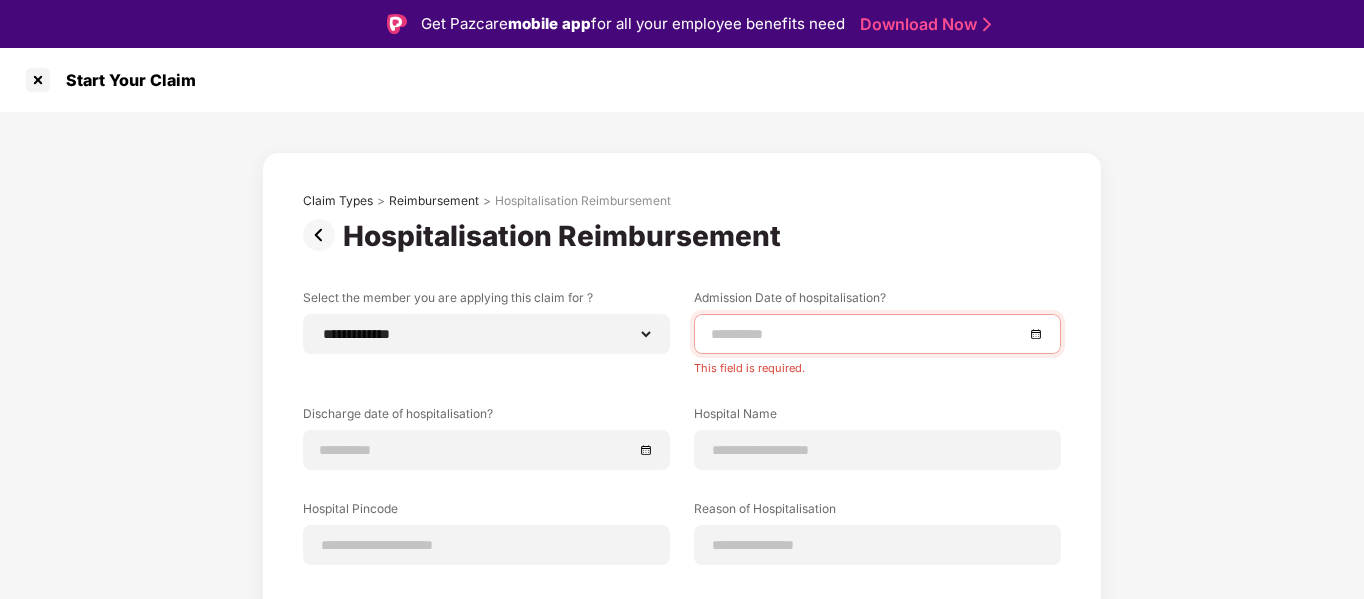 click on "**********" at bounding box center [682, 498] 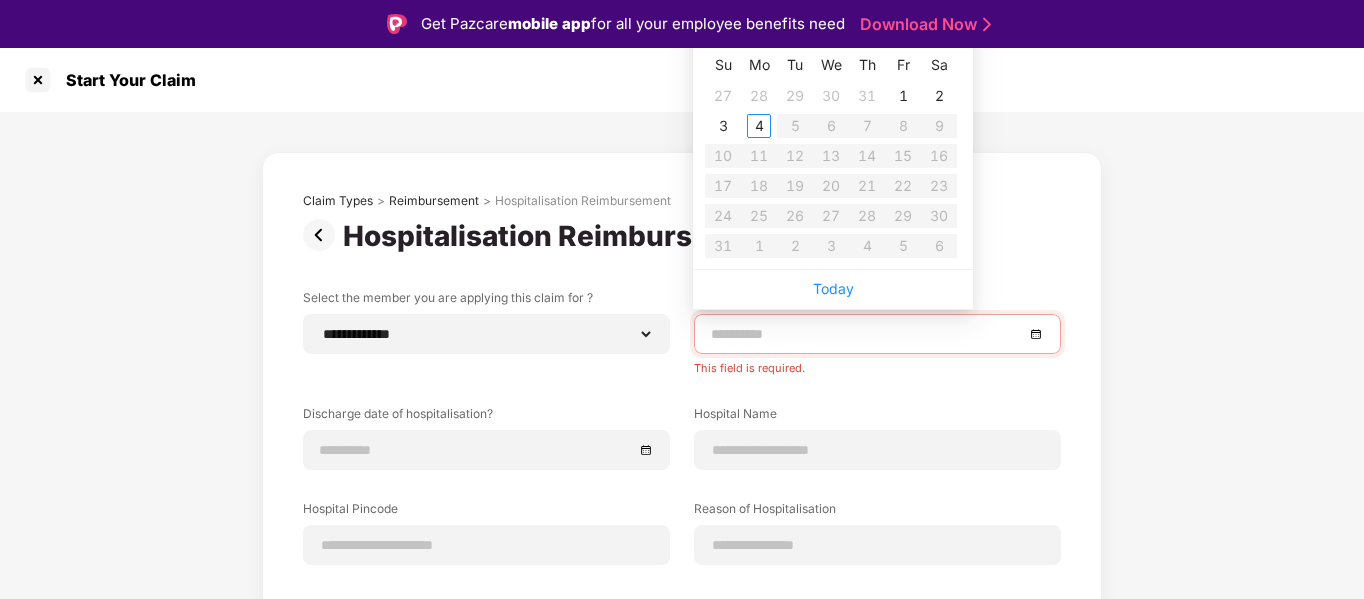 click at bounding box center [867, 334] 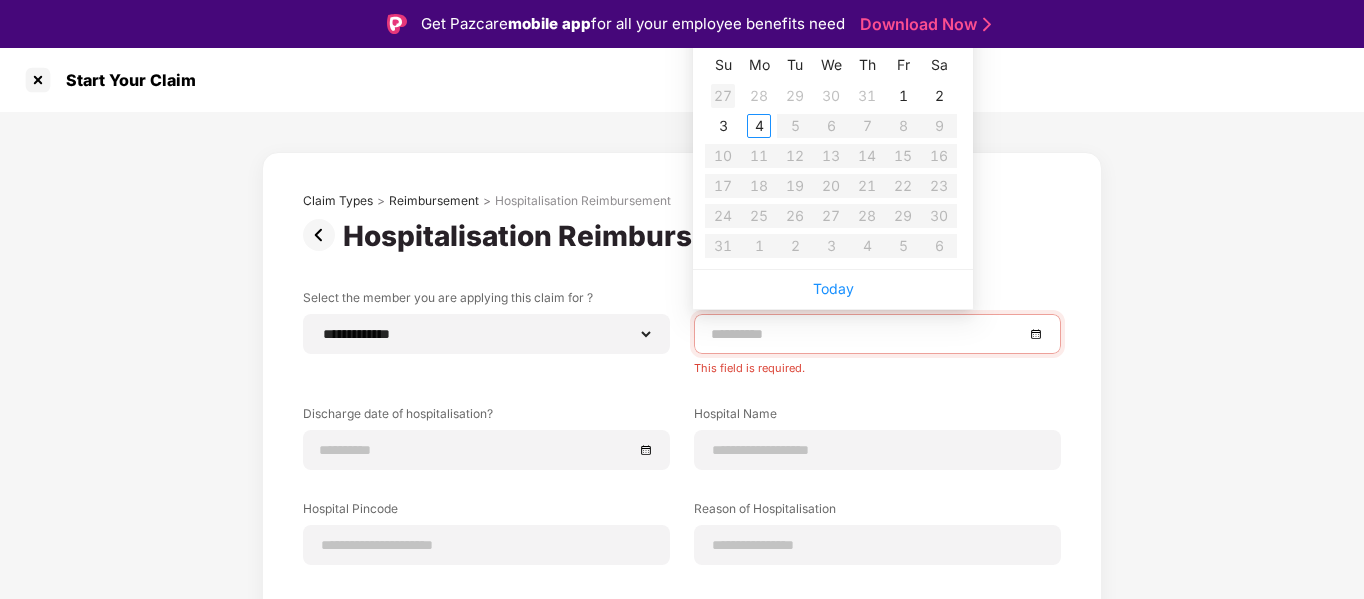 click on "27" at bounding box center [723, 96] 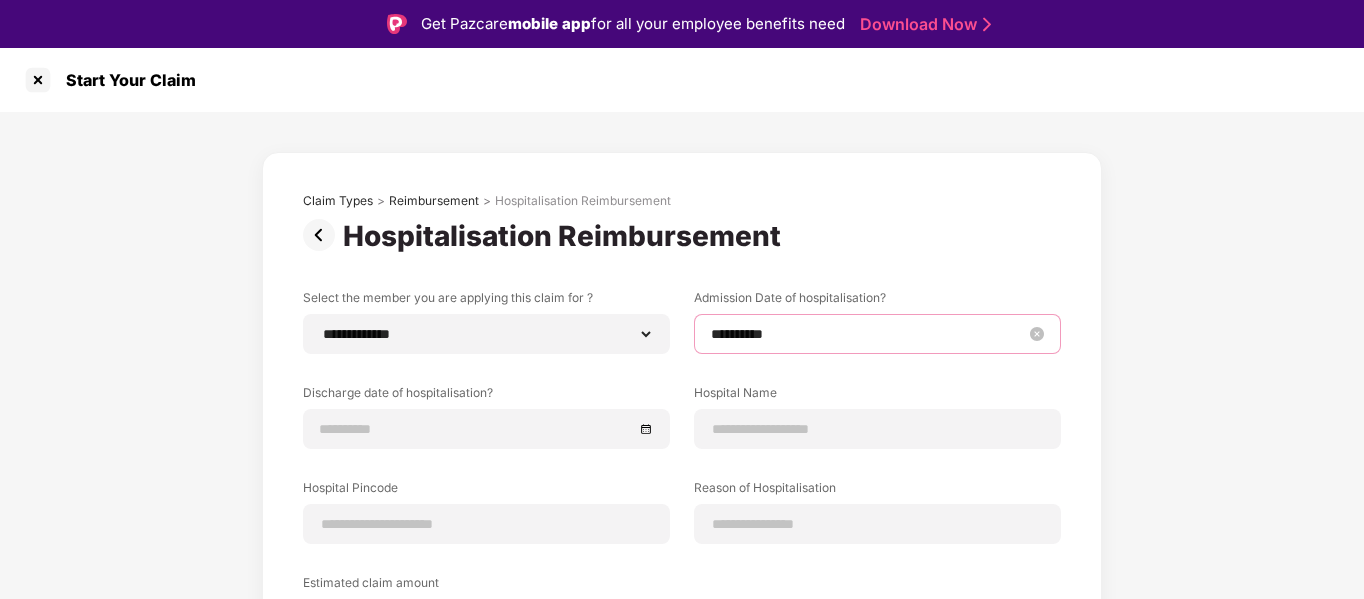 click on "**********" at bounding box center [867, 334] 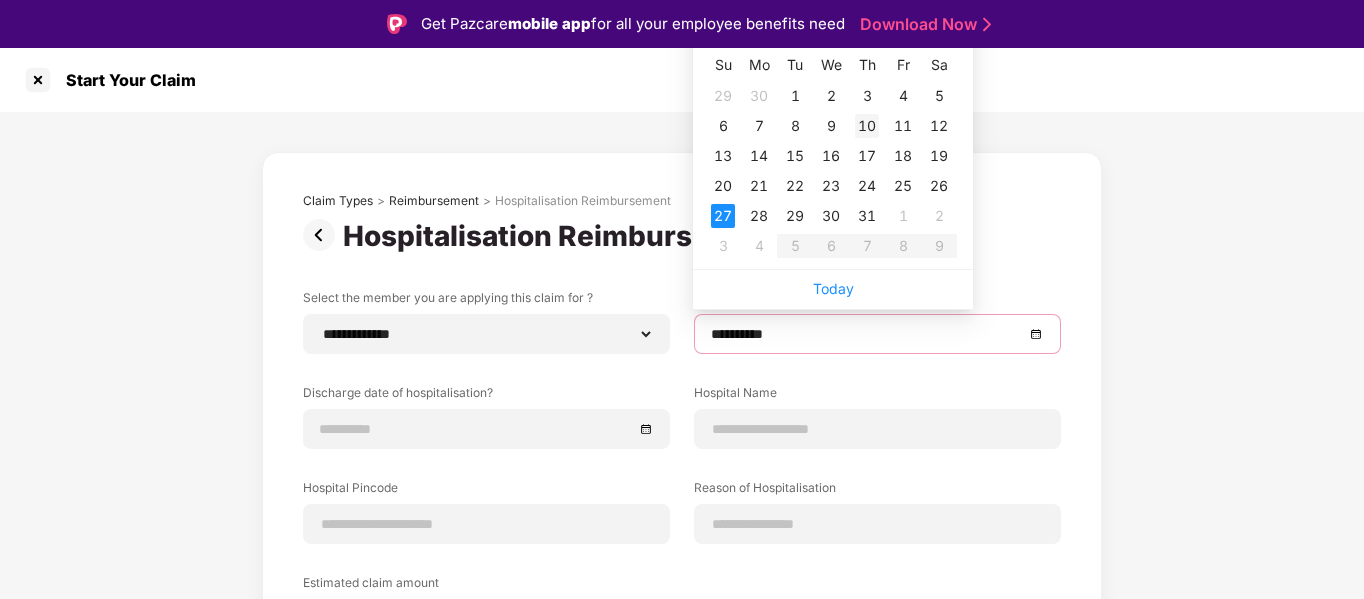 type on "**********" 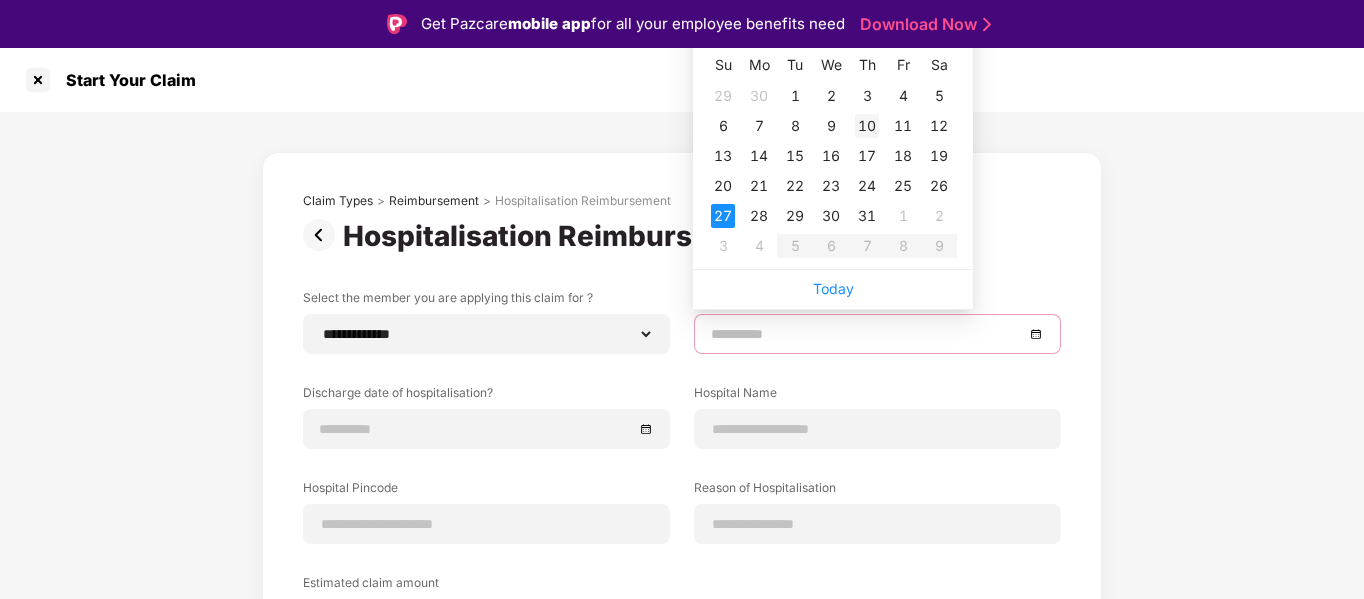 click on "10" at bounding box center (867, 126) 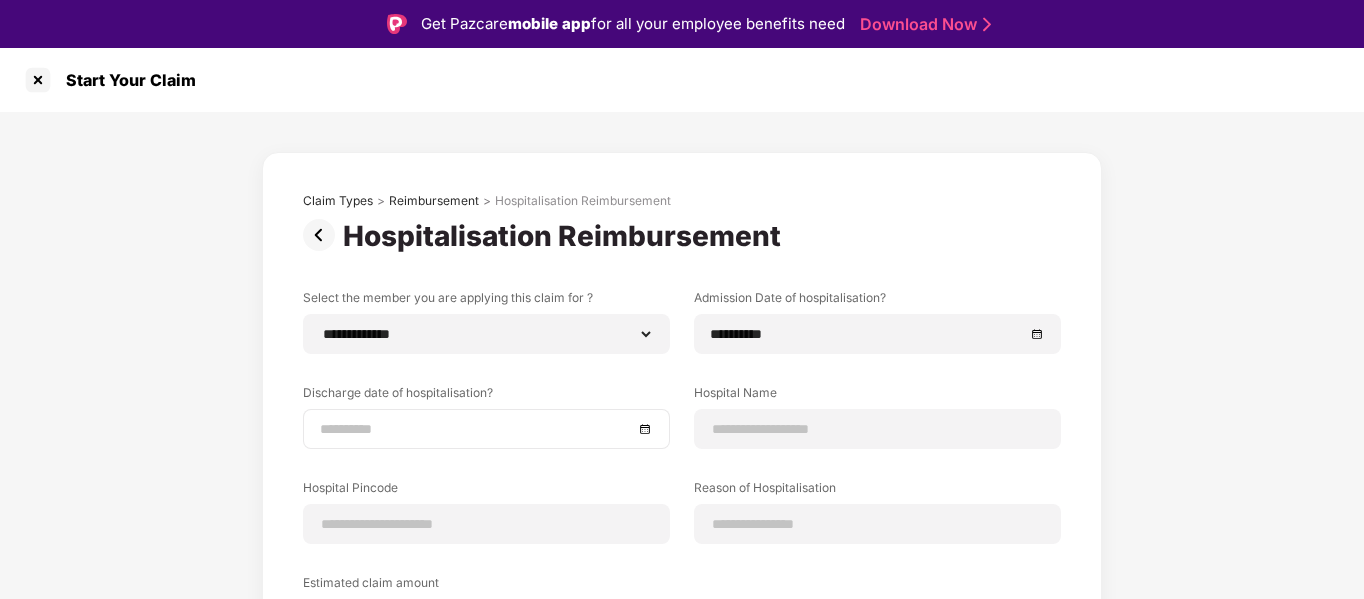 click at bounding box center [486, 429] 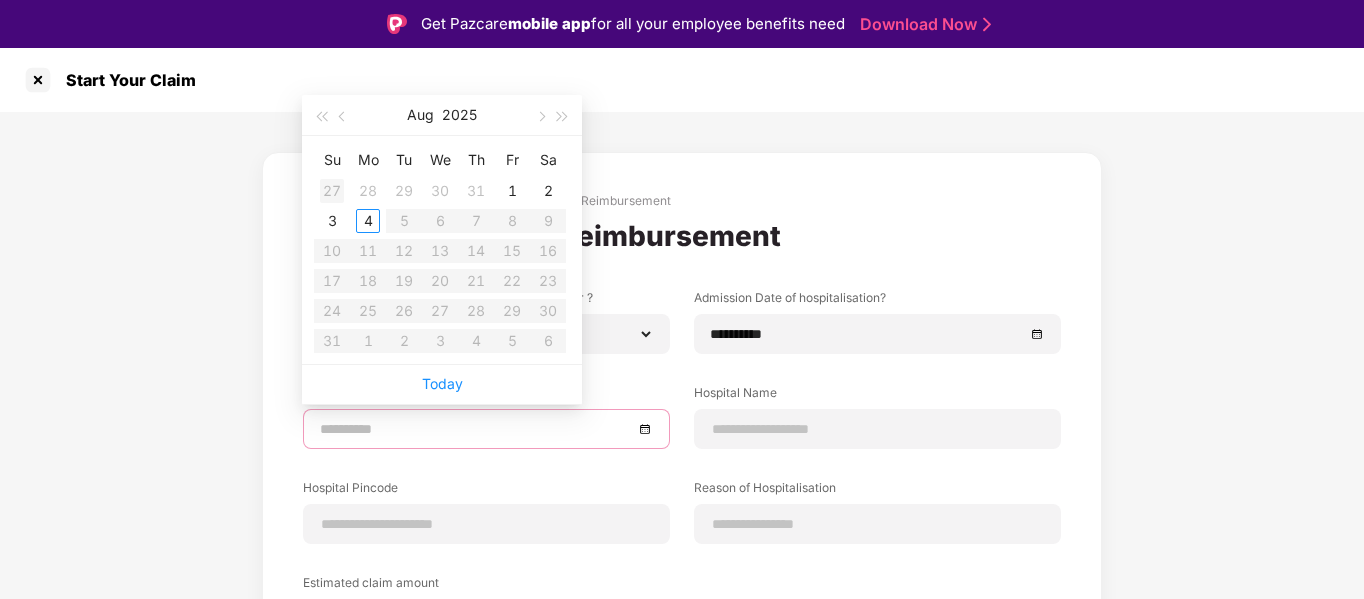 click on "27" at bounding box center (332, 191) 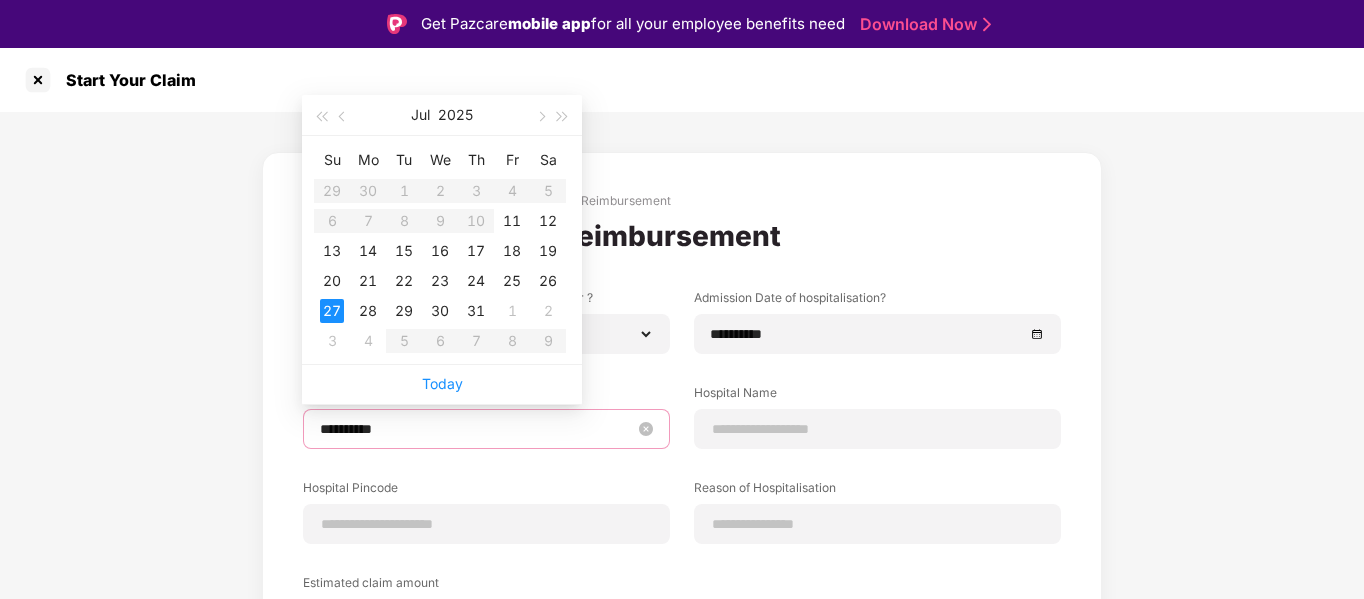 click on "**********" at bounding box center [476, 429] 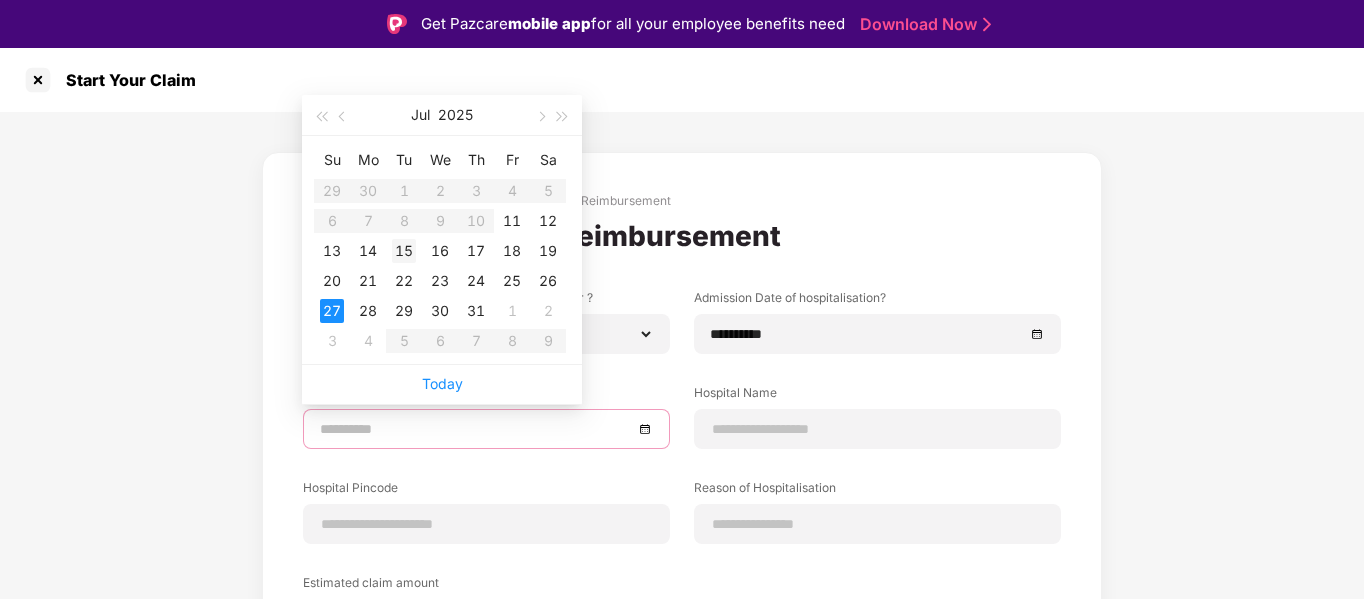 type on "**********" 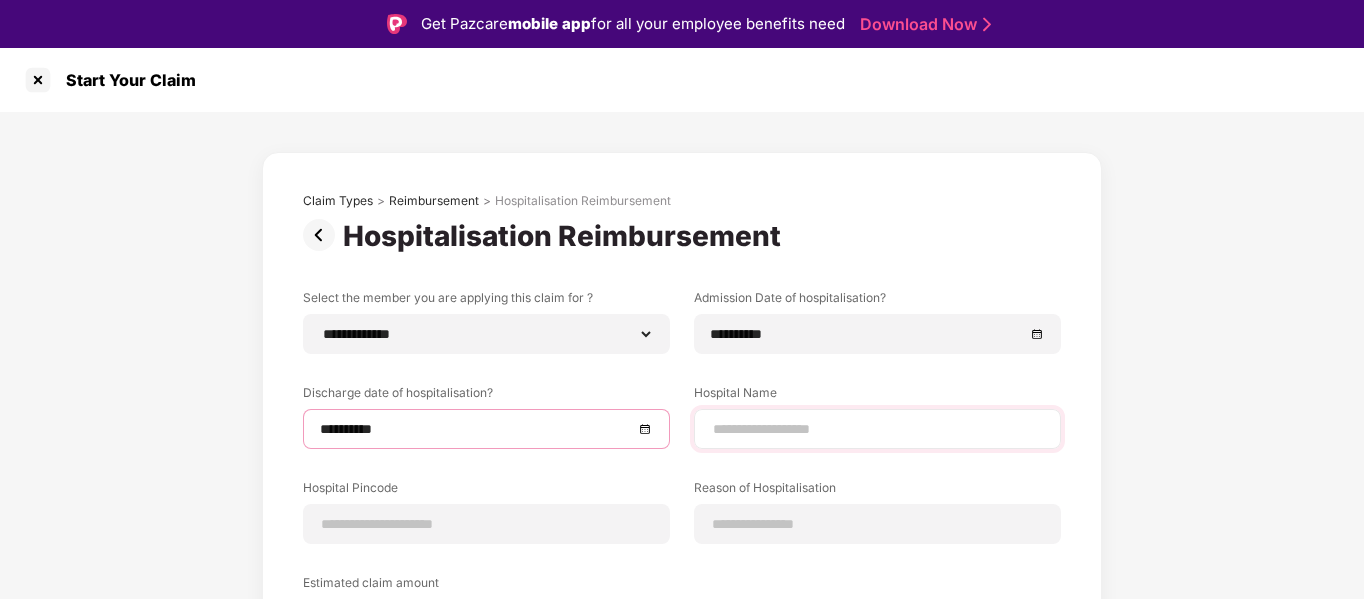 click at bounding box center [877, 429] 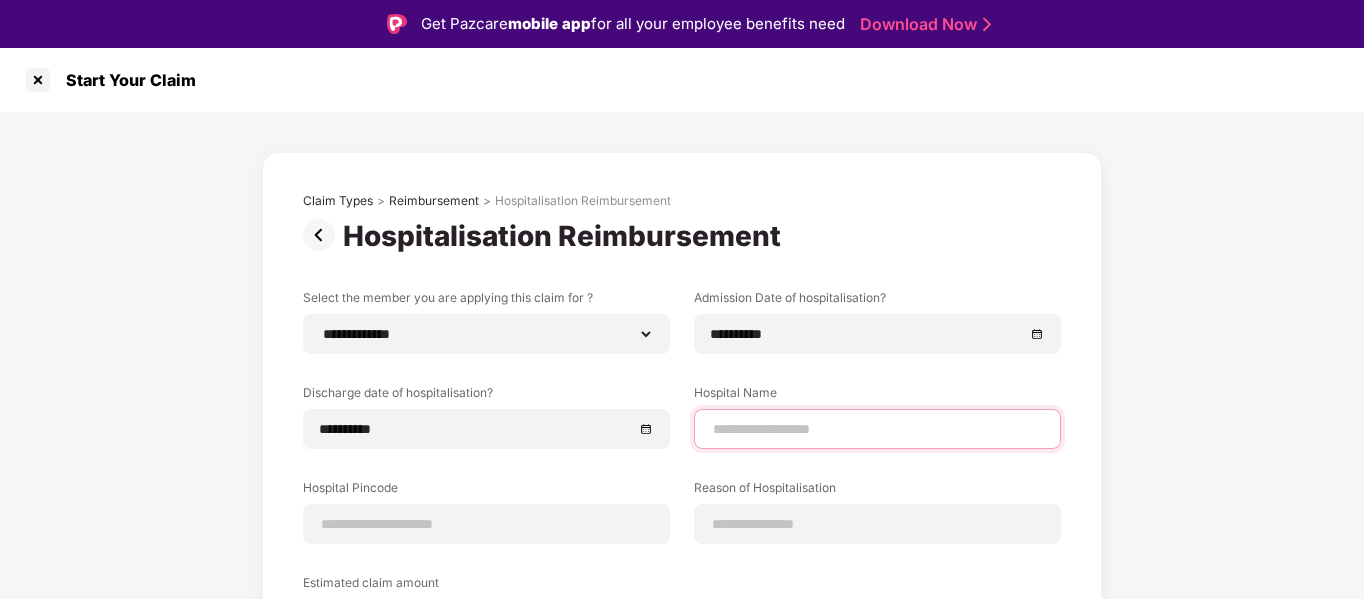 click at bounding box center [877, 429] 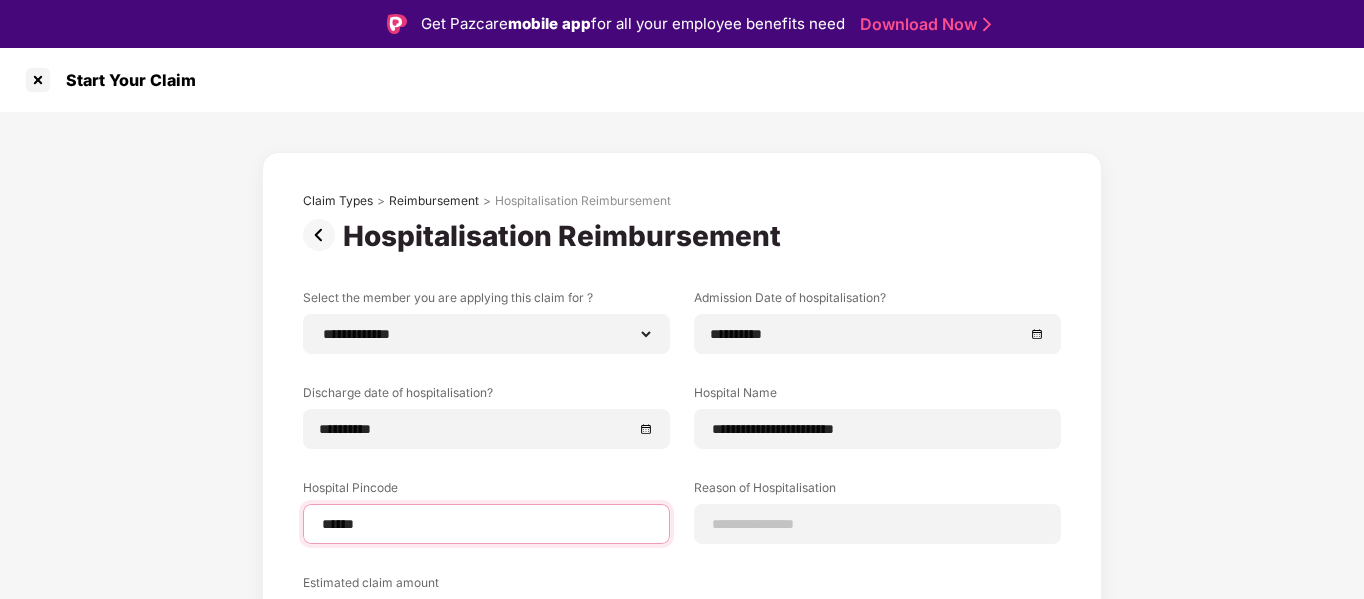type on "******" 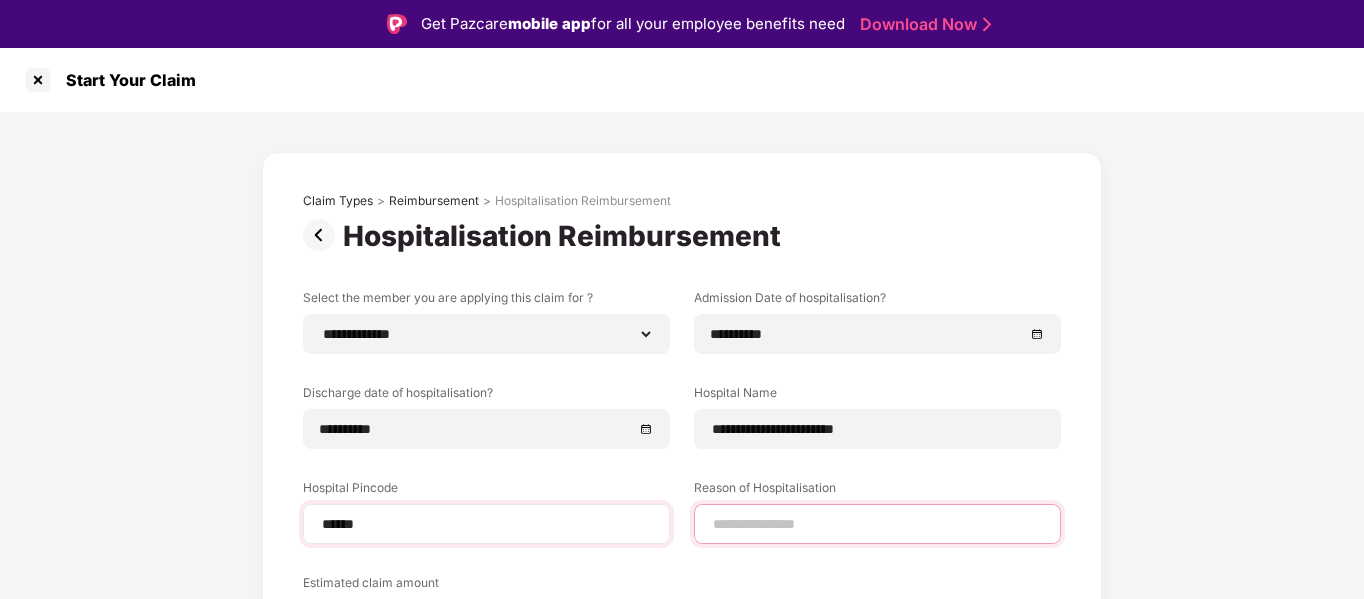 select on "*******" 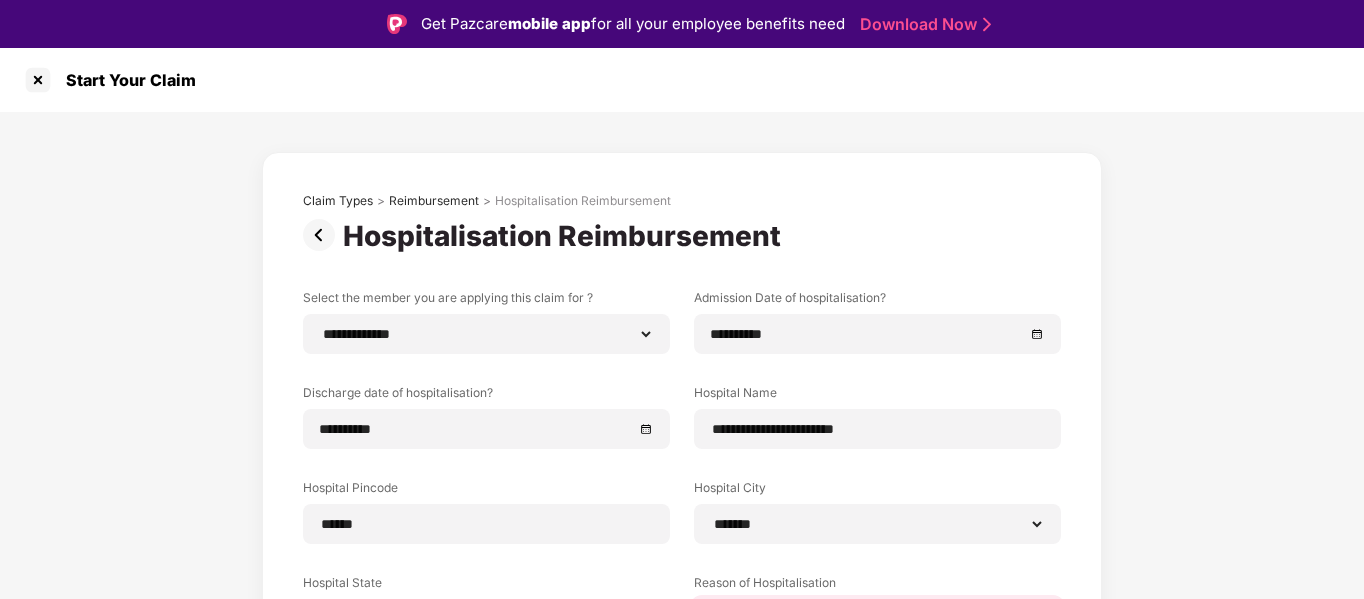 scroll, scrollTop: 48, scrollLeft: 0, axis: vertical 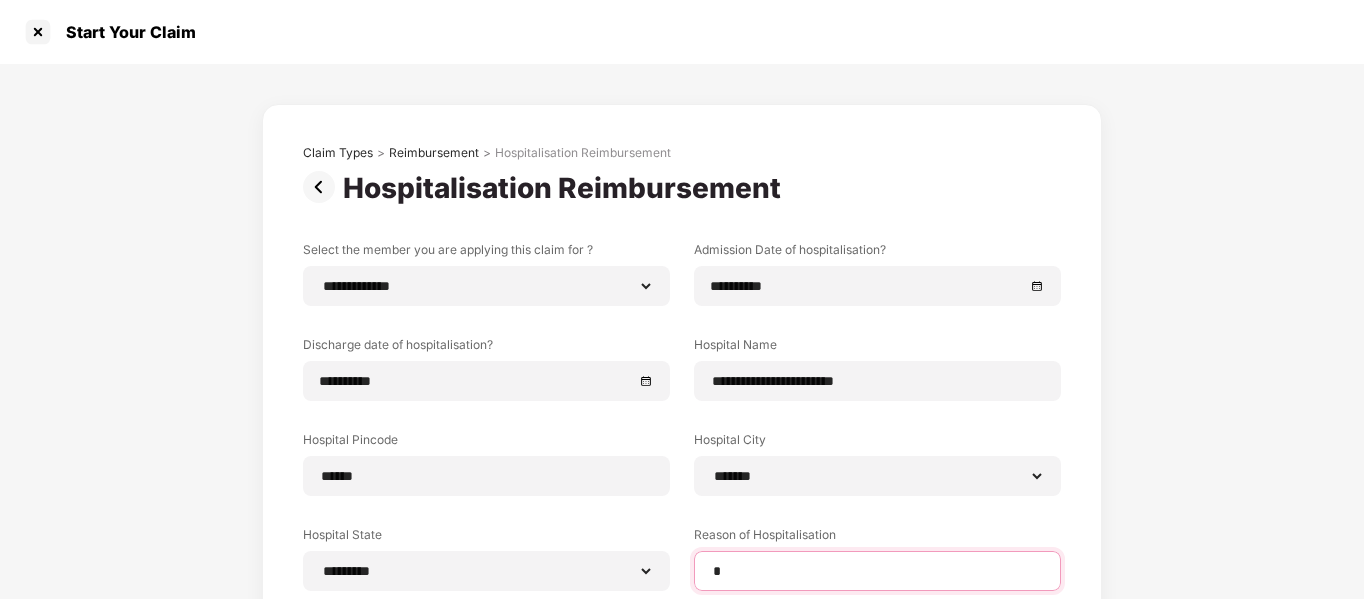 type on "**********" 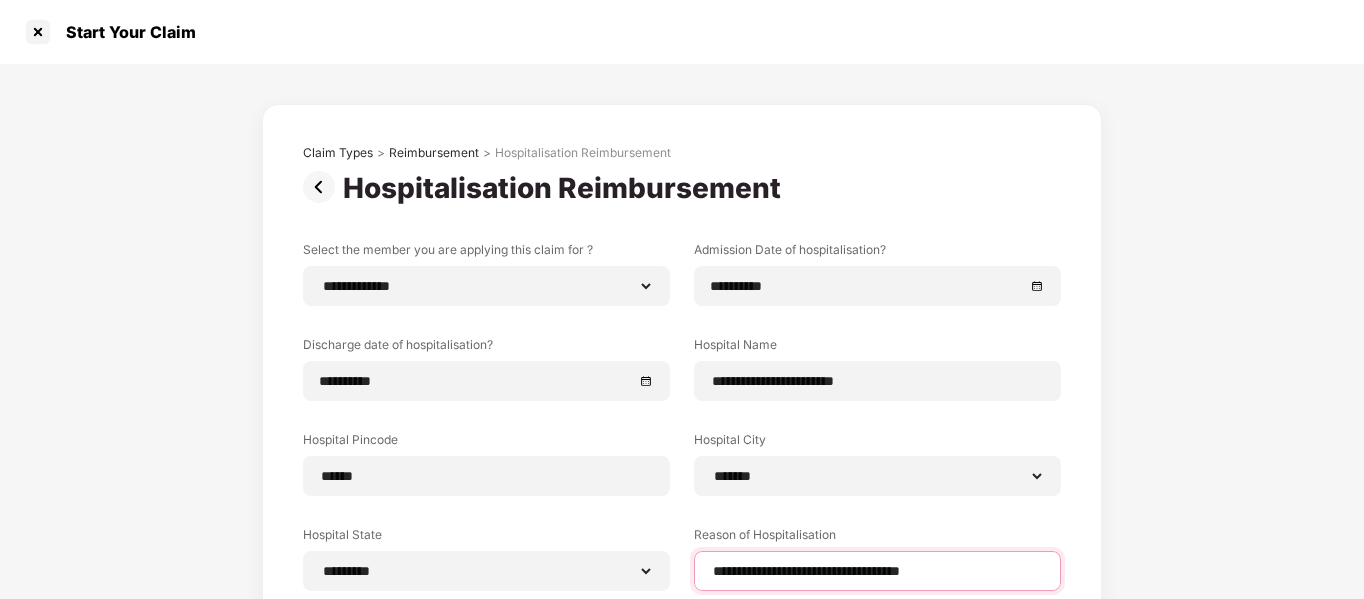 scroll, scrollTop: 312, scrollLeft: 0, axis: vertical 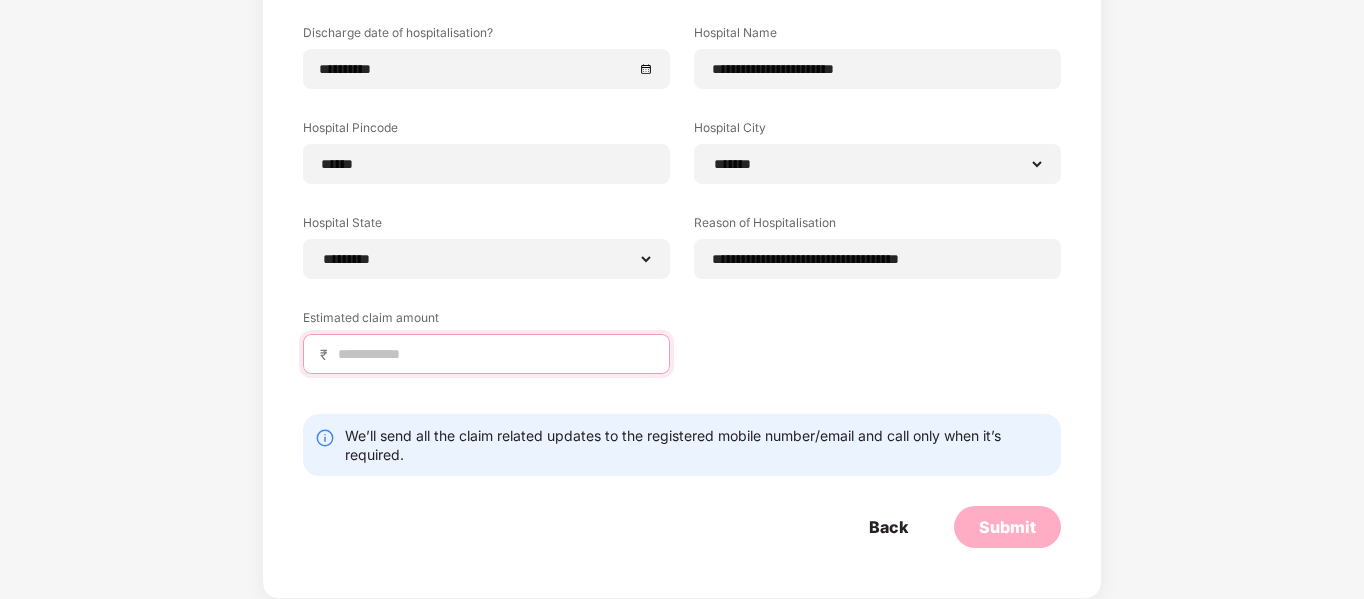 click at bounding box center (494, 354) 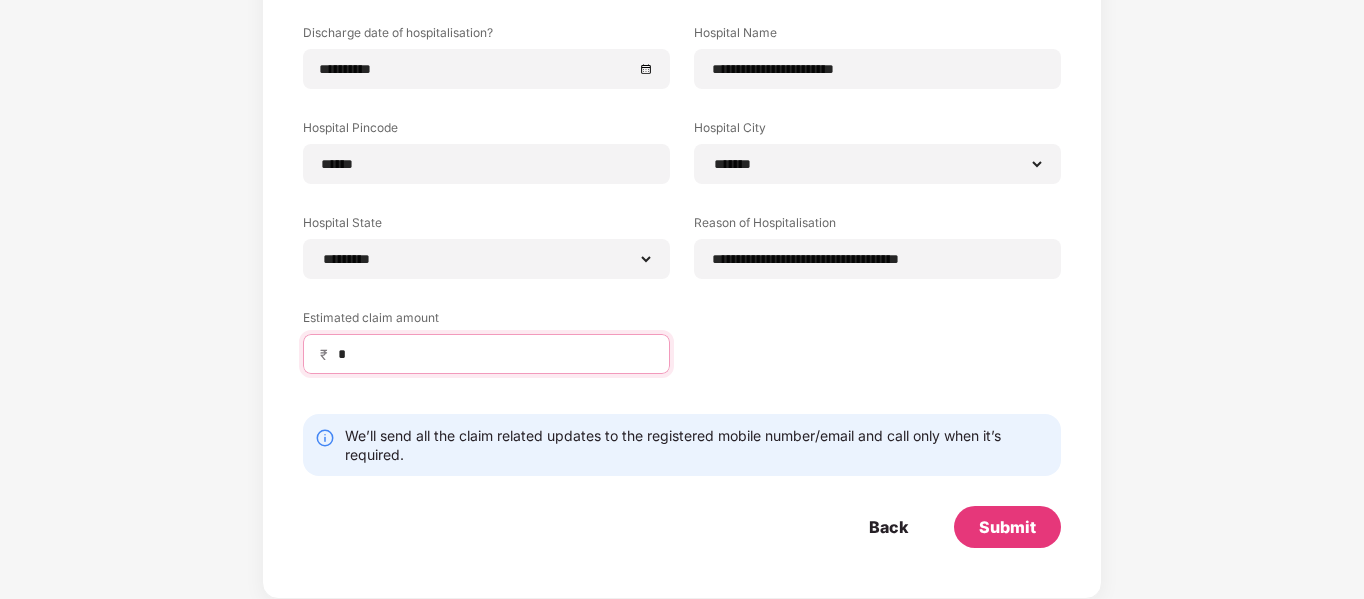 type on "*****" 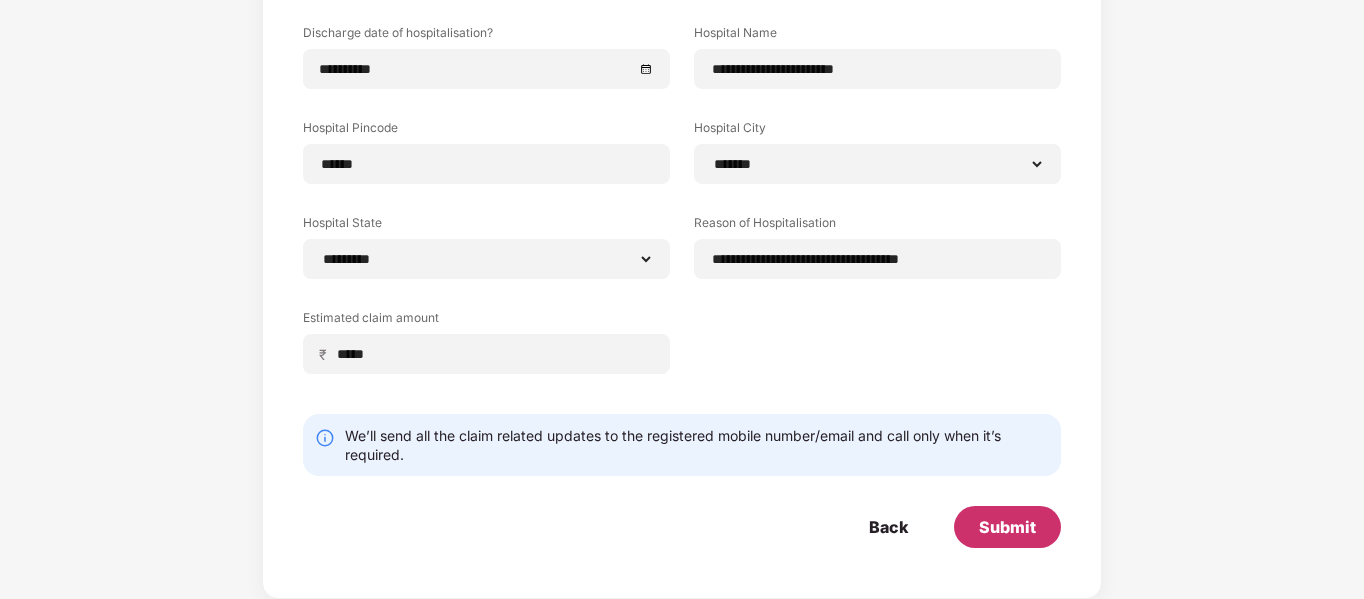click on "Submit" at bounding box center (1007, 527) 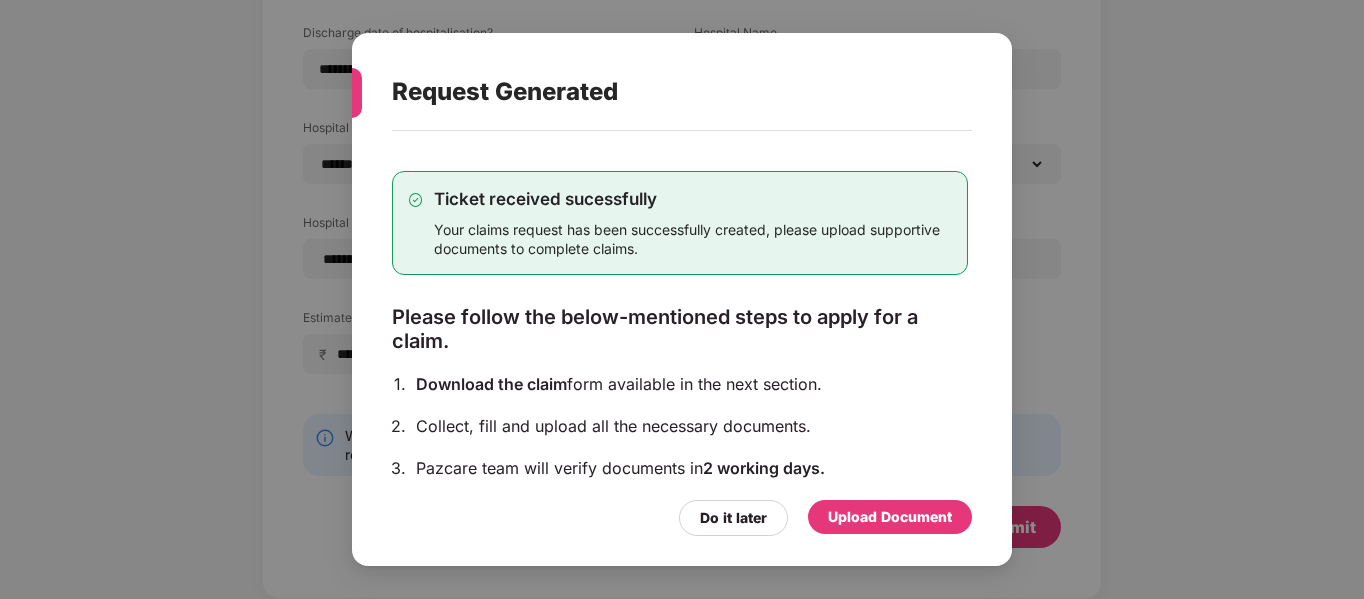 click on "Upload Document" at bounding box center (890, 517) 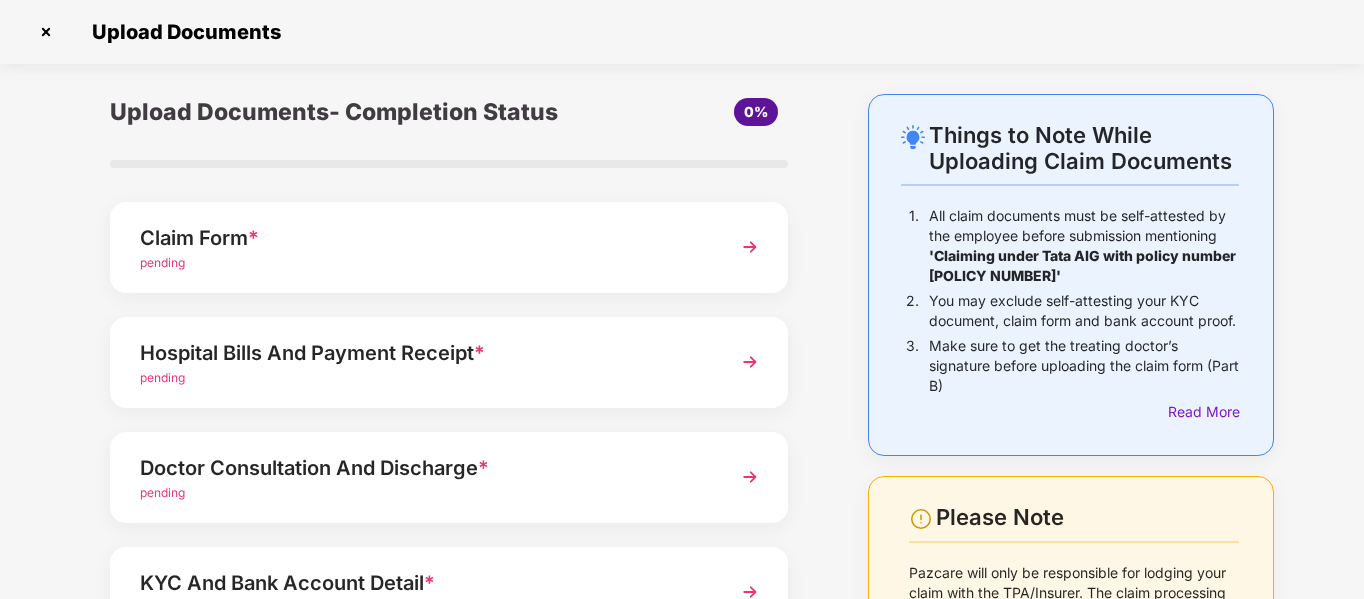 click at bounding box center [750, 247] 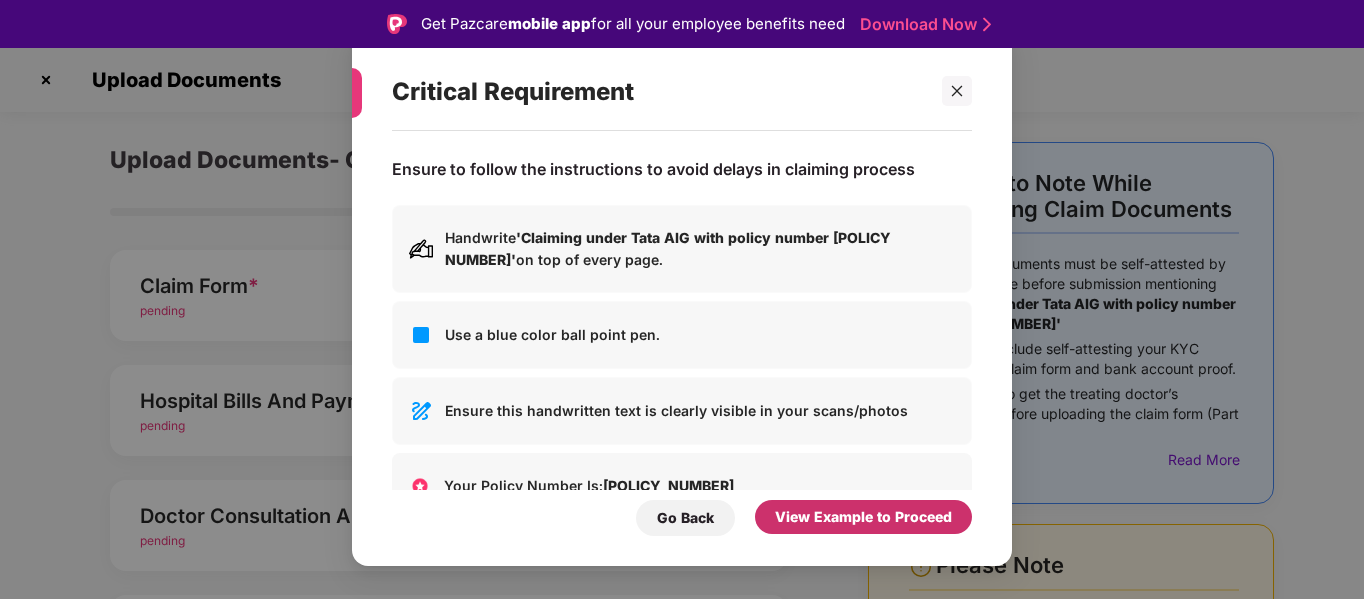 click on "View Example to Proceed" at bounding box center (863, 517) 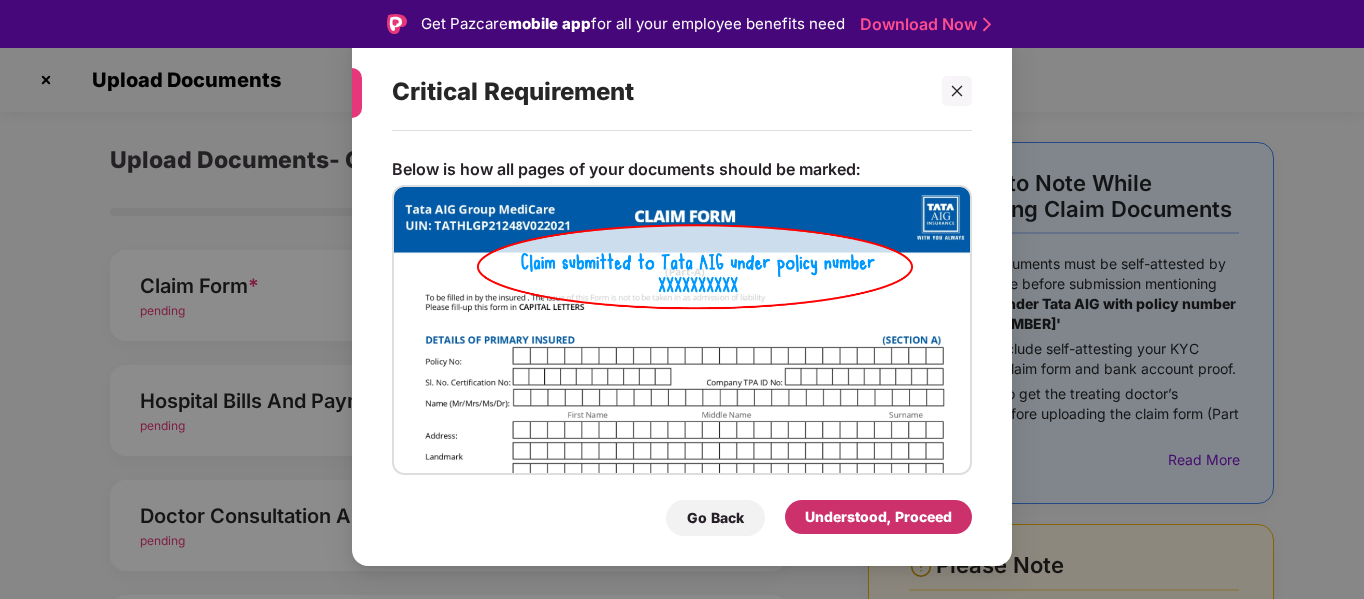 click on "Understood, Proceed" at bounding box center [878, 517] 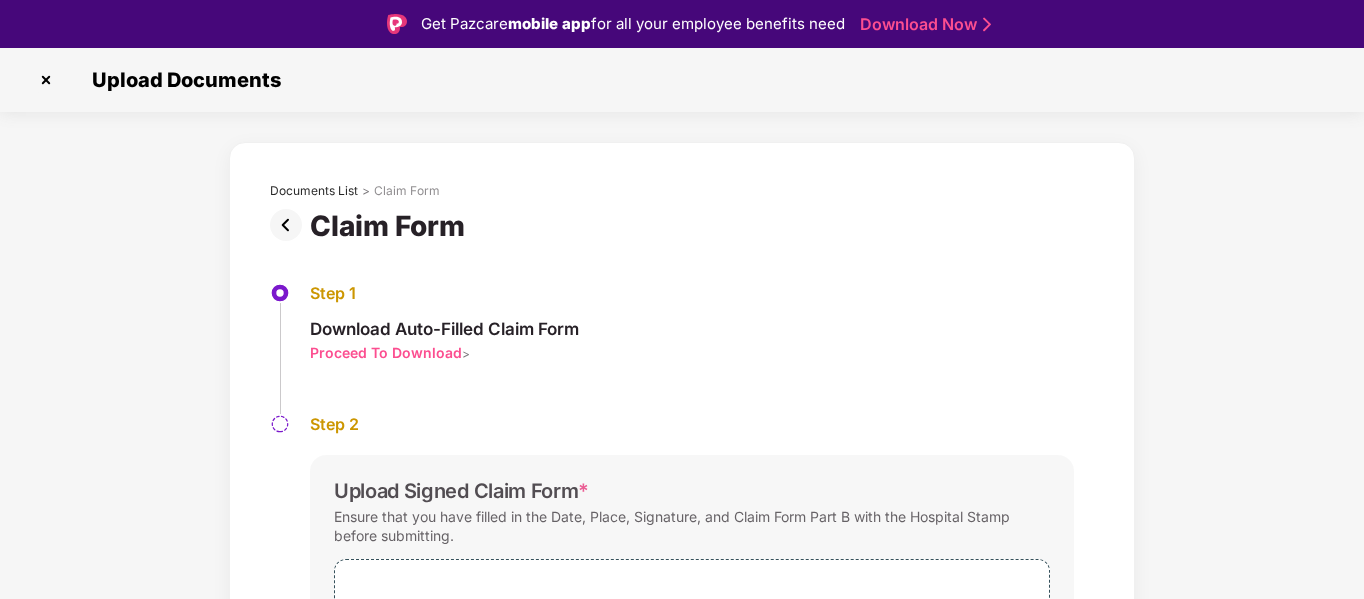 click on "Documents List > Claim Form   Claim Form Step 1 Download Auto-Filled Claim Form Proceed To Download  > Step 2 Upload Signed Claim Form * Ensure that you have filled in the Date, Place, Signature, and Claim Form Part B with the Hospital Stamp before submitting.   Select file  or drop your file here pdf, png, jpg or jpeg files types are supported. Max. File size 5mb   If you face any issue while generating the auto-filled claim form click   here" at bounding box center [682, 481] 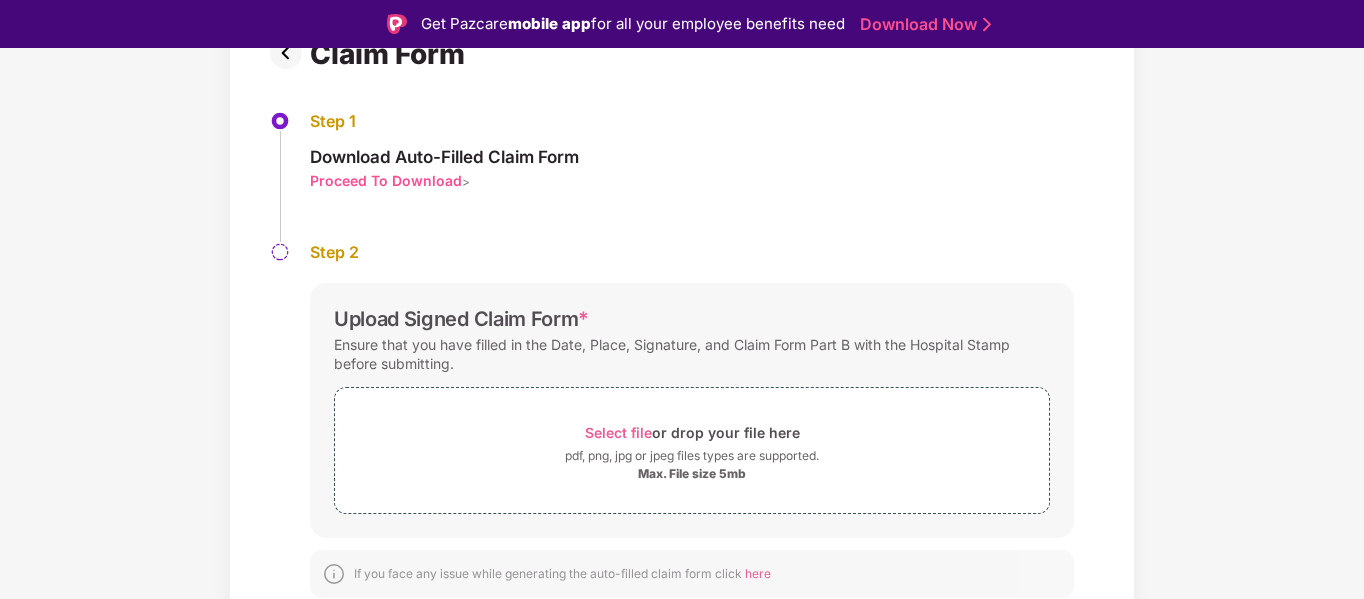 scroll, scrollTop: 174, scrollLeft: 0, axis: vertical 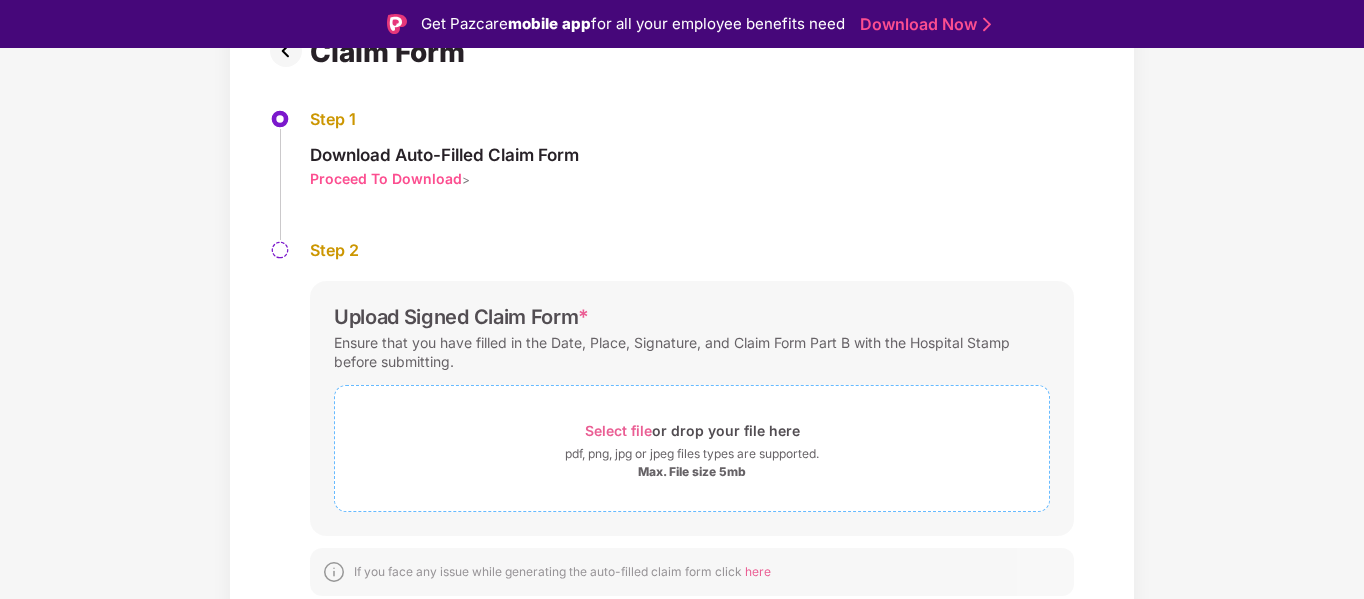 click on "pdf, png, jpg or jpeg files types are supported." at bounding box center (692, 454) 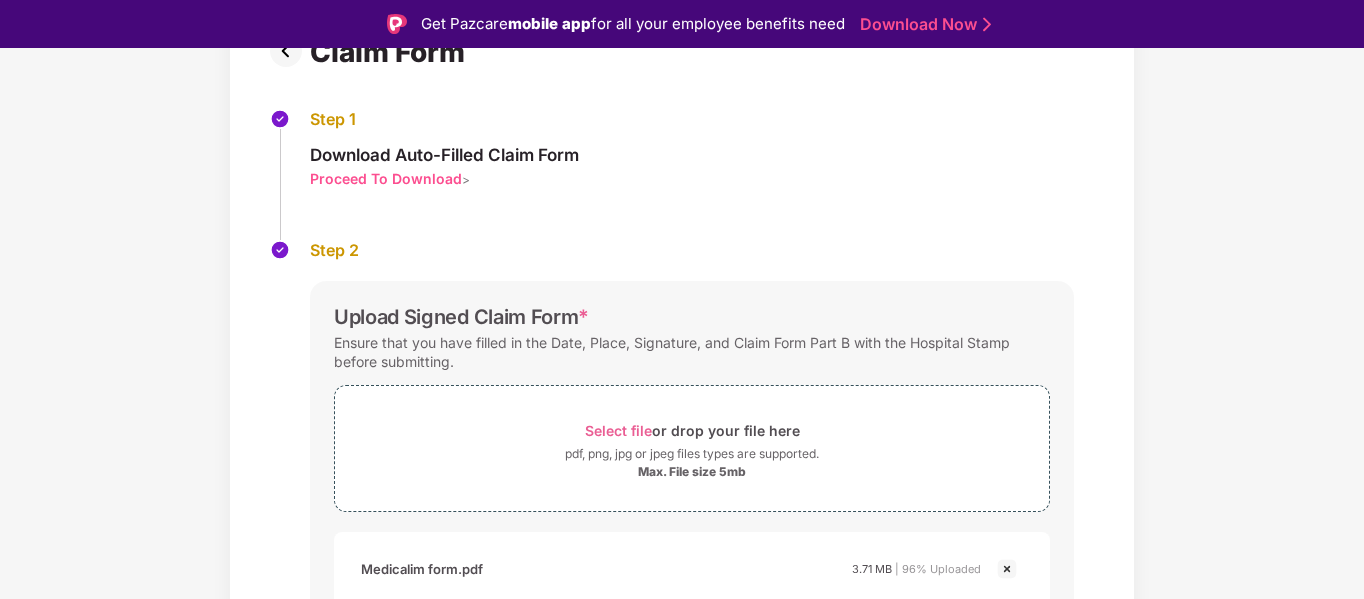 click on "Documents List > Claim Form Claim Form Step 1 Download Auto-Filled Claim Form Proceed To Download > Step 2 Upload Signed Claim Form * Ensure that you have filled in the Date, Place, Signature, and Claim Form Part B with the Hospital Stamp before submitting. Select file or drop your file here pdf, png, jpg or jpeg files types are supported. Max. File size 5mb [FILENAME].pdf [FILENAME].pdf 3.71 MB | 96% Uploaded If you face any issue while generating the auto-filled claim form click here Save & Continue" at bounding box center [682, 391] 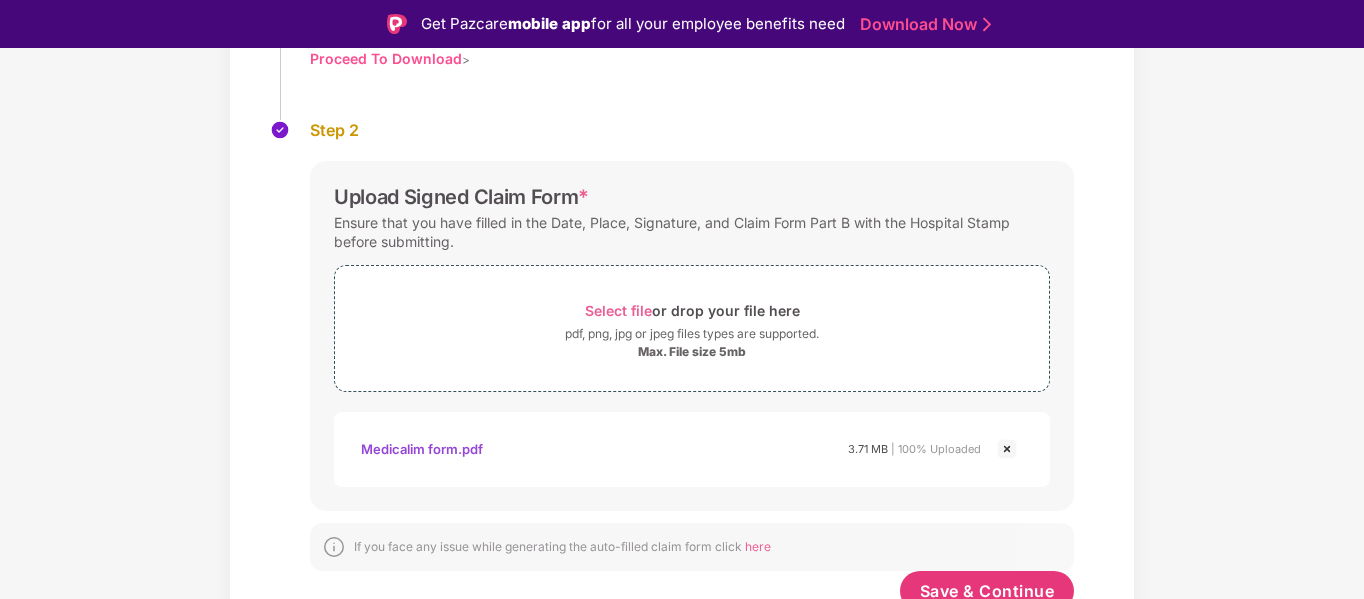 scroll, scrollTop: 319, scrollLeft: 0, axis: vertical 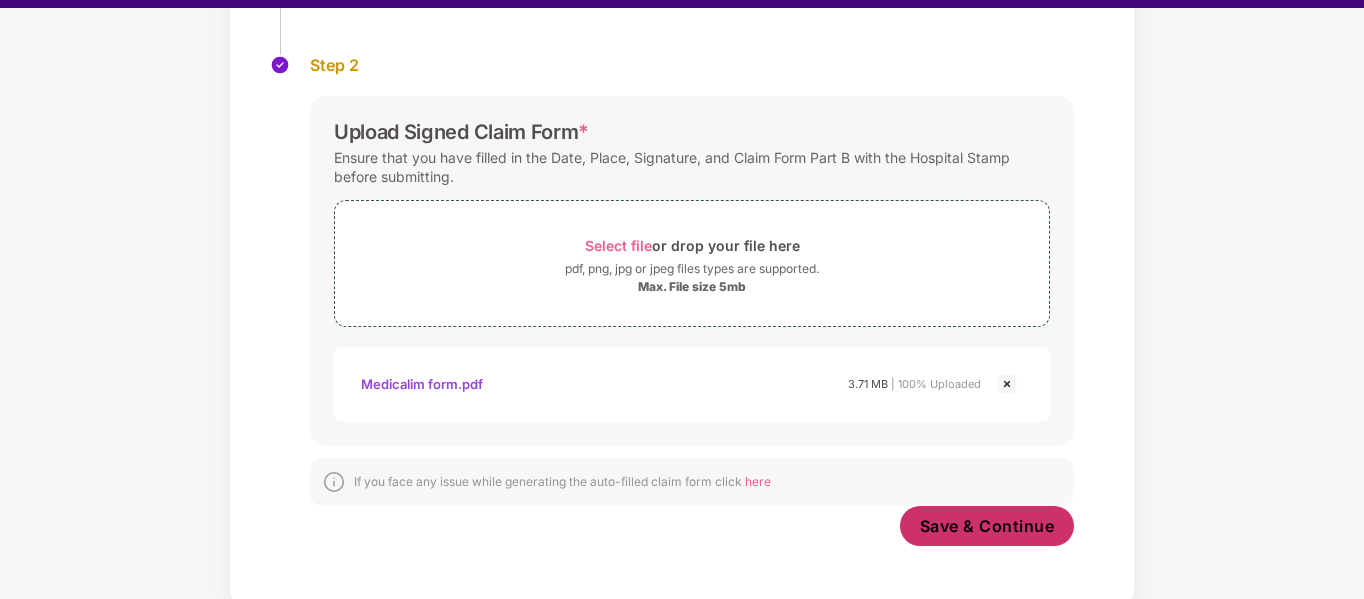 click on "Save & Continue" at bounding box center (987, 526) 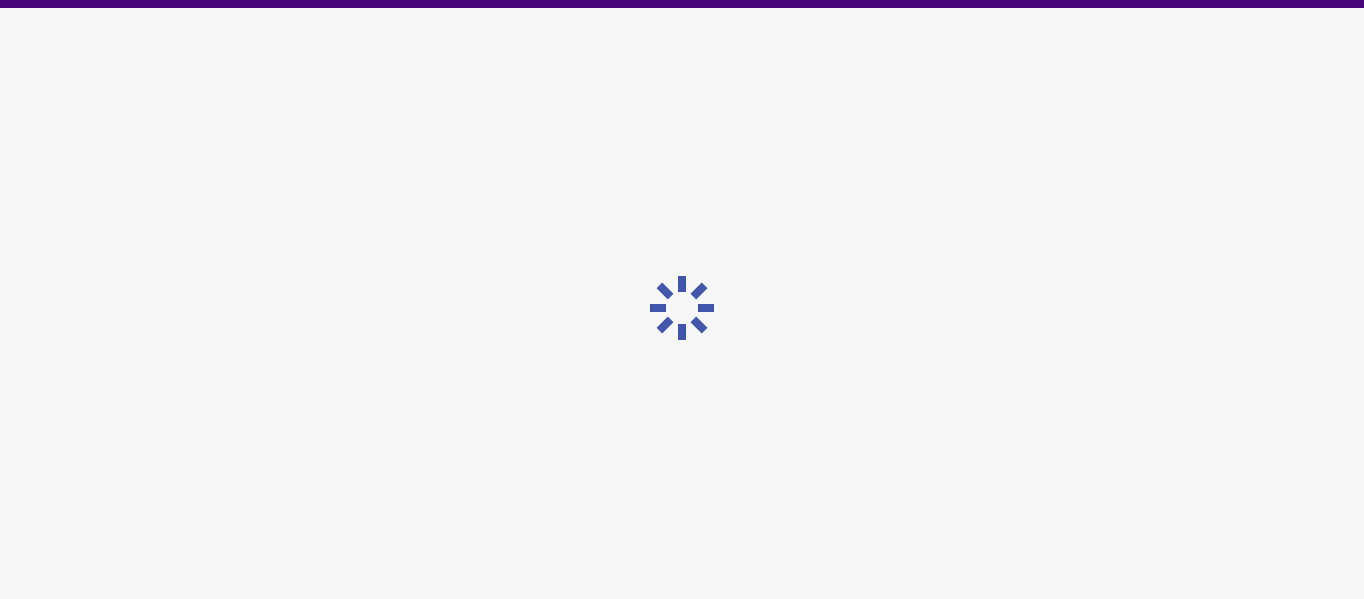 scroll, scrollTop: 0, scrollLeft: 0, axis: both 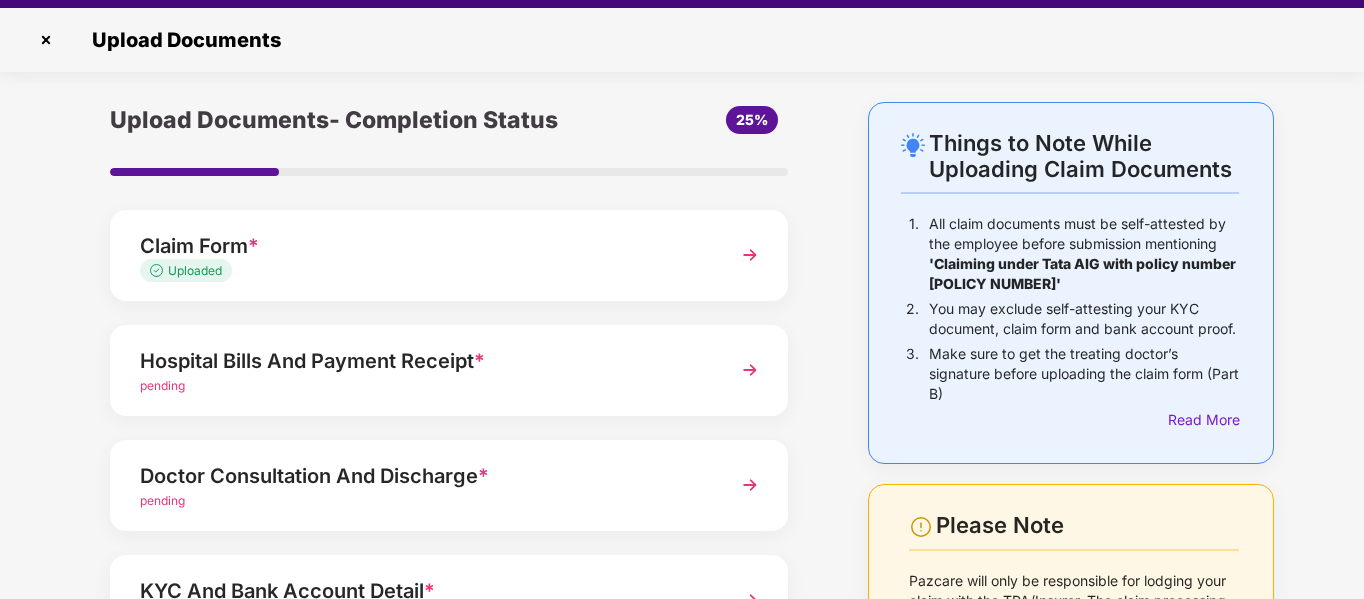 click on "Things to Note While Uploading Claim Documents 1. All claim documents must be self-attested by the employee before submission mentioning 'Claiming under Tata AIG with policy number [POLICY NUMBER]' 2. You may exclude self-attesting your KYC document, claim form and bank account proof. 3. Make sure to get the treating doctor’s signature before uploading the claim form (Part B) Read More Please Note Pazcare will only be responsible for lodging your claim with the TPA/Insurer. The claim processing is subject to the terms and conditions of the policy you and your dependents are covered within. Also, all necessary documents required by the insurance company and the TPA will have to be furnished timely. Further supporting documents can also be requested. Upload Documents- Completion Status 25% Claim Form * Uploaded Hospital Bills And Payment Receipt * pending Doctor Consultation And Discharge * pending KYC And Bank Account Detail * pending Other Documents Save and Exit Submit" at bounding box center [682, 497] 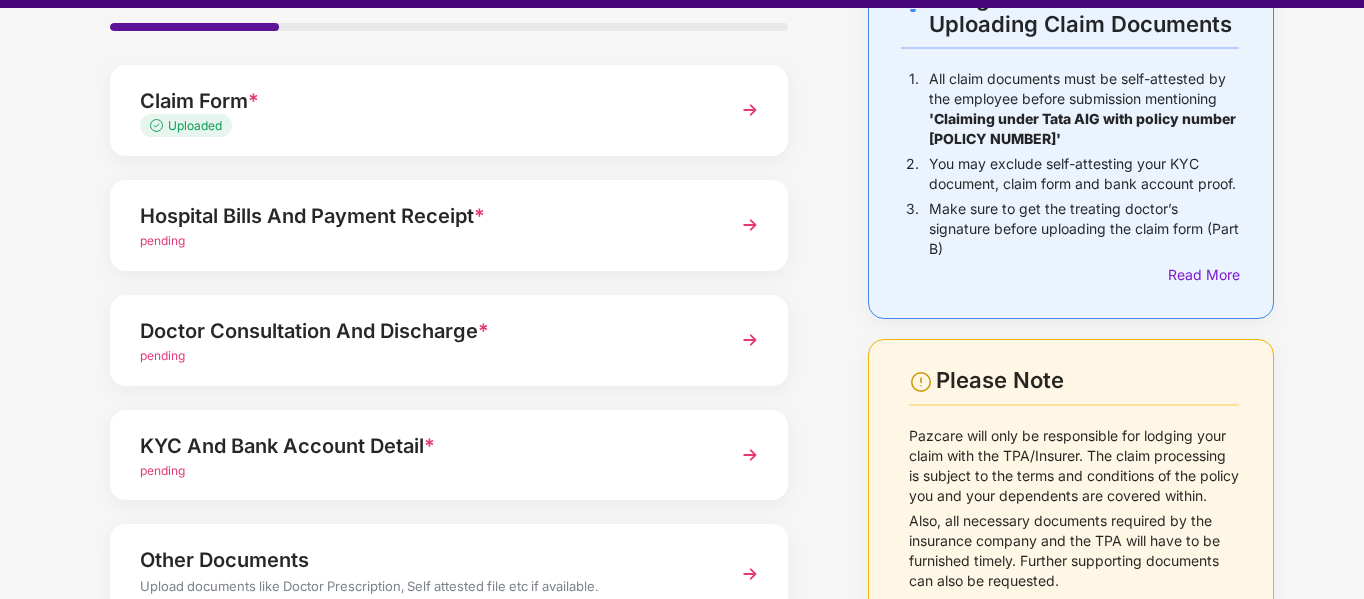scroll, scrollTop: 120, scrollLeft: 0, axis: vertical 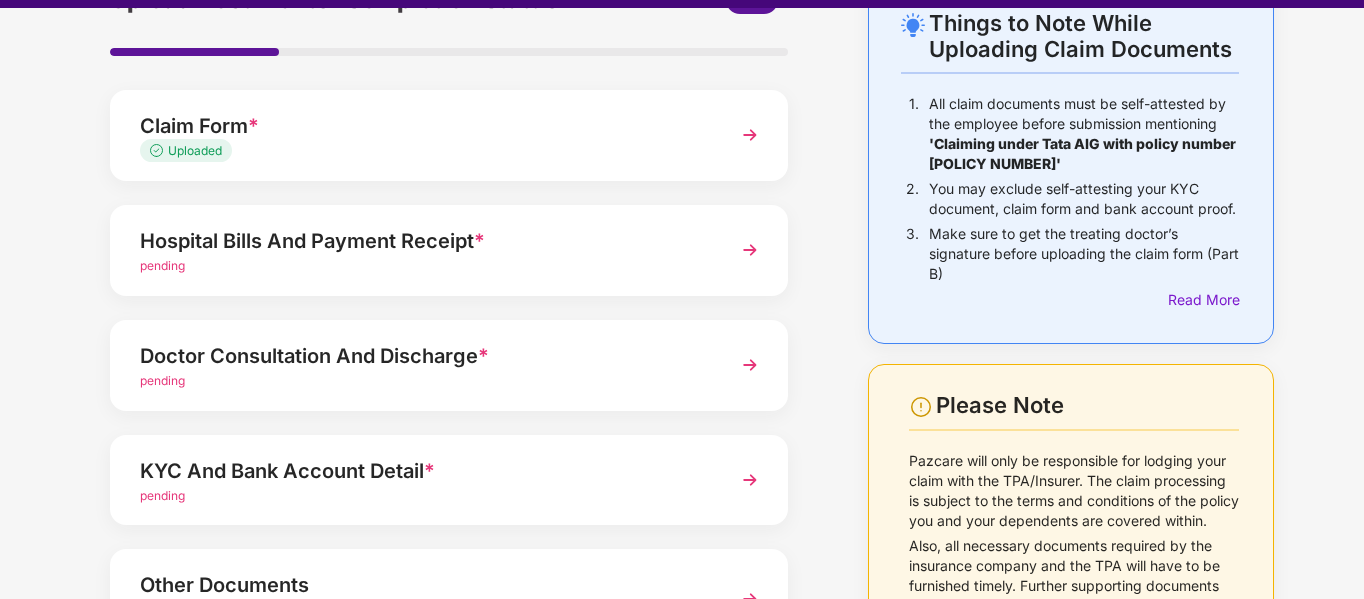 click at bounding box center [750, 250] 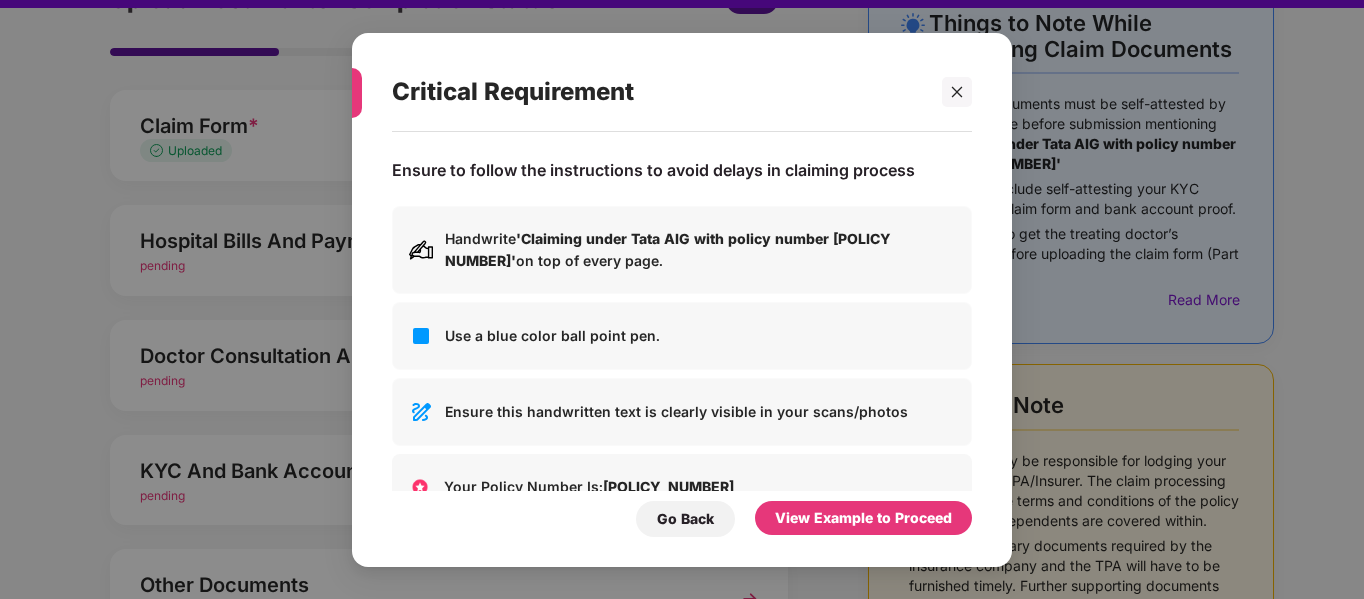 scroll, scrollTop: 0, scrollLeft: 0, axis: both 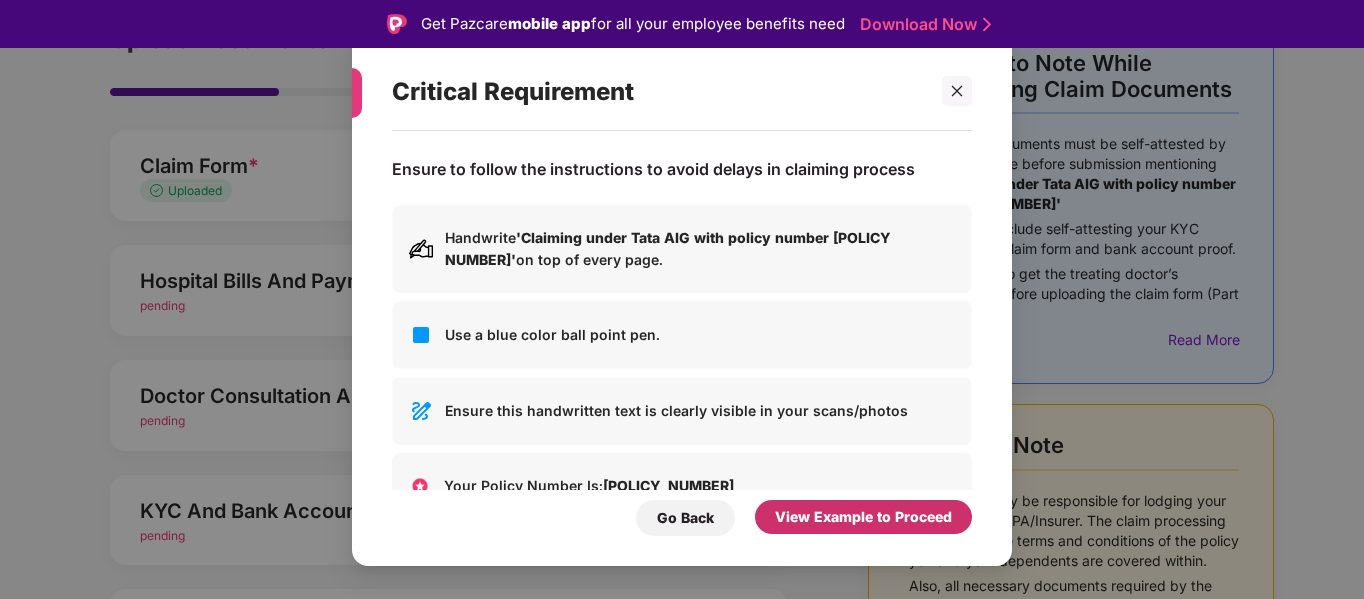 click on "View Example to Proceed" at bounding box center (863, 517) 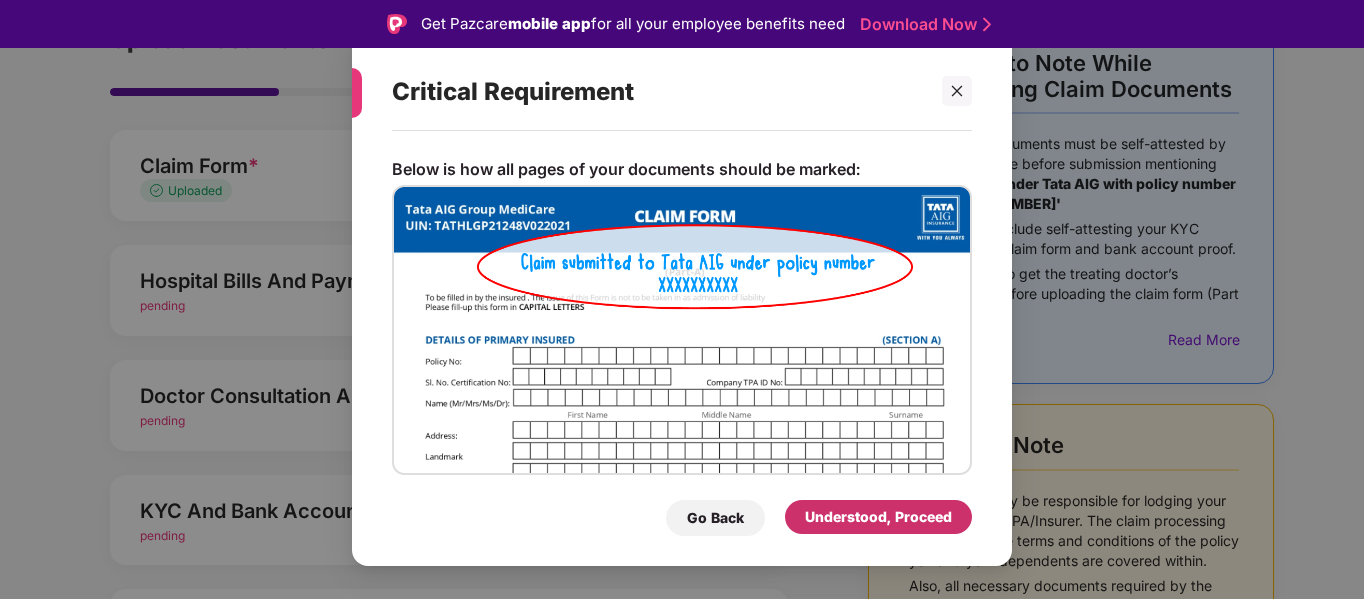click on "Understood, Proceed" at bounding box center [878, 517] 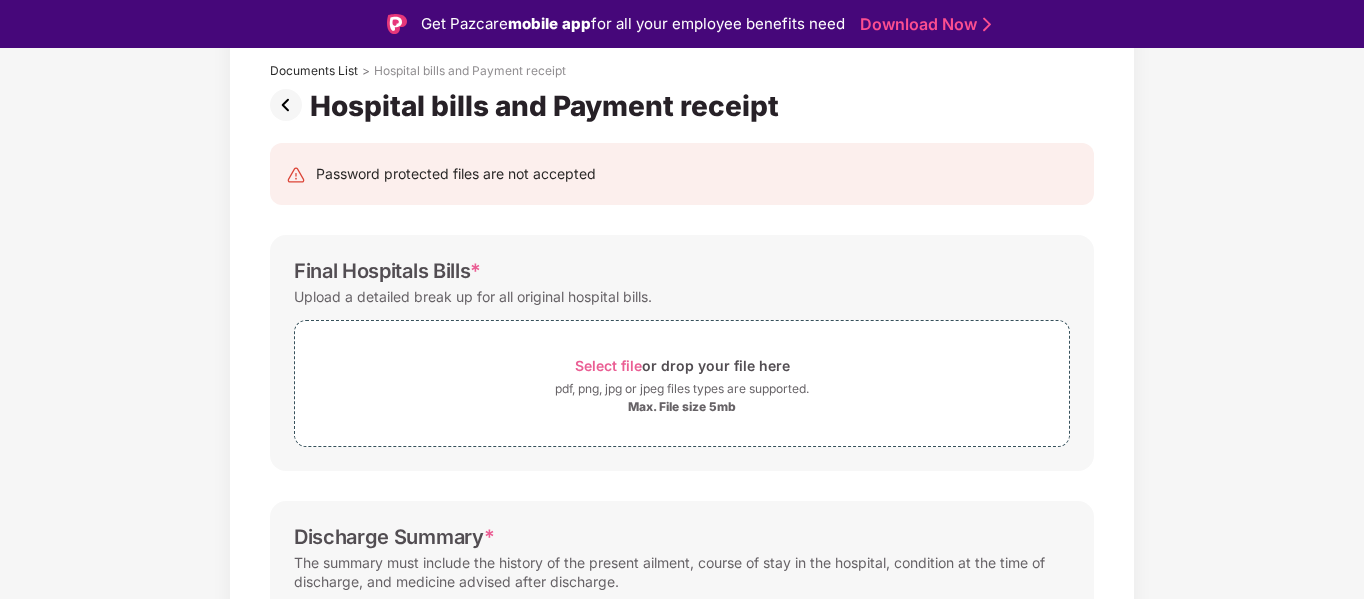 scroll, scrollTop: 26, scrollLeft: 0, axis: vertical 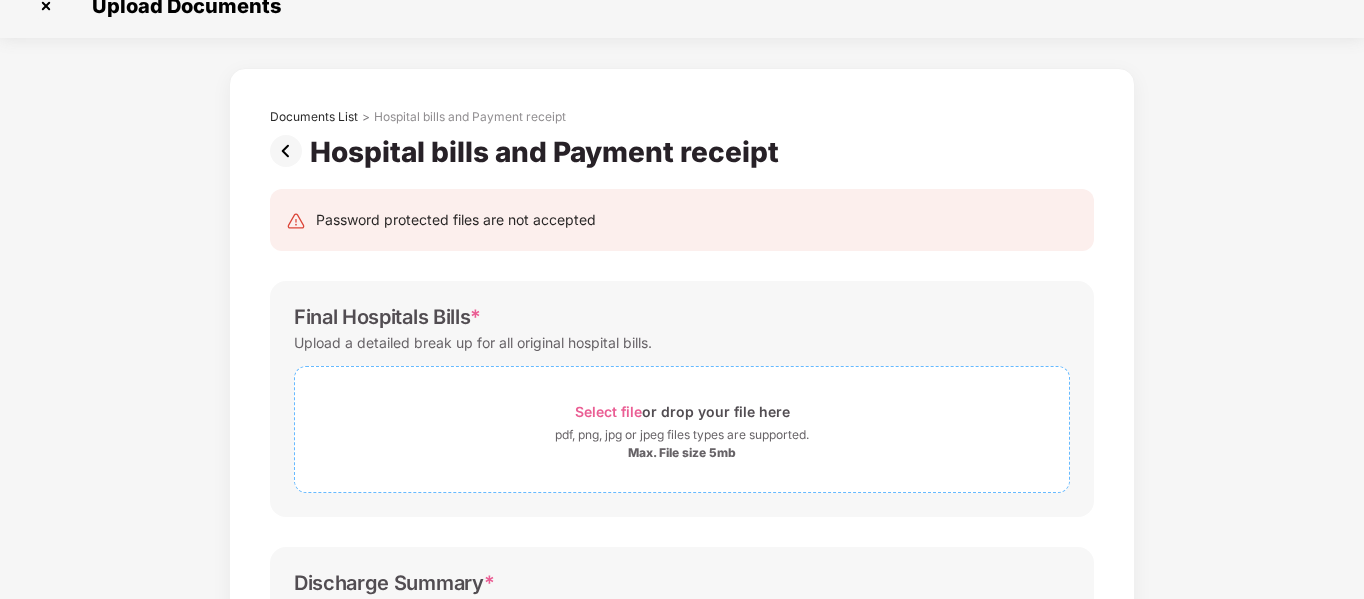 click on "pdf, png, jpg or jpeg files types are supported." at bounding box center (682, 435) 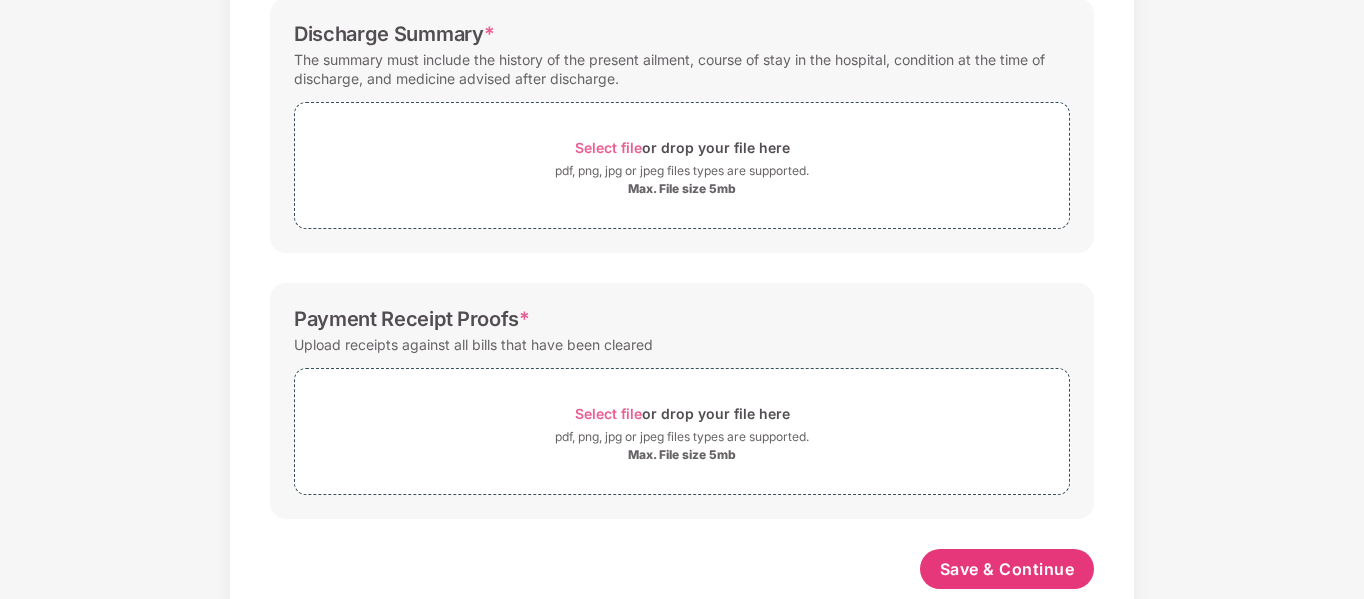 scroll, scrollTop: 956, scrollLeft: 0, axis: vertical 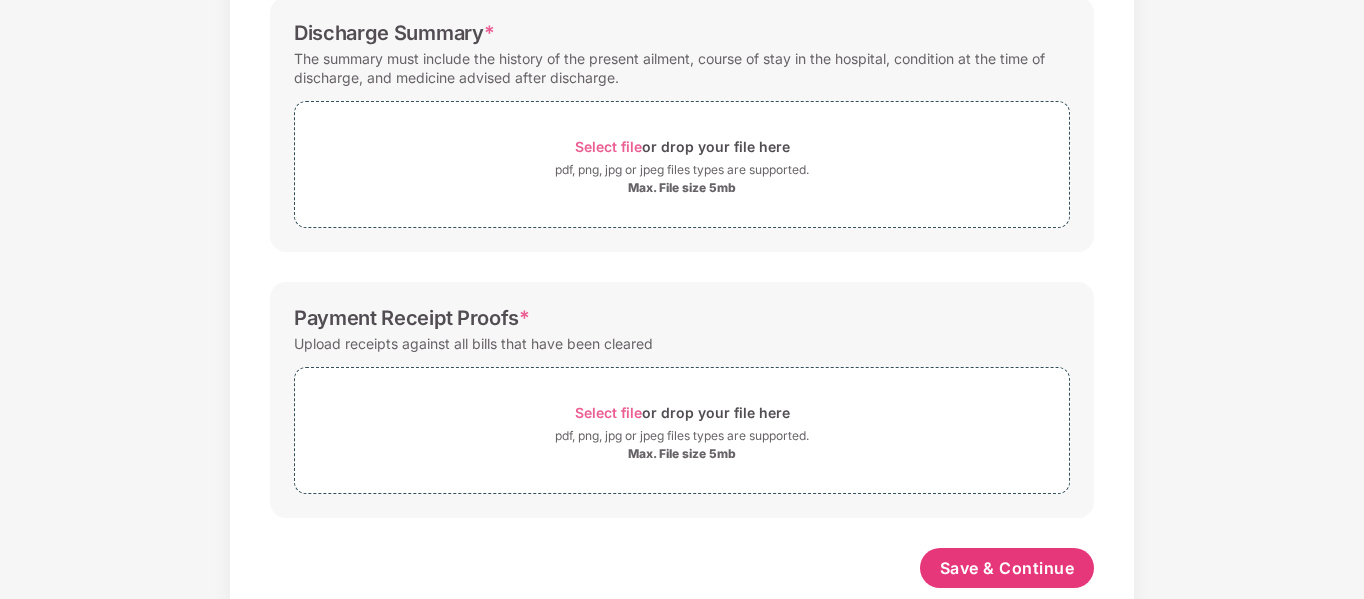 click on "Documents List > Hospital bills and Payment receipt   Hospital bills and Payment receipt Password protected files are not accepted Final Hospitals Bills * Upload a detailed break up for all original hospital bills.   Select file  or drop your file here pdf, png, jpg or jpeg files types are supported. Max. File size 5mb Pharamacy1.pdf Pharamacy2.pdf Pharamacy3.pdf Hospital Main Bill.pdf   Pharamacy1.pdf 0.63 MB    | 100% Uploaded Pharamacy2.pdf 0.64 MB    | 100% Uploaded Pharamacy3.pdf 0.57 MB    | 100% Uploaded Hospital main bill.pdf 0.40 MB    | 100% Uploaded Discharge Summary * The summary must include the history of the present ailment, course of stay in the hospital, condition at the time of discharge, and medicine advised after discharge.   Select file  or drop your file here pdf, png, jpg or jpeg files types are supported. Max. File size 5mb   Payment Receipt Proofs * Upload receipts against all bills that have been cleared   Select file  or drop your file here Max. File size 5mb    Save & Continue" at bounding box center (682, -112) 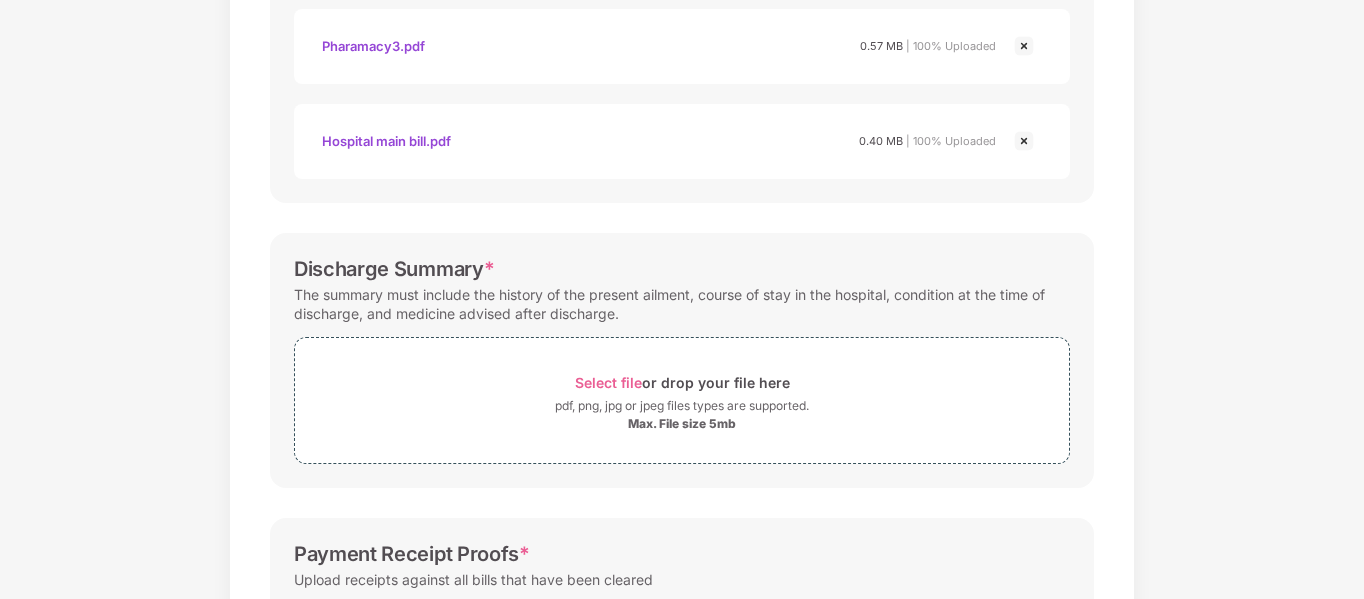 scroll, scrollTop: 716, scrollLeft: 0, axis: vertical 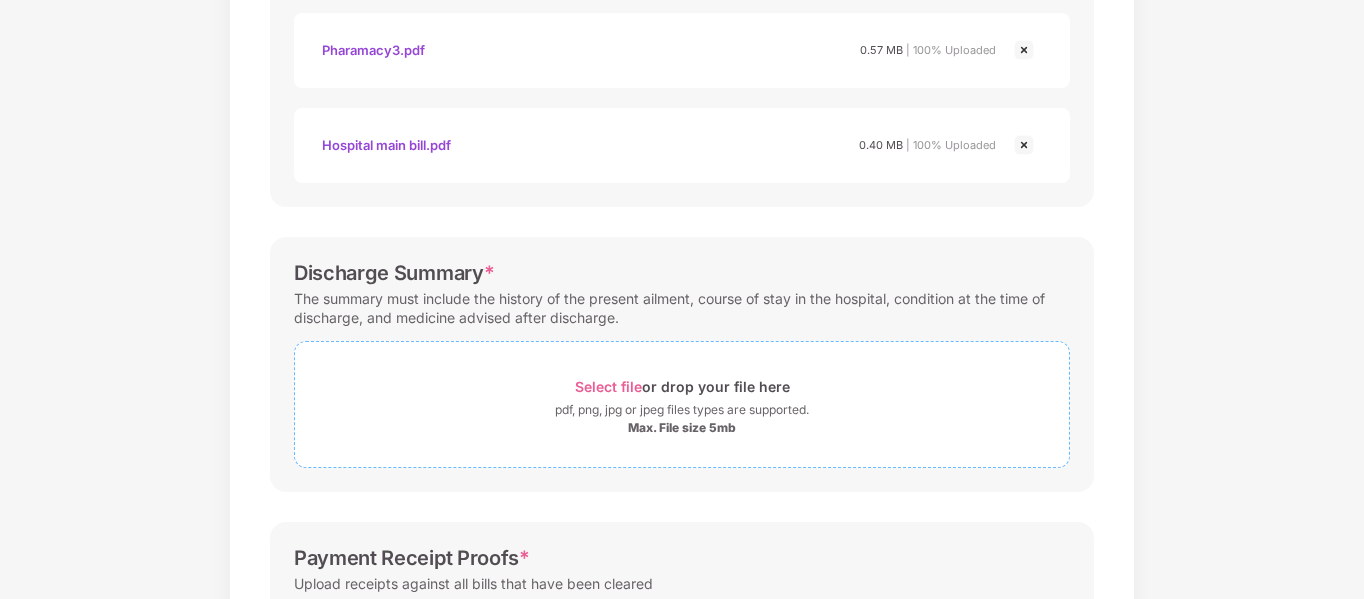 click on "Select file" at bounding box center (608, 386) 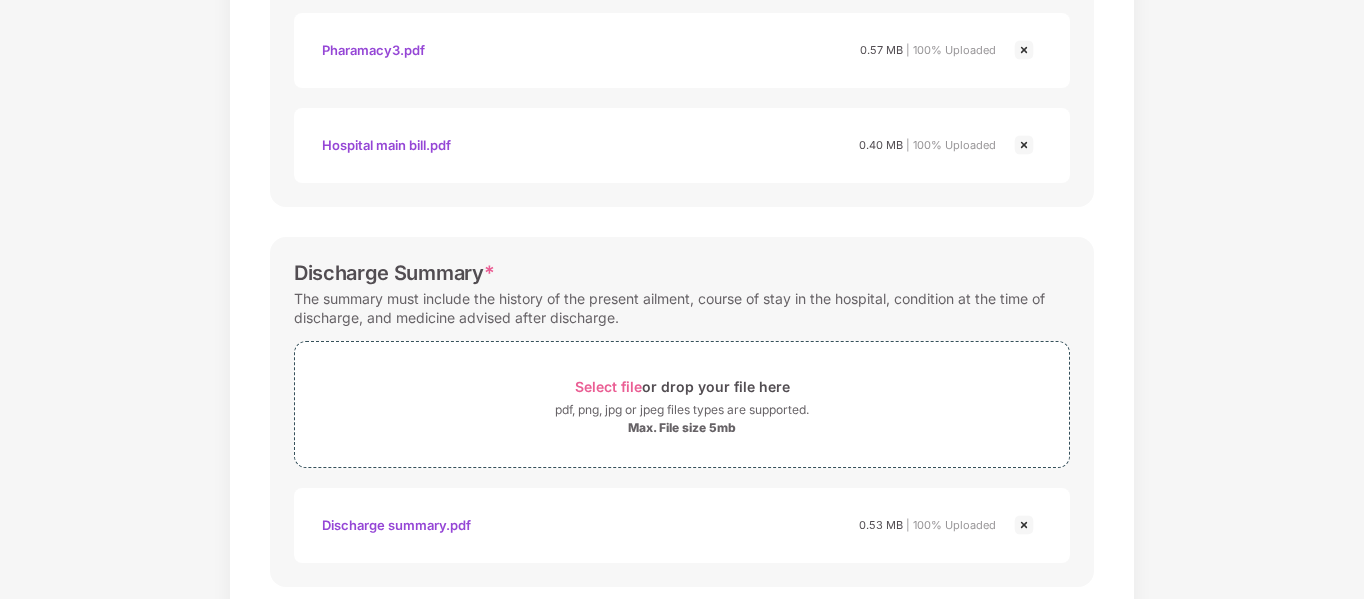 click on "Documents List > Hospital bills and Payment receipt   Hospital bills and Payment receipt Password protected files are not accepted Final Hospitals Bills * Upload a detailed break up for all original hospital bills.   Select file  or drop your file here pdf, png, jpg or jpeg files types are supported. Max. File size 5mb Pharamacy1.pdf Pharamacy2.pdf Pharamacy3.pdf Hospital Main Bill.pdf   Pharamacy1.pdf 0.63 MB    | 100% Uploaded Pharamacy2.pdf 0.64 MB    | 100% Uploaded Pharamacy3.pdf 0.57 MB    | 100% Uploaded Hospital main bill.pdf 0.40 MB    | 100% Uploaded Discharge Summary * The summary must include the history of the present ailment, course of stay in the hospital, condition at the time of discharge, and medicine advised after discharge.   Select file  or drop your file here pdf, png, jpg or jpeg files types are supported. Max. File size 5mb Discharge summary.pdf   Discharge summary.pdf 0.53 MB    | 100% Uploaded Payment Receipt Proofs * Upload receipts against all bills that have been cleared" at bounding box center [682, 176] 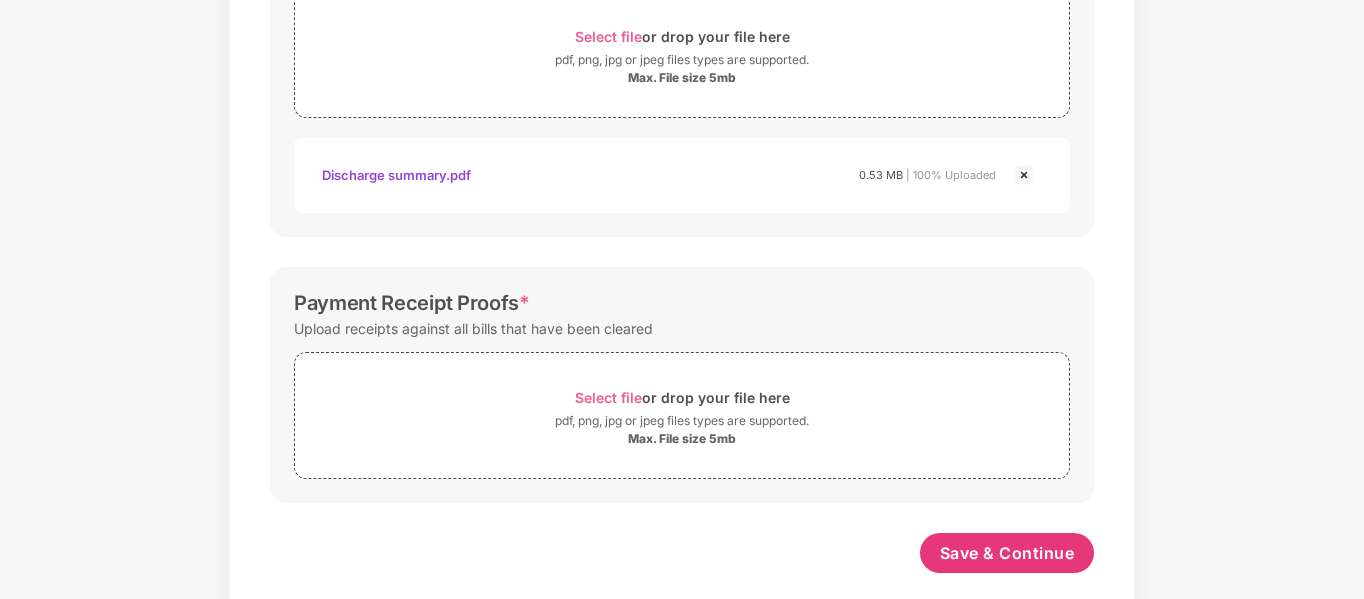 scroll, scrollTop: 1091, scrollLeft: 0, axis: vertical 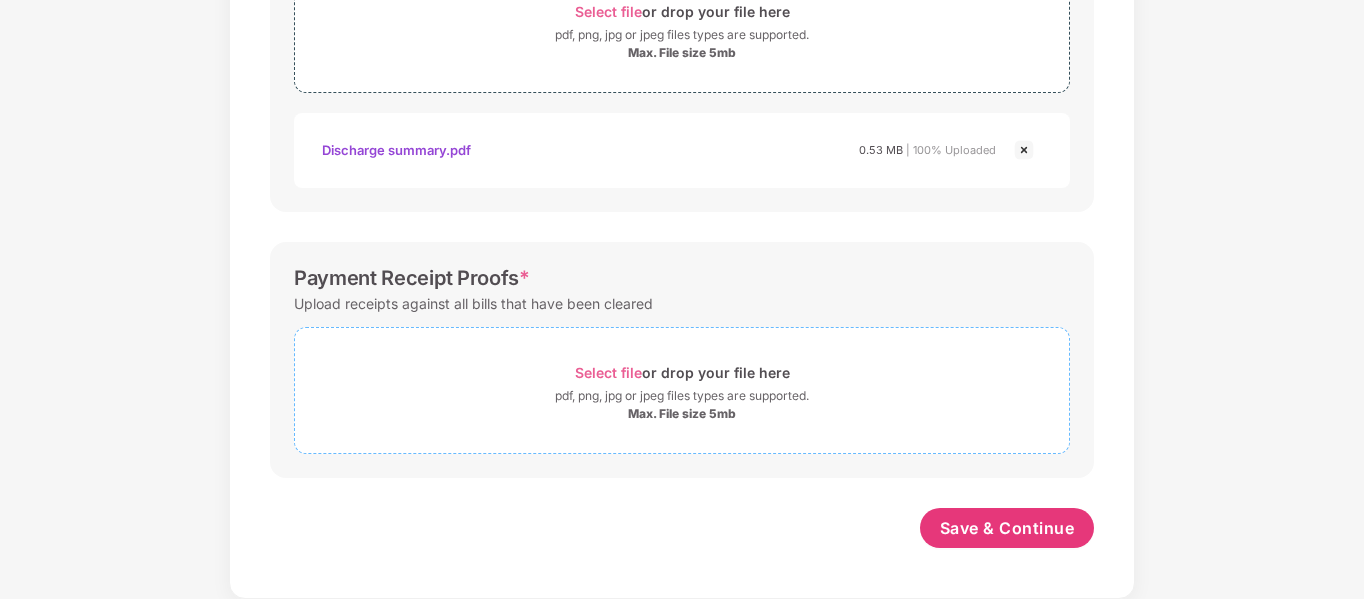 click on "Select file  or drop your file here" at bounding box center [682, 372] 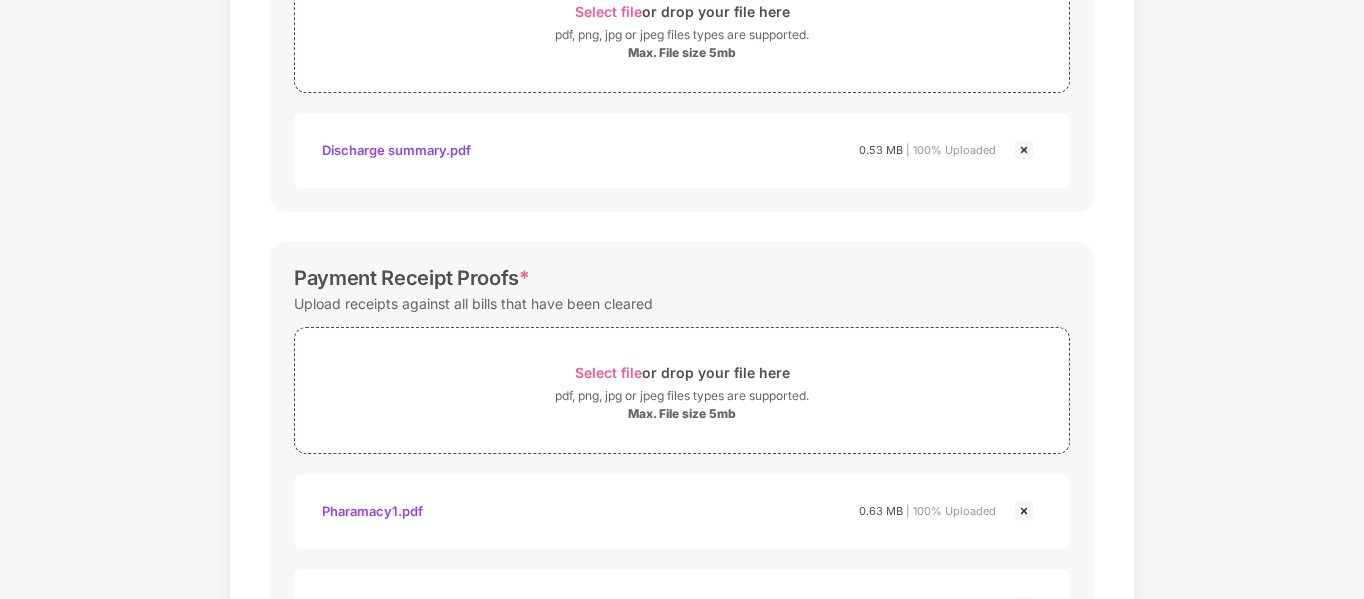 drag, startPoint x: 1365, startPoint y: 4, endPoint x: 113, endPoint y: 157, distance: 1261.314 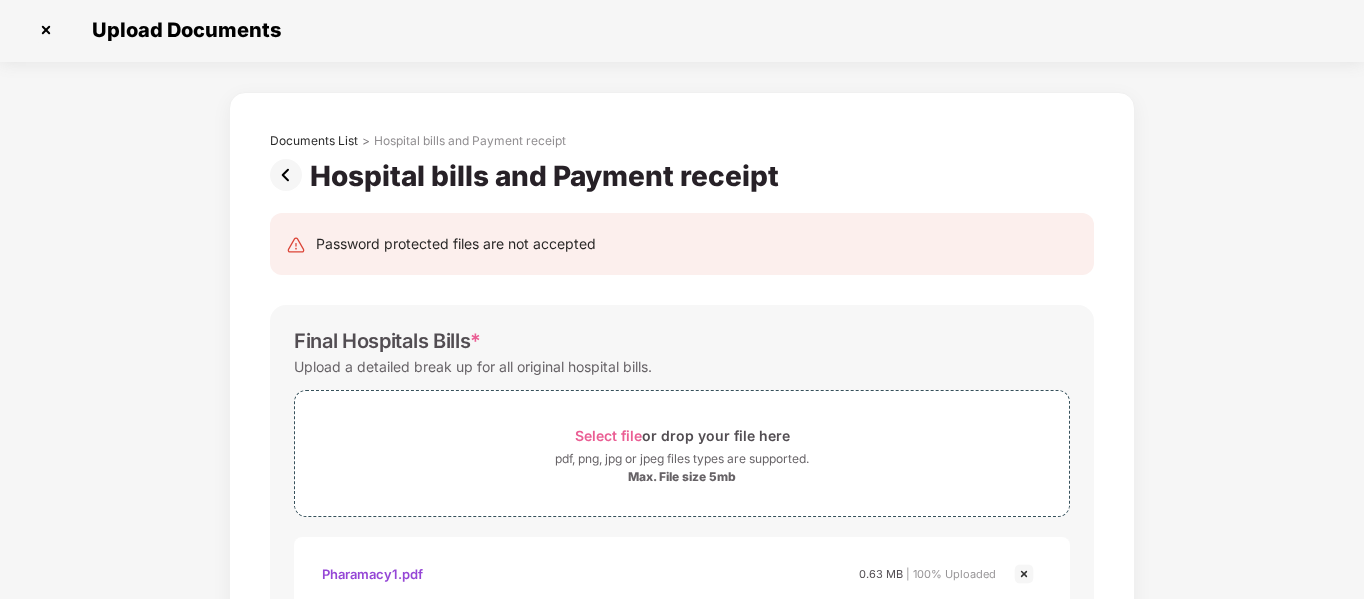 scroll, scrollTop: 0, scrollLeft: 0, axis: both 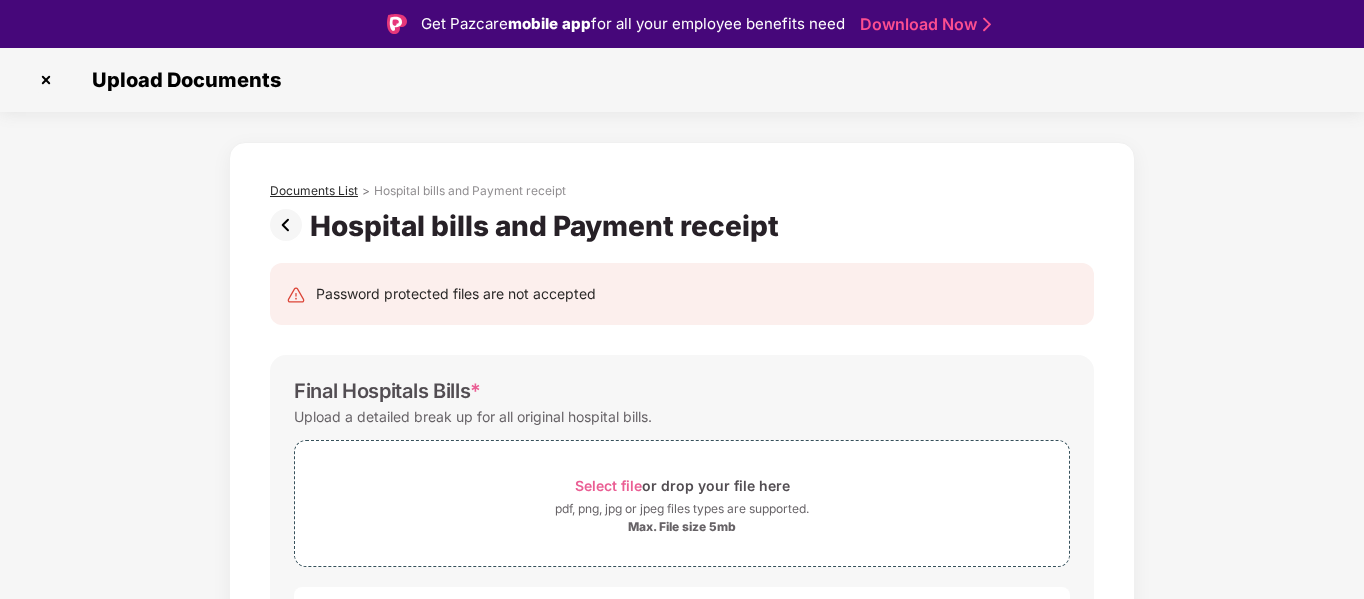 click on "Documents List" at bounding box center (314, 191) 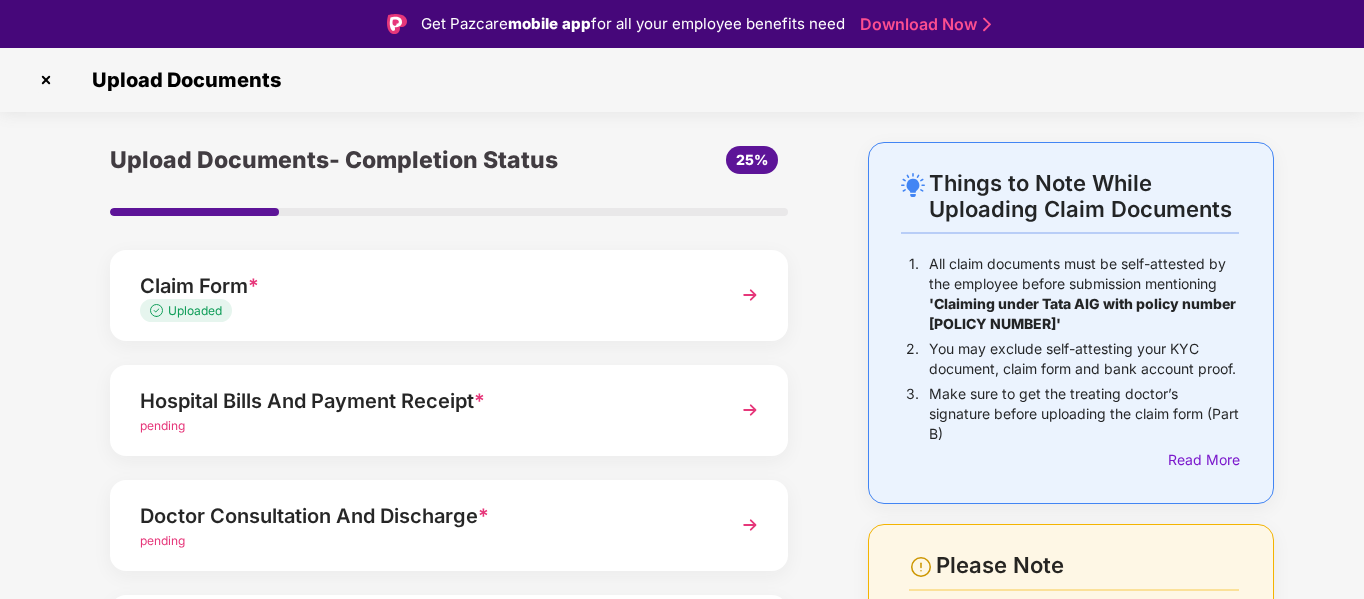 click at bounding box center [750, 410] 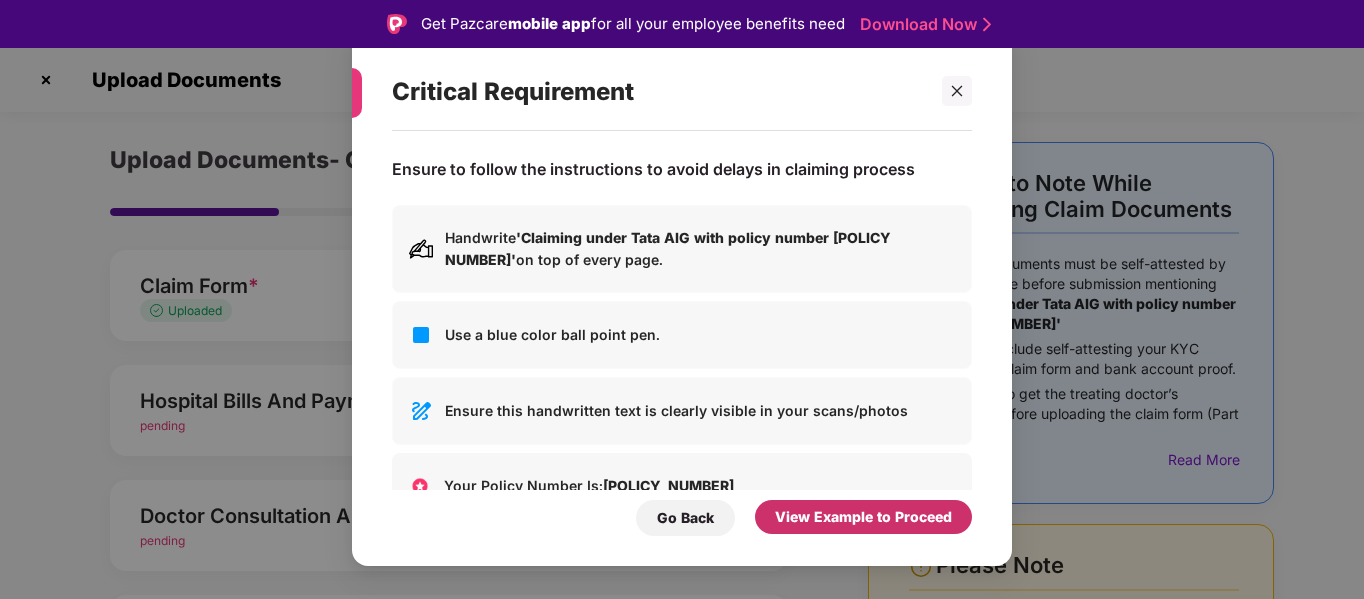 click on "View Example to Proceed" at bounding box center [863, 517] 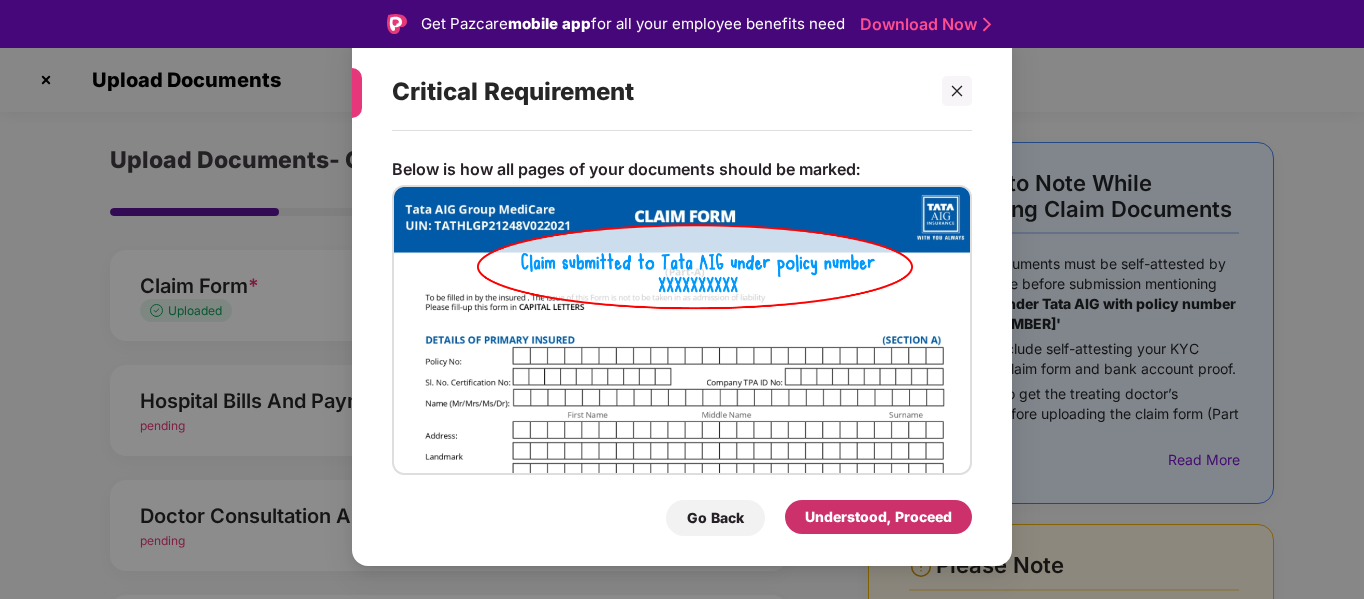 click on "Understood, Proceed" at bounding box center [878, 517] 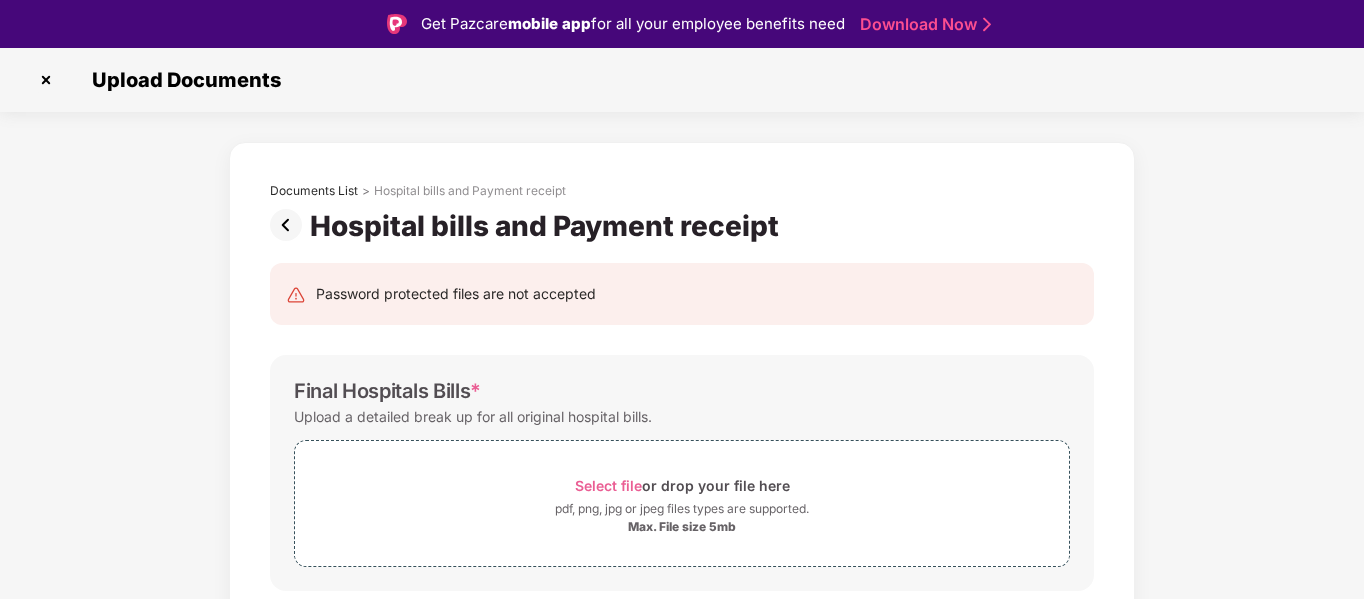 click on "Password protected files are not accepted Final Hospitals Bills * Upload a detailed break up for all original hospital bills. Select file or drop your file here pdf, png, jpg or jpeg files types are supported. Max. File size 5mb Discharge Summary * The summary must include the history of the present ailment, course of stay in the hospital, condition at the time of discharge, and medicine advised after discharge. Select file or drop your file here pdf, png, jpg or jpeg files types are supported. Max. File size 5mb Payment Receipt Proofs * Upload receipts against all bills that have been cleared Select file or drop your file here pdf, png, jpg or jpeg files types are supported. Max. File size 5mb Save & Continue" at bounding box center (682, 747) 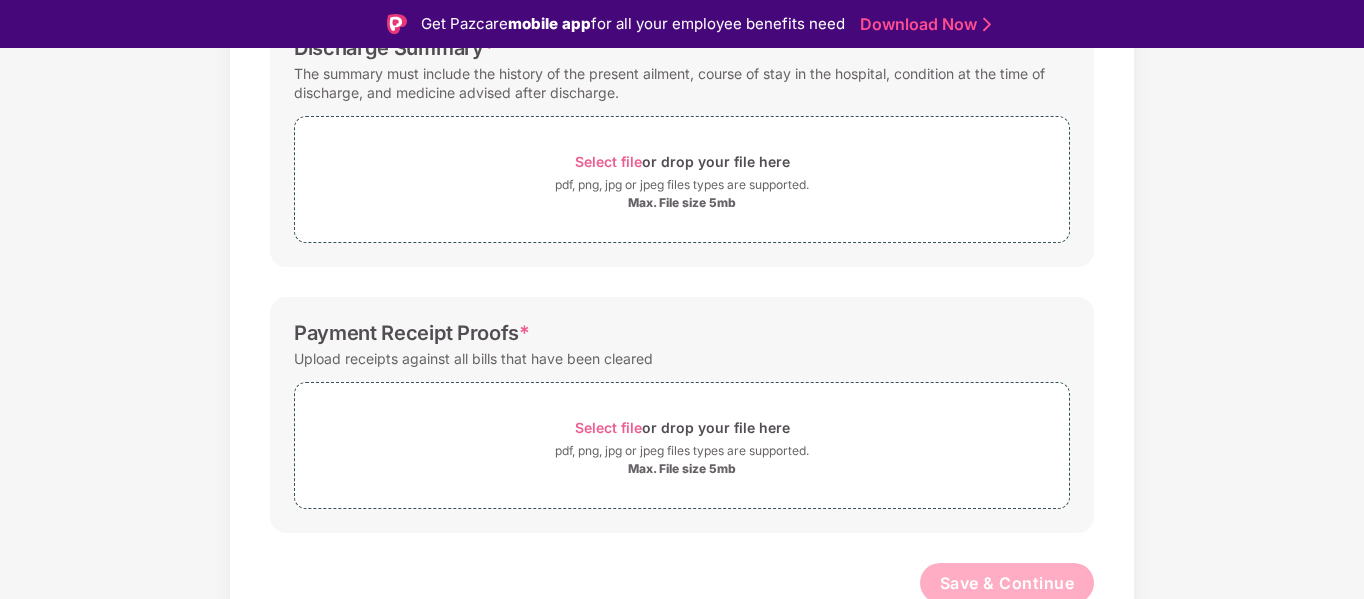scroll, scrollTop: 616, scrollLeft: 0, axis: vertical 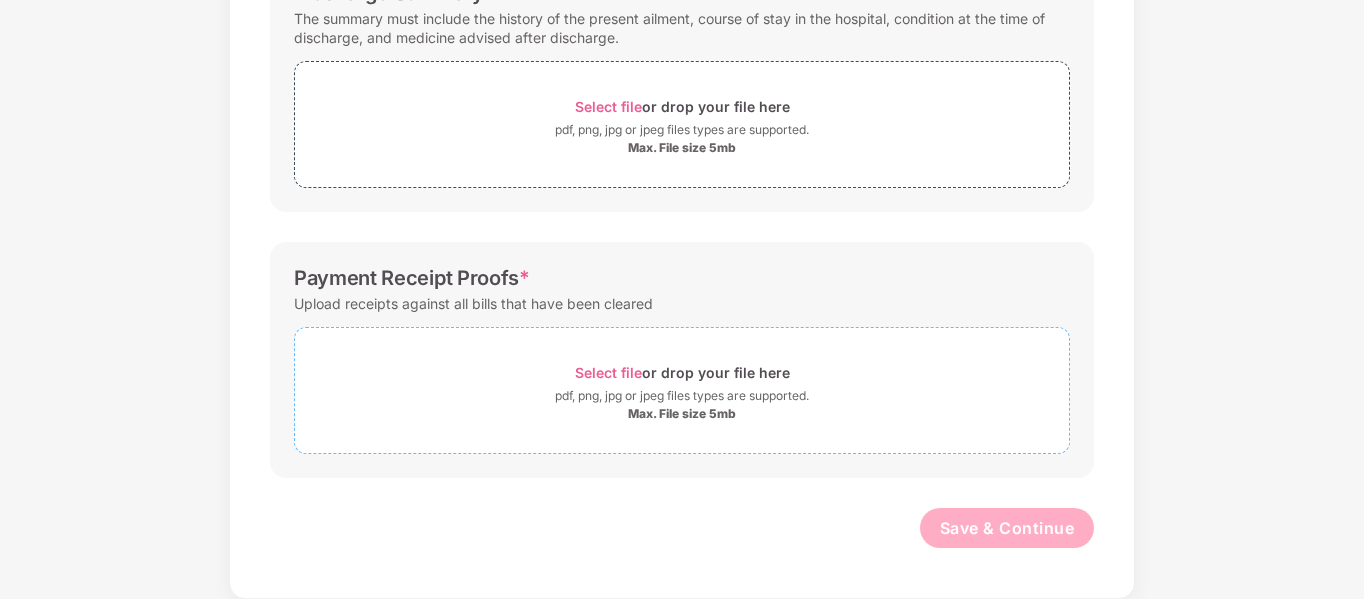 click on "Select file  or drop your file here" at bounding box center [682, 372] 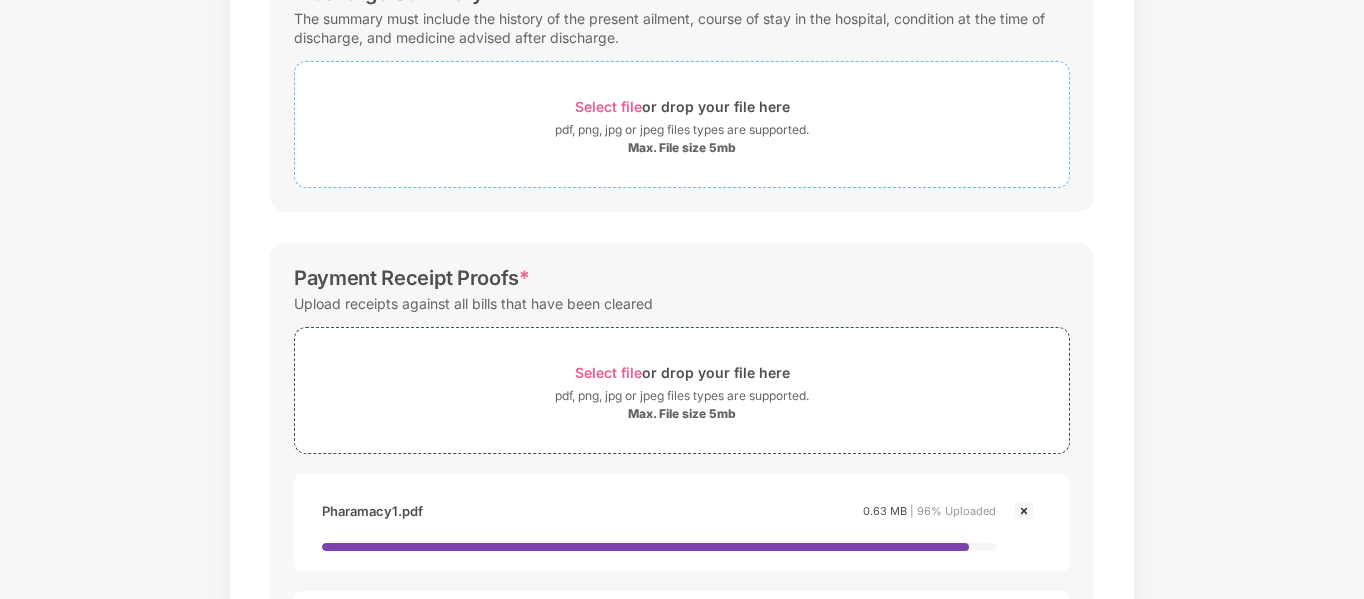 click on "Select file  or drop your file here pdf, png, jpg or jpeg files types are supported. Max. File size 5mb" at bounding box center (682, 124) 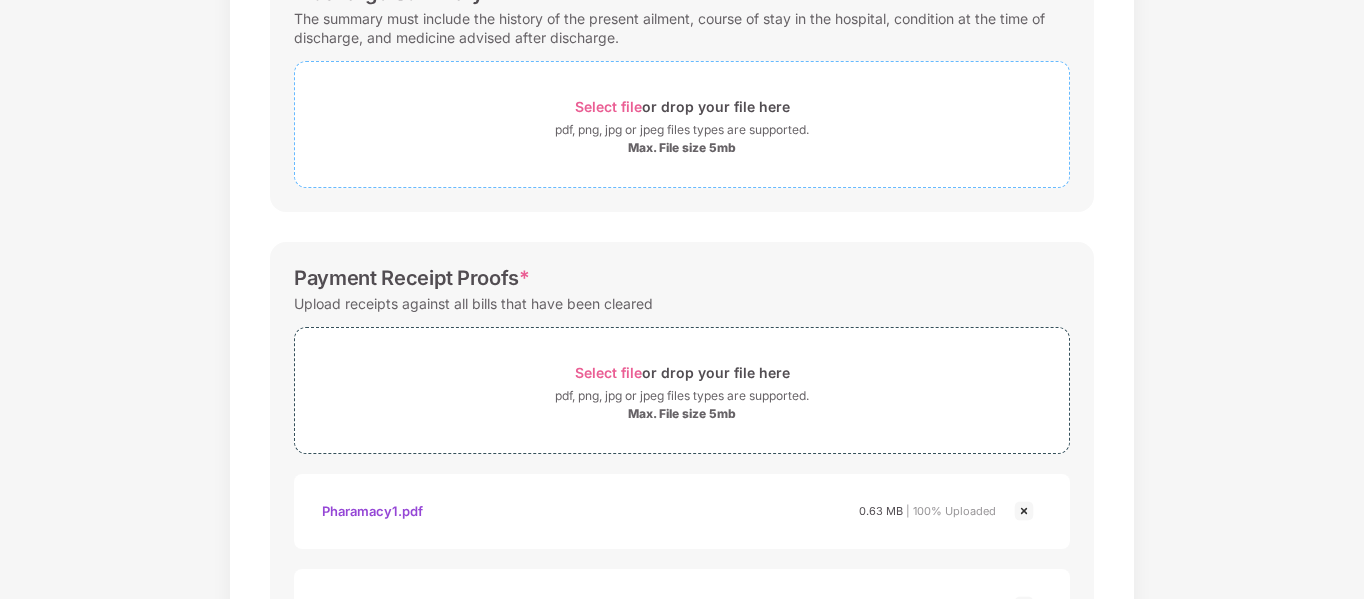click on "Select file" at bounding box center [608, 106] 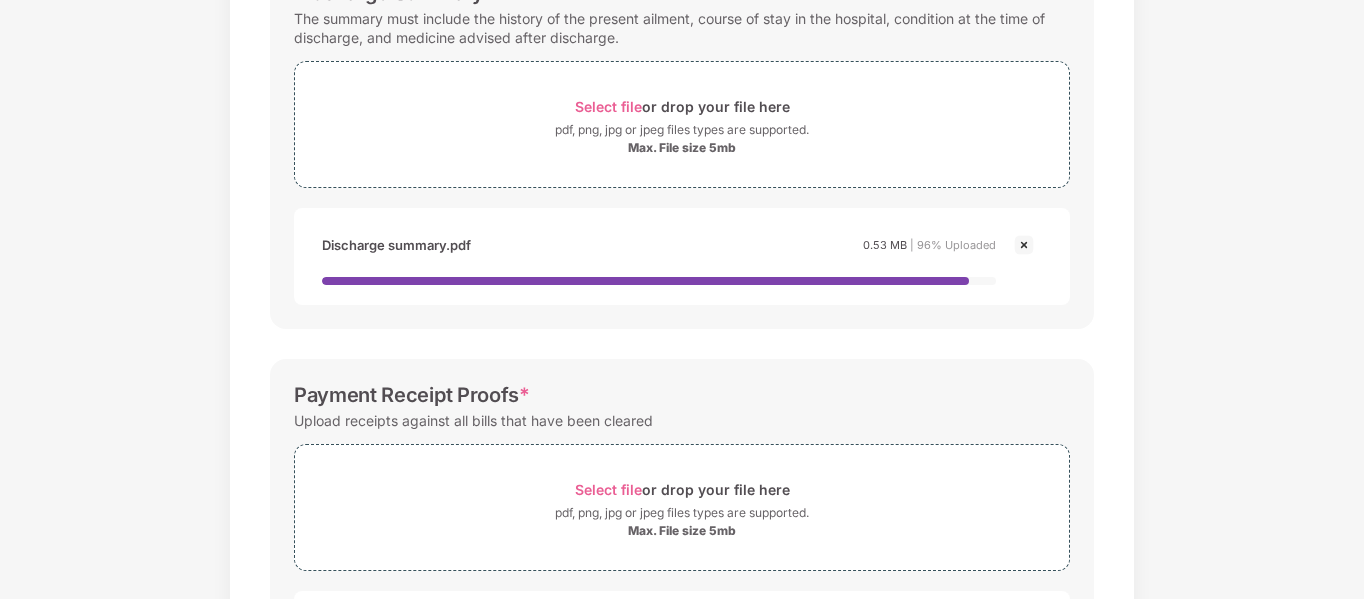 click on "Documents List > Hospital bills and Payment receipt Hospital bills and Payment receipt Password protected files are not accepted Final Hospitals Bills * Upload a detailed break up for all original hospital bills. Select file or drop your file here pdf, png, jpg or jpeg files types are supported. Max. File size 5mb Discharge Summary * The summary must include the history of the present ailment, course of stay in the hospital, condition at the time of discharge, and medicine advised after discharge. Select file or drop your file here pdf, png, jpg or jpeg files types are supported. Max. File size 5mb Discharge summary.pdf Discharge summary.pdf 0.53 MB | 96% Uploaded Payment Receipt Proofs * Upload receipts against all bills that have been cleared Select file or drop your file here pdf, png, jpg or jpeg files types are supported. Max. File size 5mb Pharamacy1.pdf Pharamacy2.pdf Pharamacy3.pdf Hospital Main Bill.pdf Pharamacy1.pdf 0.63 MB | 100% Uploaded Pharamacy2.pdf 0.64 MB 0.57 MB" at bounding box center [682, 287] 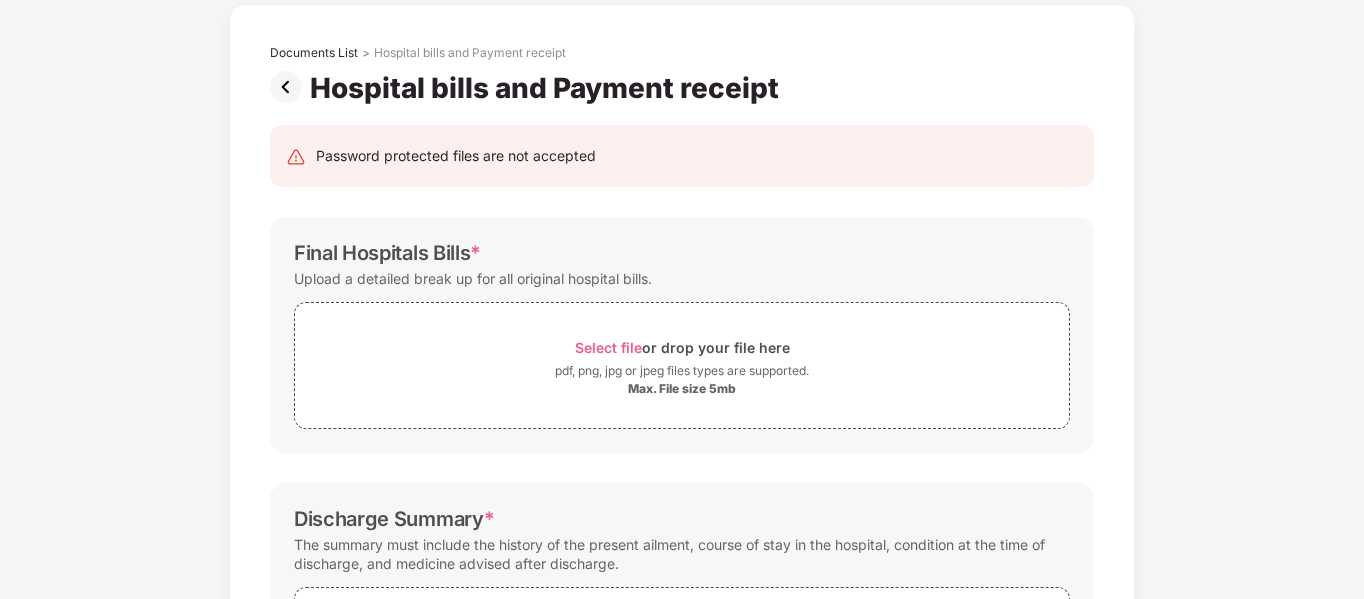 scroll, scrollTop: 0, scrollLeft: 0, axis: both 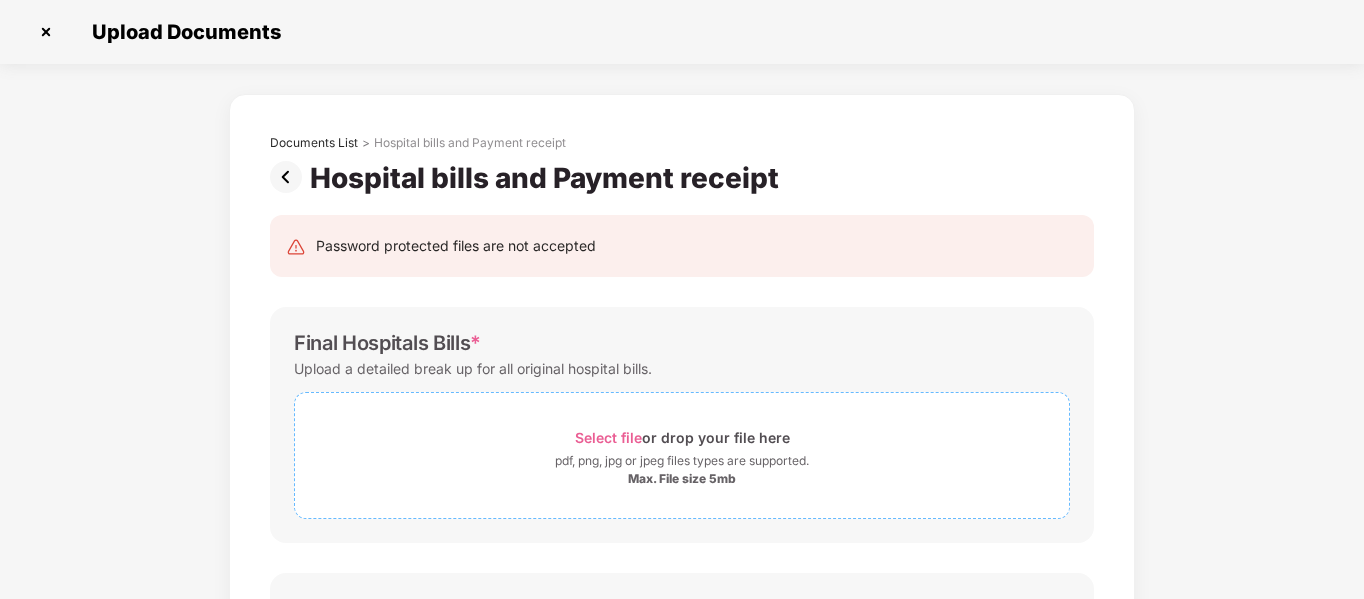 click on "Select file  or drop your file here" at bounding box center [682, 437] 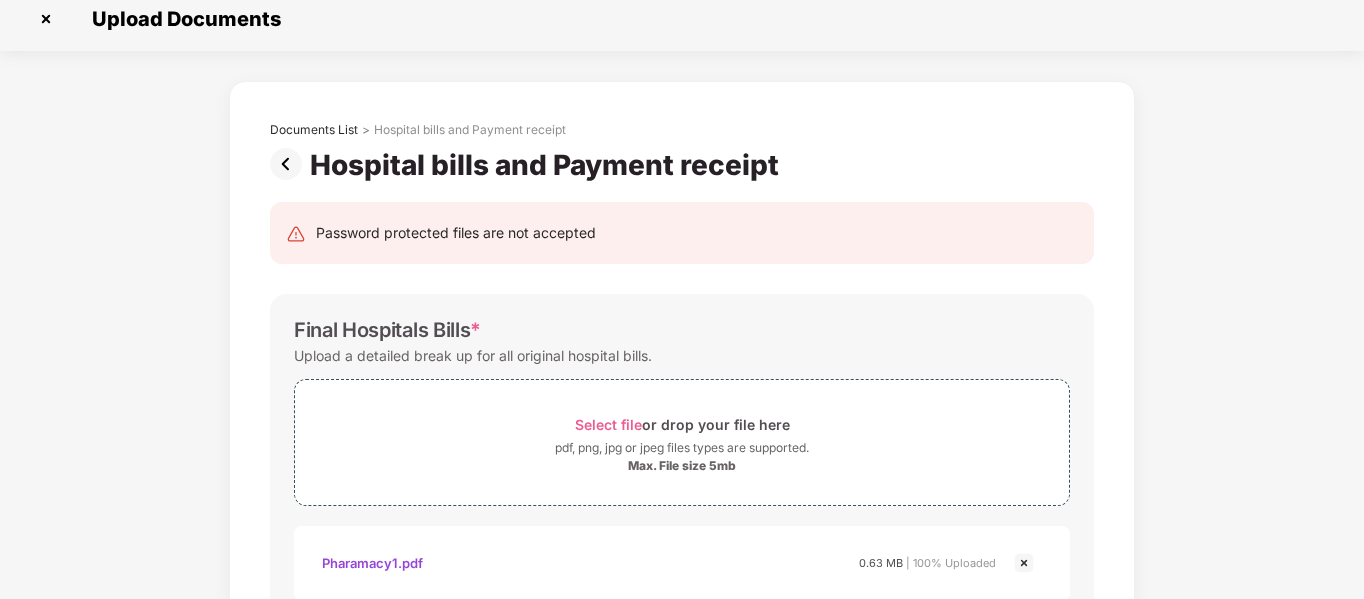 scroll, scrollTop: 0, scrollLeft: 0, axis: both 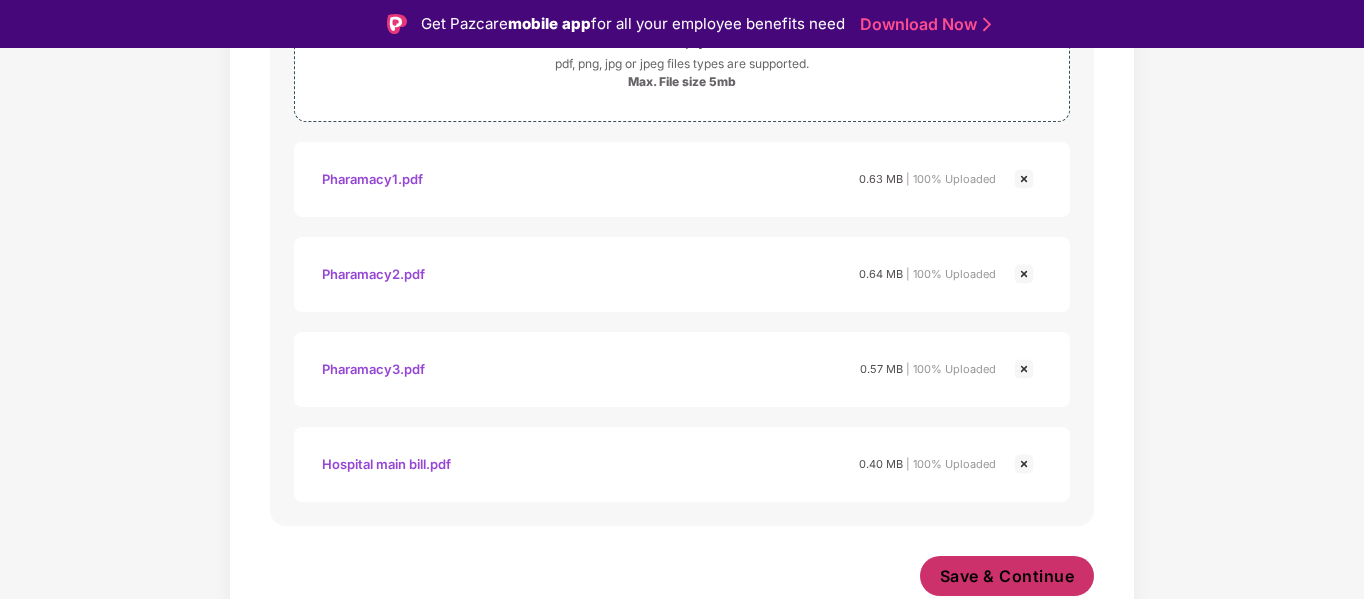 click on "Save & Continue" at bounding box center (1007, 576) 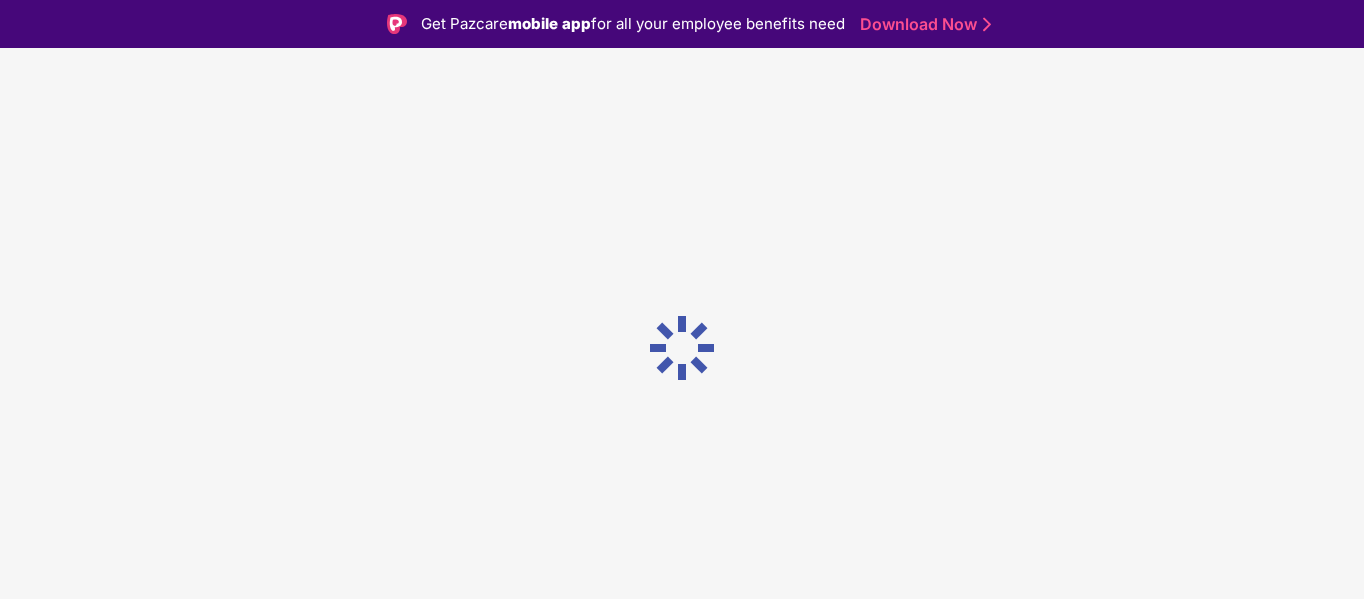 scroll, scrollTop: 0, scrollLeft: 0, axis: both 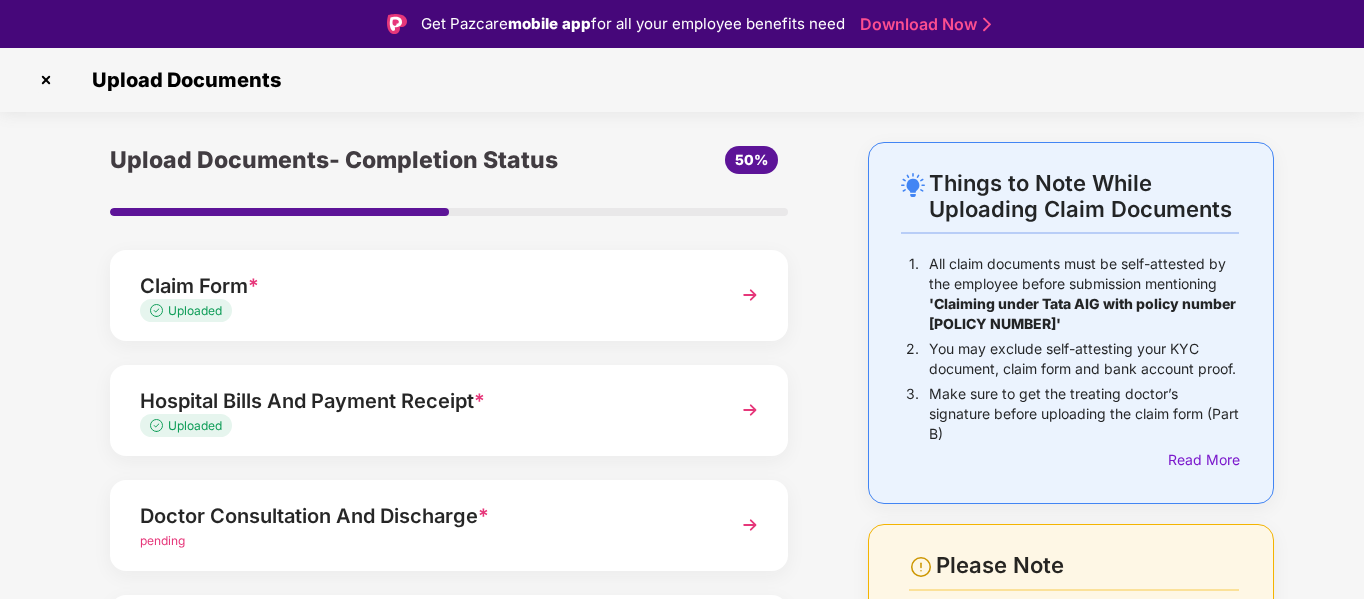 click on "Things to Note While Uploading Claim Documents 1.  All claim documents must be self-attested by the employee before submission mentioning   'Claiming under Tata AIG with policy number [POLICY_NUMBER]' 2.  You may exclude self-attesting your KYC document, claim form and bank account proof. 3.   Make sure to get the treating doctor’s signature before uploading the claim form (Part B) Read More Please Note Pazcare will only be responsible for lodging your claim with the TPA/Insurer. The claim processing is subject to the terms and conditions of the policy you and your dependents are covered within. Also, all necessary documents required by the insurance company and the TPA will have to be furnished timely. Further supporting documents can also be requested. Upload Documents- Completion Status 50% Claim Form * Uploaded  Hospital Bills And Payment Receipt * Uploaded  Doctor Consultation And Discharge * pending  KYC And Bank Account Detail * pending  Other Documents   Save and Exit  Submit" at bounding box center (682, 537) 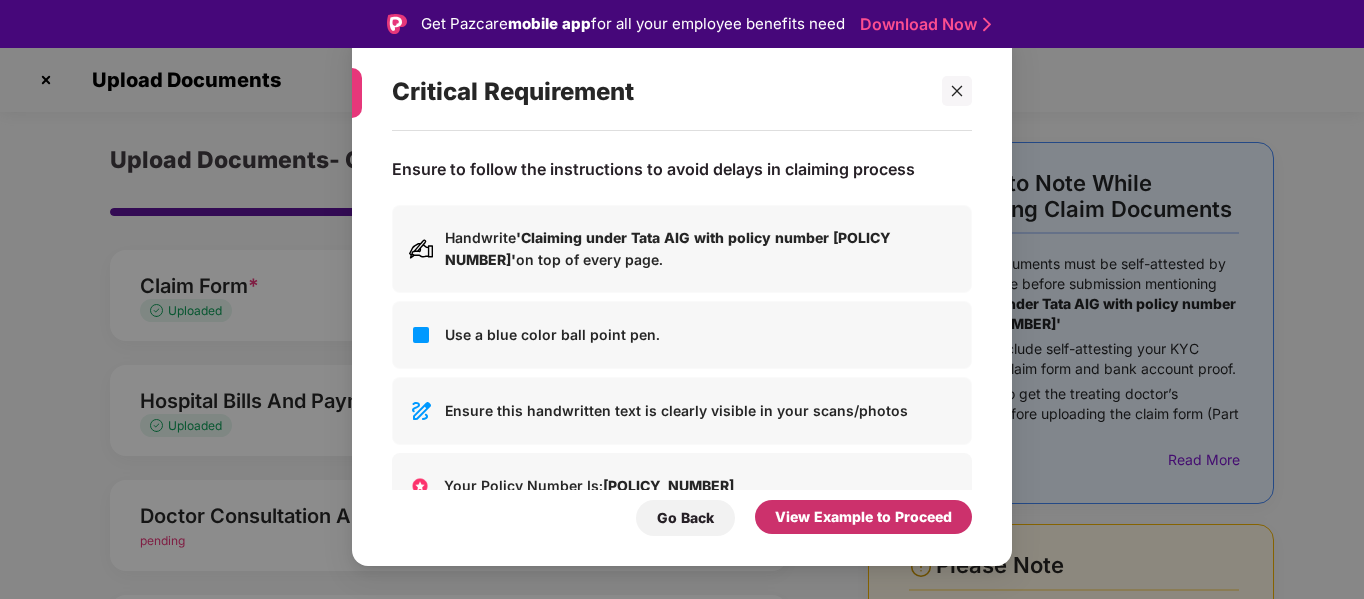 click on "View Example to Proceed" at bounding box center (863, 517) 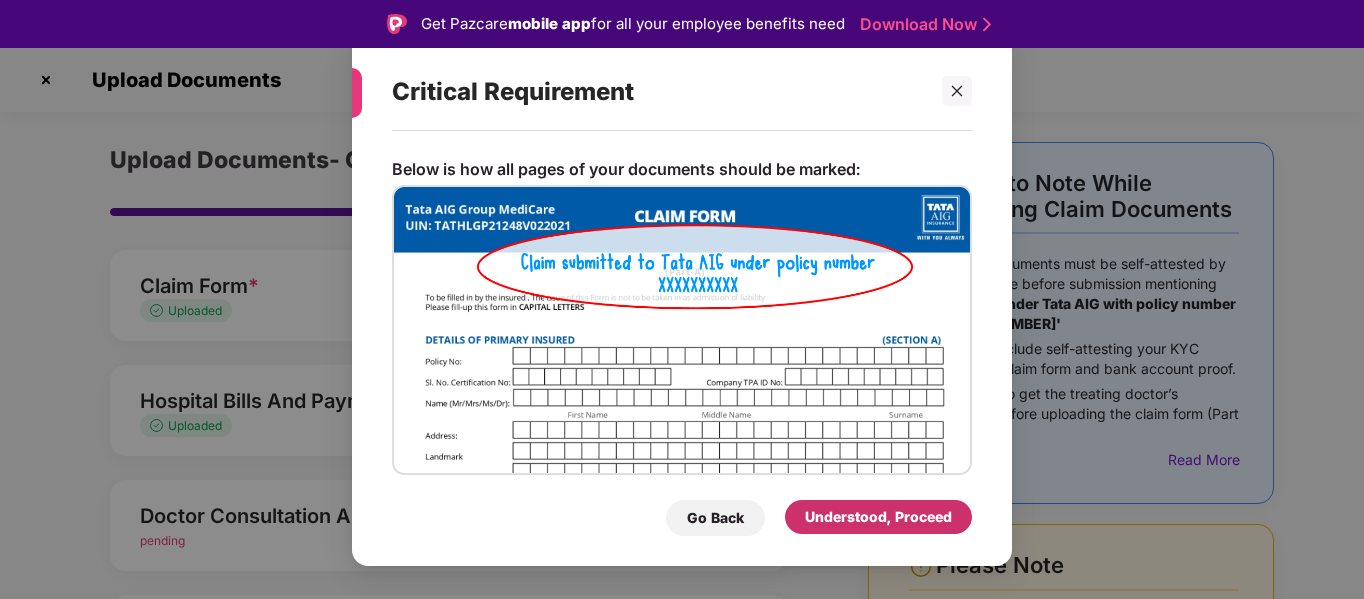 click on "Understood, Proceed" at bounding box center (878, 517) 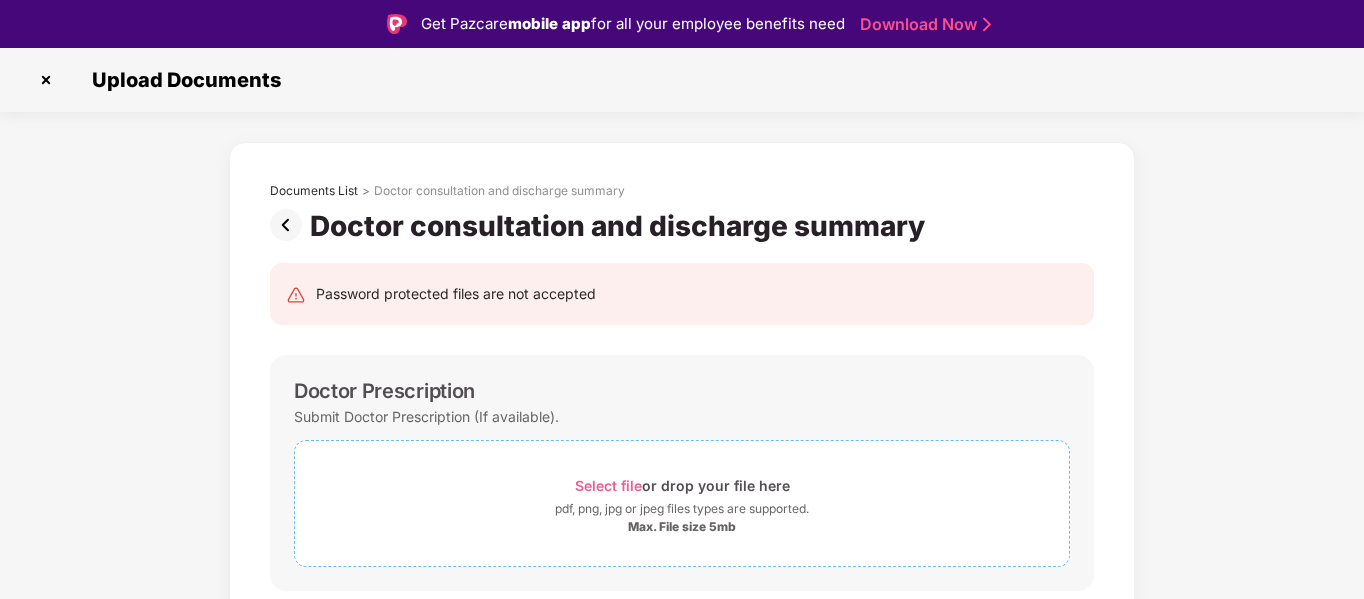 click on "Select file  or drop your file here" at bounding box center [682, 485] 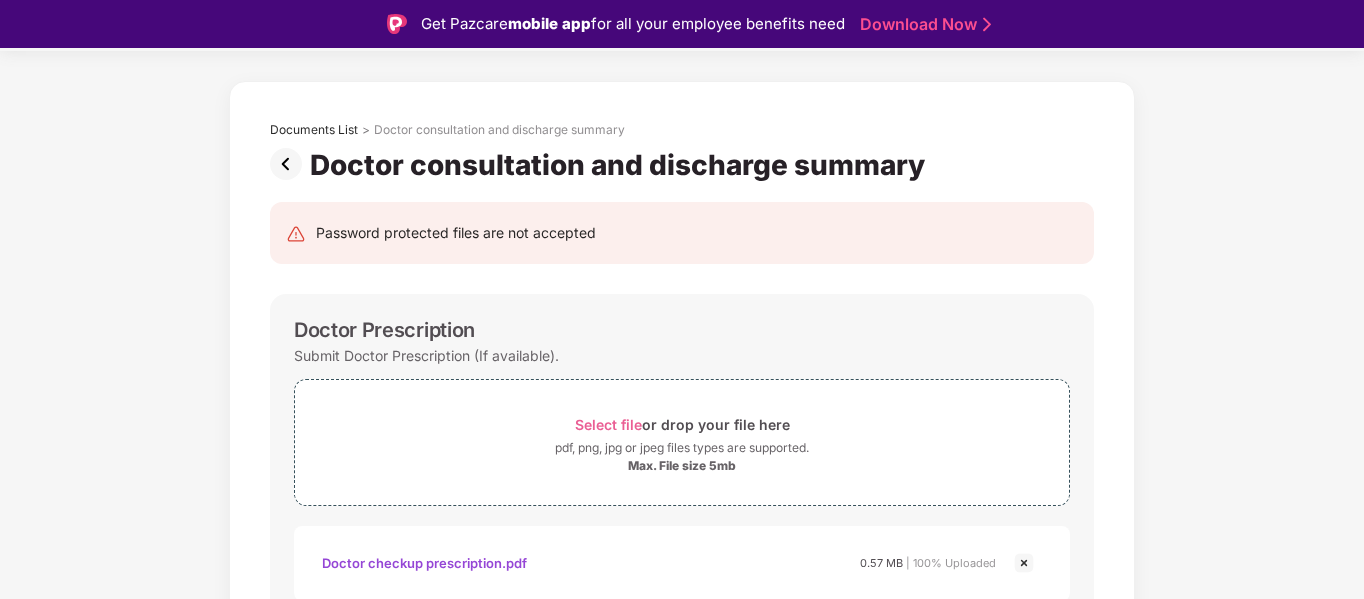 scroll, scrollTop: 0, scrollLeft: 0, axis: both 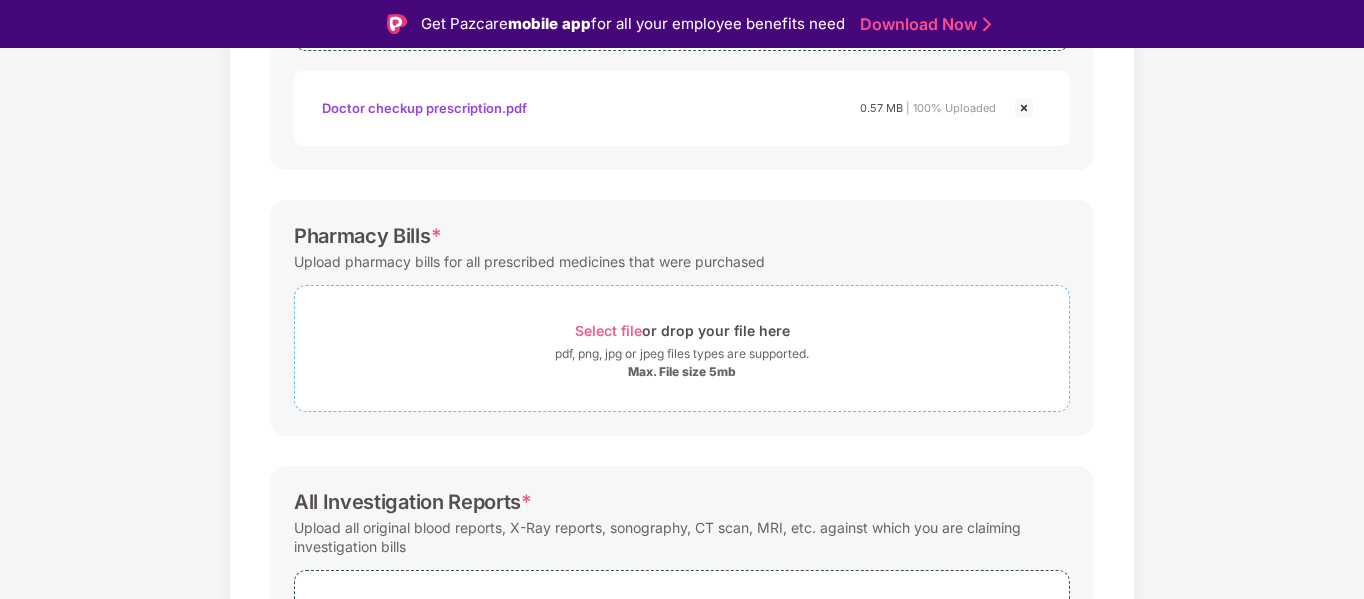 click on "Select file  or drop your file here" at bounding box center [682, 330] 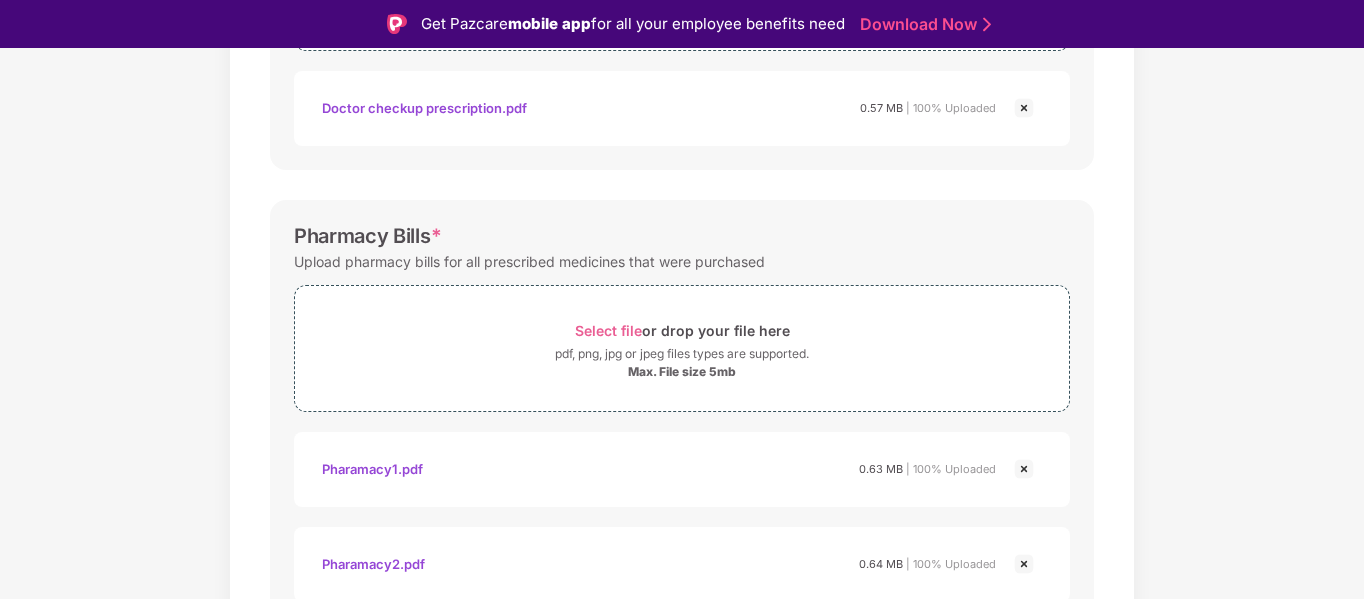click on "Documents List > Doctor consultation and discharge summary Doctor consultation and discharge summary Password protected files are not accepted Doctor Prescription Submit Doctor Prescription (If available). Select file or drop your file here pdf, png, jpg or jpeg files types are supported. Max. File size 5mb Doctor checkup prescription.pdf Doctor checkup prescription.pdf 0.57 MB | 100% Uploaded Pharmacy Bills * Upload pharmacy bills for all prescribed medicines that were purchased Select file or drop your file here pdf, png, jpg or jpeg files types are supported. Max. File size 5mb Pharamacy1.pdf Pharamacy2.pdf Pharamacy3.pdf Pharamacy1.pdf 0.63 MB | 100% Uploaded Pharamacy2.pdf 0.64 MB | 100% Uploaded Pharamacy3.pdf 0.57 MB | 100% Uploaded All Investigation Reports * Upload all original blood reports, X-Ray reports, sonography, CT scan, MRI, etc. against which you are claiming investigation bills Select file or drop your file here pdf, png, jpg or jpeg files types are supported." at bounding box center [682, 376] 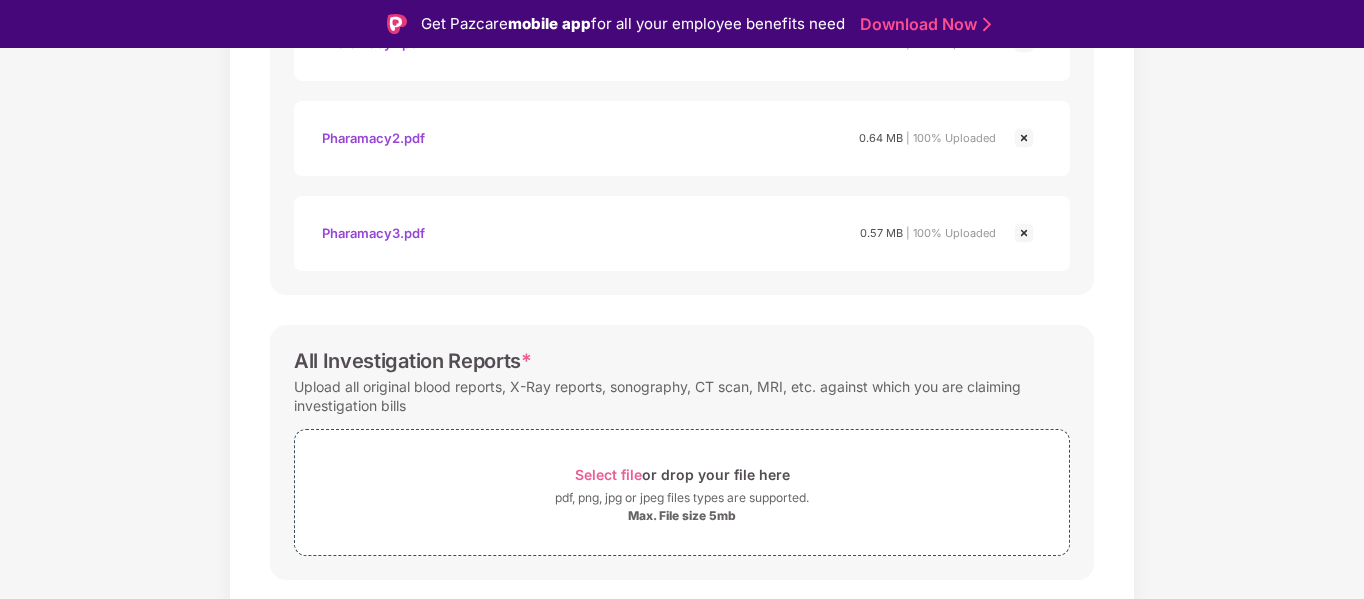 scroll, scrollTop: 996, scrollLeft: 0, axis: vertical 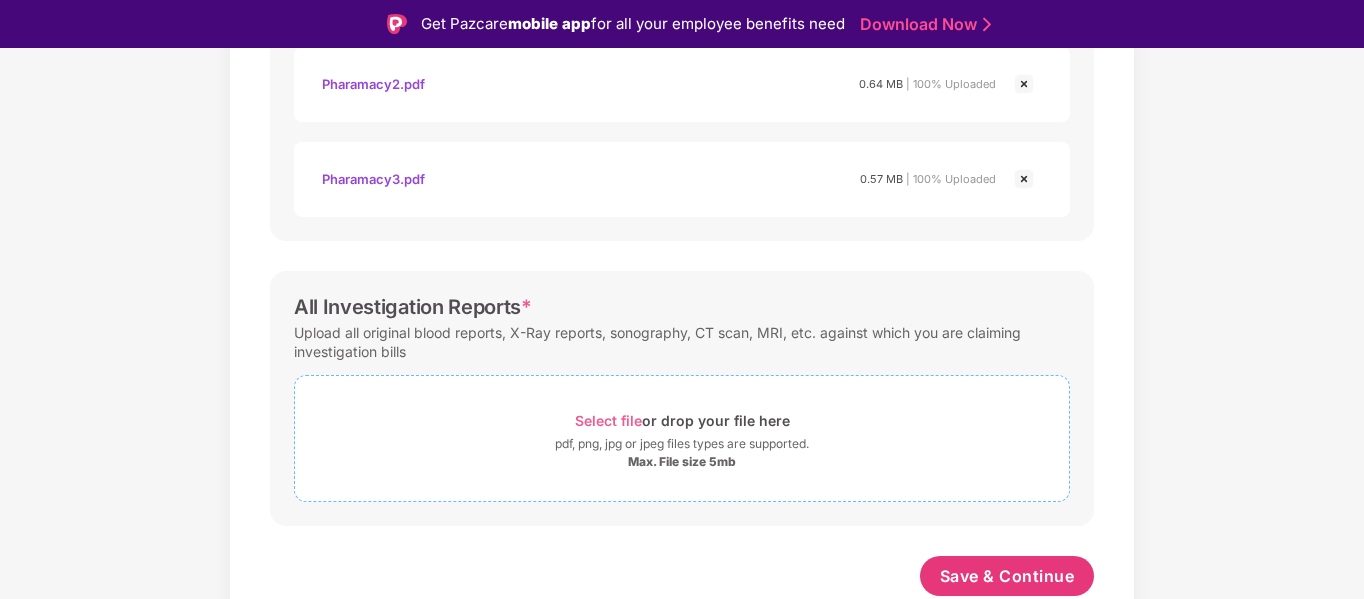 click on "Select file  or drop your file here pdf, png, jpg or jpeg files types are supported. Max. File size 5mb" at bounding box center [682, 438] 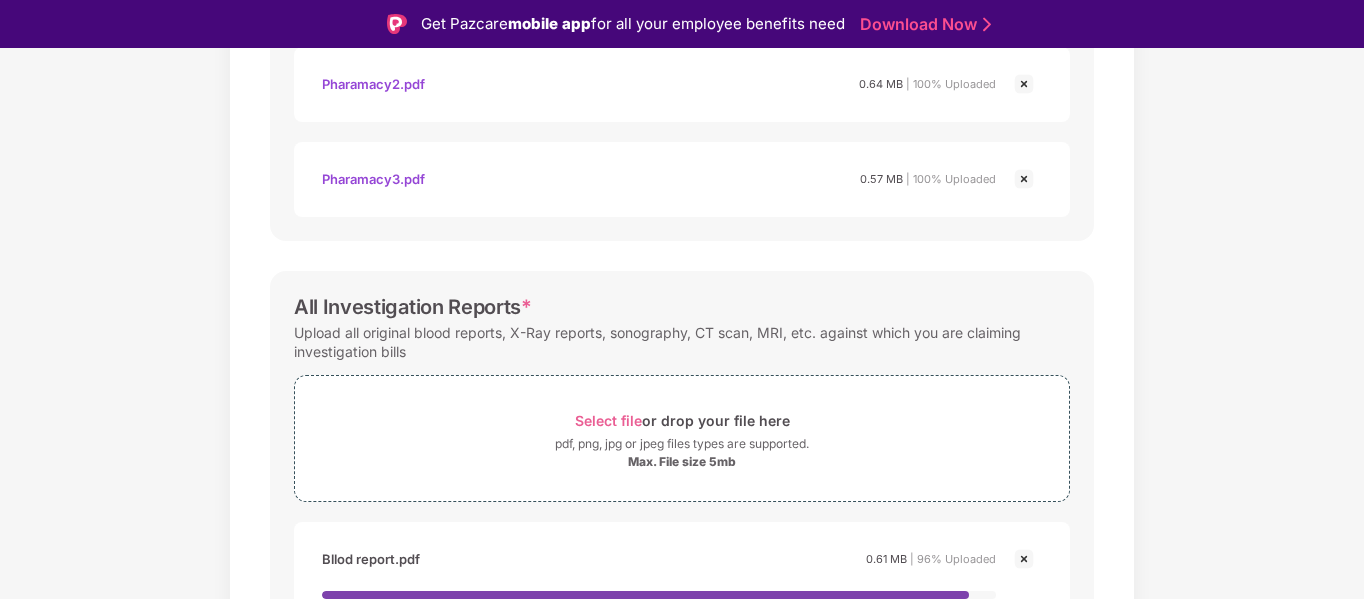 click on "Documents List > Doctor consultation and discharge summary Doctor consultation and discharge summary Password protected files are not accepted Doctor Prescription Submit Doctor Prescription (If available). Select file or drop your file here pdf, png, jpg or jpeg files types are supported. Max. File size 5mb Doctor checkup prescription.pdf Doctor checkup prescription.pdf 0.57 MB | 100% Uploaded Pharmacy Bills * Upload pharmacy bills for all prescribed medicines that were purchased Select file or drop your file here pdf, png, jpg or jpeg files types are supported. Max. File size 5mb Pharamacy1.pdf Pharamacy2.pdf Pharamacy3.pdf Pharamacy1.pdf 0.63 MB | 100% Uploaded Pharamacy2.pdf 0.64 MB | 100% Uploaded Pharamacy3.pdf 0.57 MB | 100% Uploaded All Investigation Reports * Upload all original blood reports, X-Ray reports, sonography, CT scan, MRI, etc. against which you are claiming investigation bills Select file or drop your file here pdf, png, jpg or jpeg files types are supported." at bounding box center (682, -45) 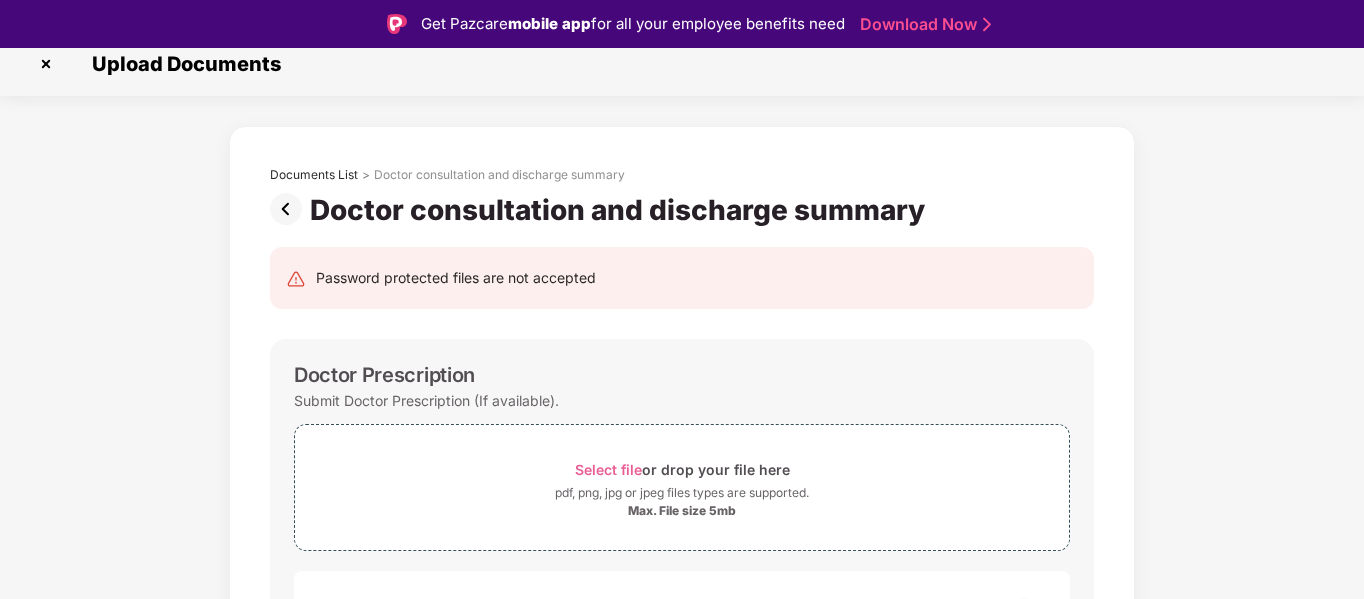 scroll, scrollTop: 0, scrollLeft: 0, axis: both 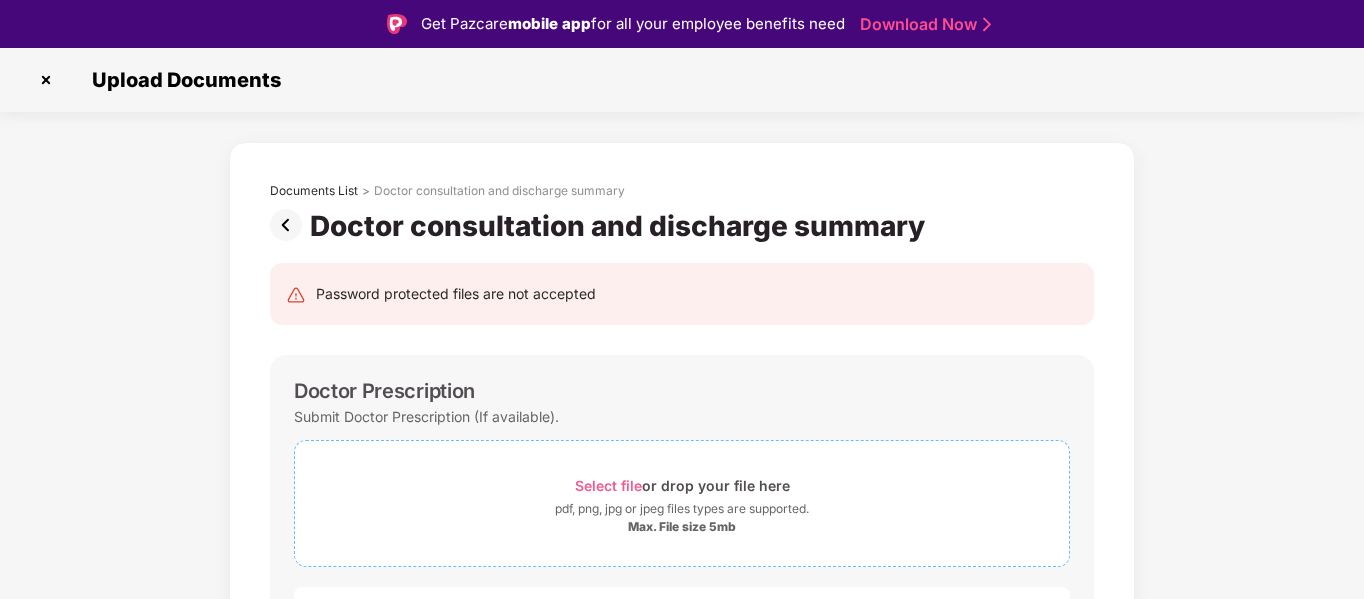 click on "Select file" at bounding box center (608, 485) 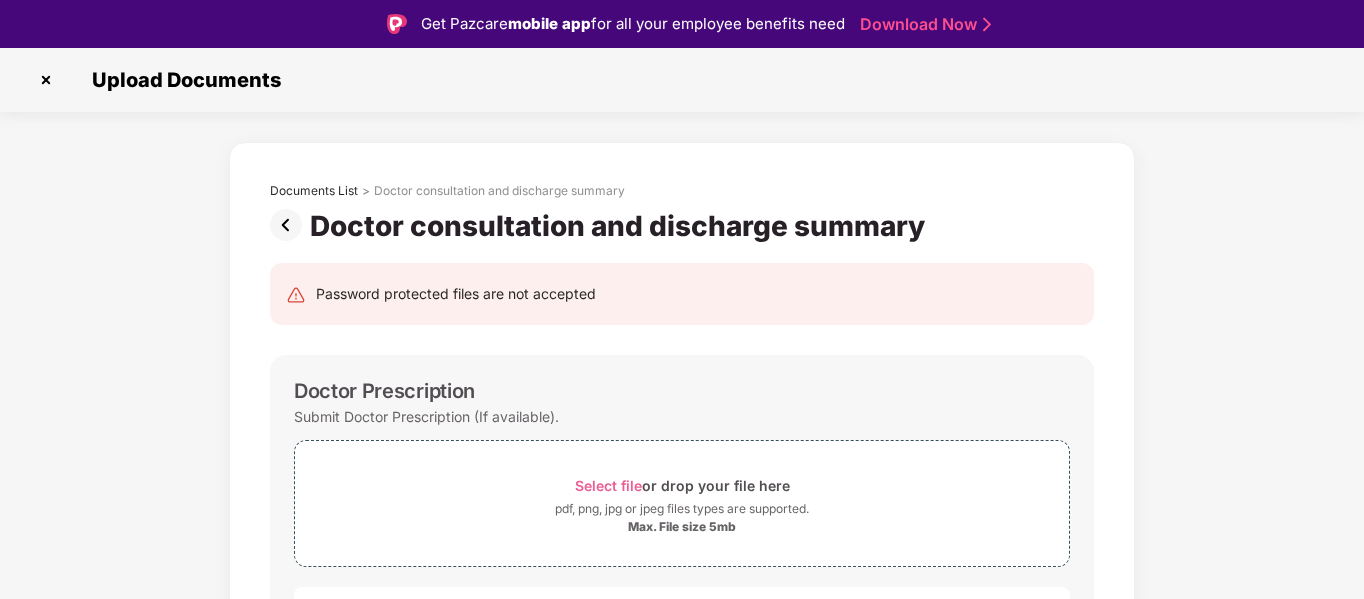 click on "Documents List > Doctor consultation and discharge summary   Doctor consultation and discharge summary Password protected files are not accepted Doctor Prescription Submit Doctor Prescription (If available).   Select file  or drop your file here pdf, png, jpg or jpeg files types are supported. Max. File size 5mb Doctor checkup prescription.pdf Doctor checkup prescription.pdf   Doctor checkup prescription.pdf 0.57 MB    | 100% Uploaded Doctor checkup prescription.pdf 0.57 MB    | 100% Uploaded Pharmacy Bills * Upload pharmacy bills for all prescribed medicines that were purchased   Select file  or drop your file here pdf, png, jpg or jpeg files types are supported. Max. File size 5mb Pharamacy1.pdf Pharamacy2.pdf Pharamacy3.pdf   Pharamacy1.pdf 0.63 MB    | 100% Uploaded Pharamacy2.pdf 0.64 MB    | 100% Uploaded Pharamacy3.pdf 0.57 MB    | 100% Uploaded All Investigation Reports * Upload all original blood reports, X-Ray reports, sonography, CT scan, MRI, etc. against which you are claiming investigation bills" at bounding box center [682, 987] 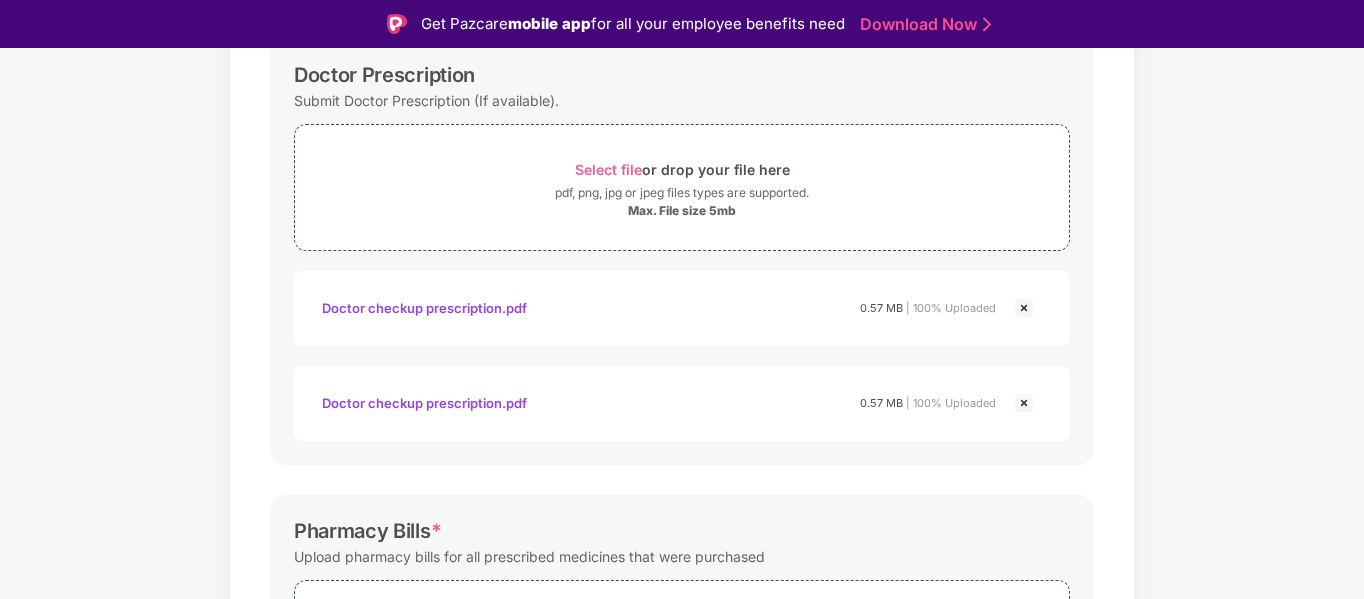 scroll, scrollTop: 360, scrollLeft: 0, axis: vertical 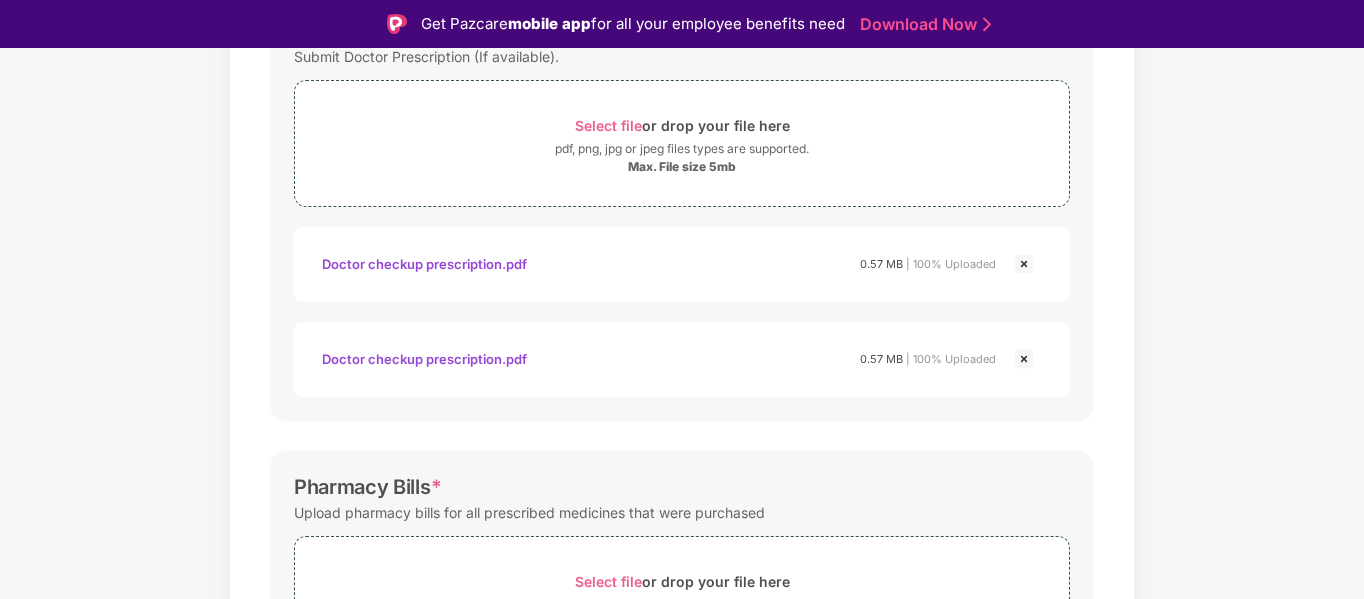 click at bounding box center [1024, 359] 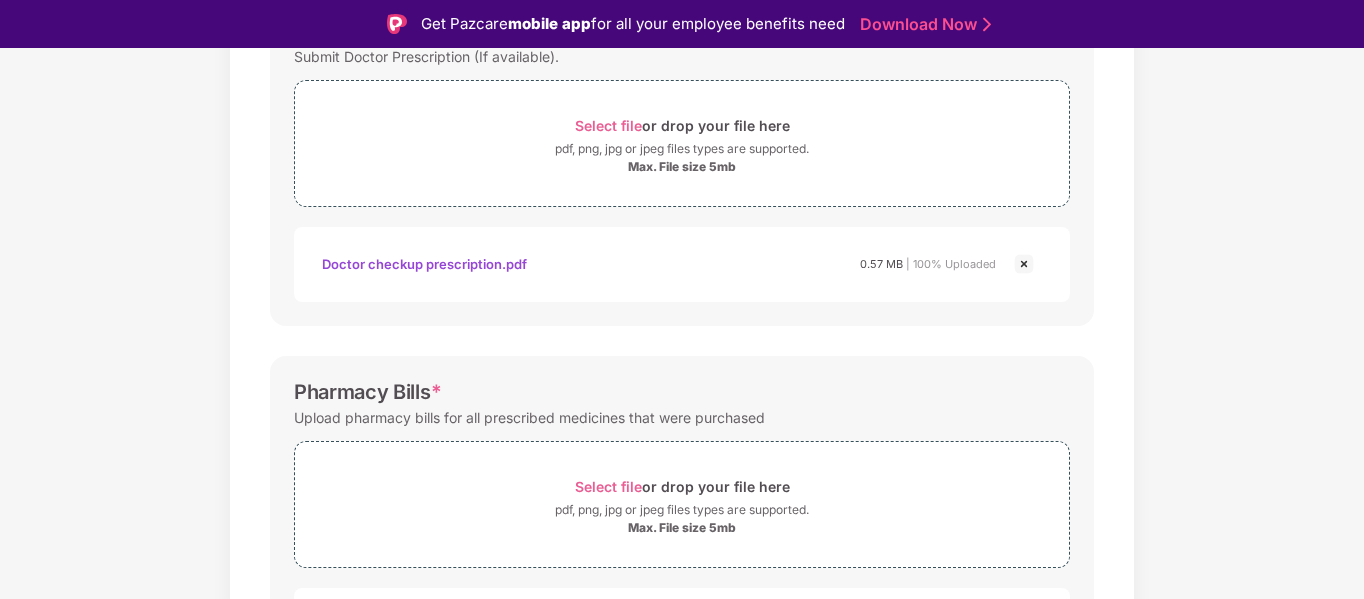 click on "Documents List > Doctor consultation and discharge summary Doctor consultation and discharge summary Password protected files are not accepted Doctor Prescription Submit Doctor Prescription (If available). Select file or drop your file here pdf, png, jpg or jpeg files types are supported. Max. File size 5mb Doctor checkup prescription.pdf Doctor checkup prescription.pdf Doctor checkup prescription.pdf 0.57 MB | 100% Uploaded Pharmacy Bills * Upload pharmacy bills for all prescribed medicines that were purchased Select file or drop your file here pdf, png, jpg or jpeg files types are supported. Max. File size 5mb Pharamacy1.pdf Pharamacy2.pdf Pharamacy3.pdf Pharamacy1.pdf 0.63 MB | 100% Uploaded Pharamacy2.pdf 0.64 MB | 100% Uploaded Pharamacy3.pdf 0.57 MB | 100% Uploaded All Investigation Reports * Upload all original blood reports, X-Ray reports, sonography, CT scan, MRI, etc. against which you are claiming investigation bills Select file or drop your file here Max. File size 5mb" at bounding box center [682, 580] 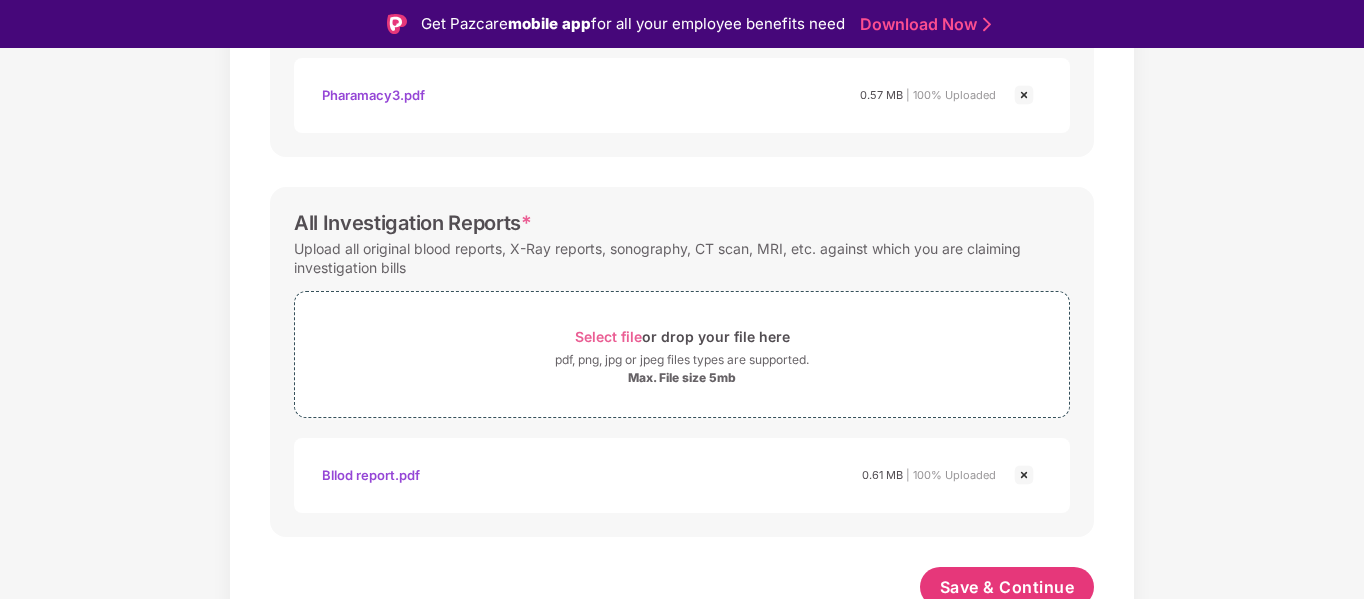 scroll, scrollTop: 1091, scrollLeft: 0, axis: vertical 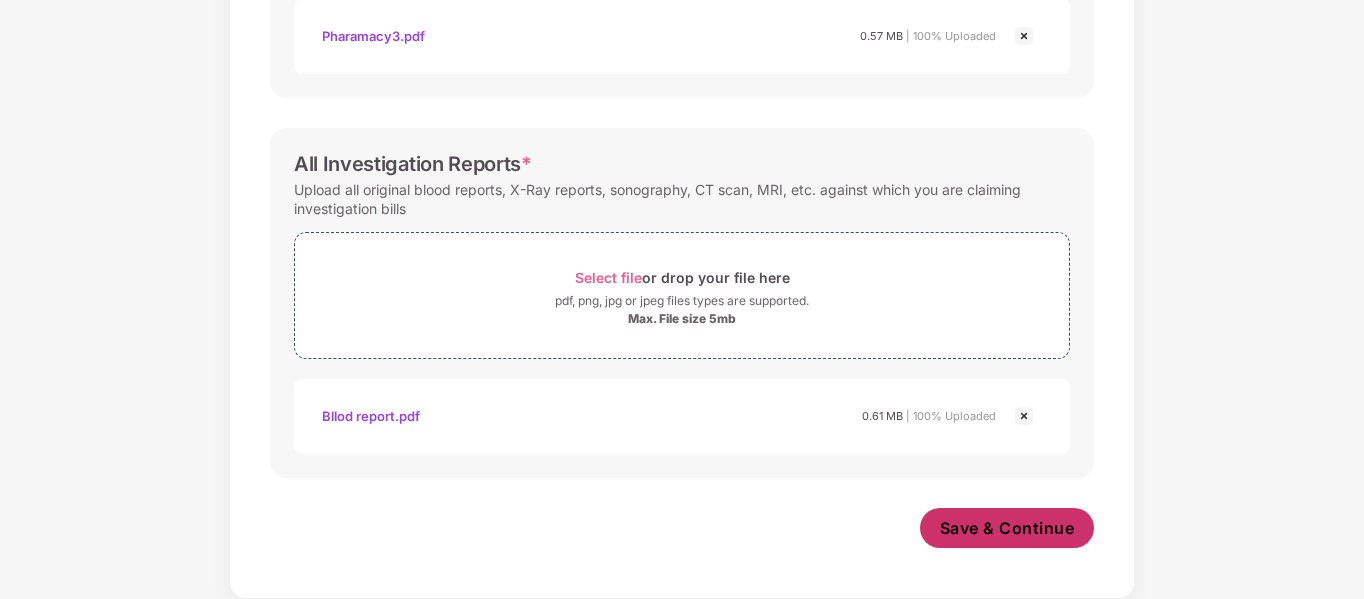 click on "Save & Continue" at bounding box center (1007, 528) 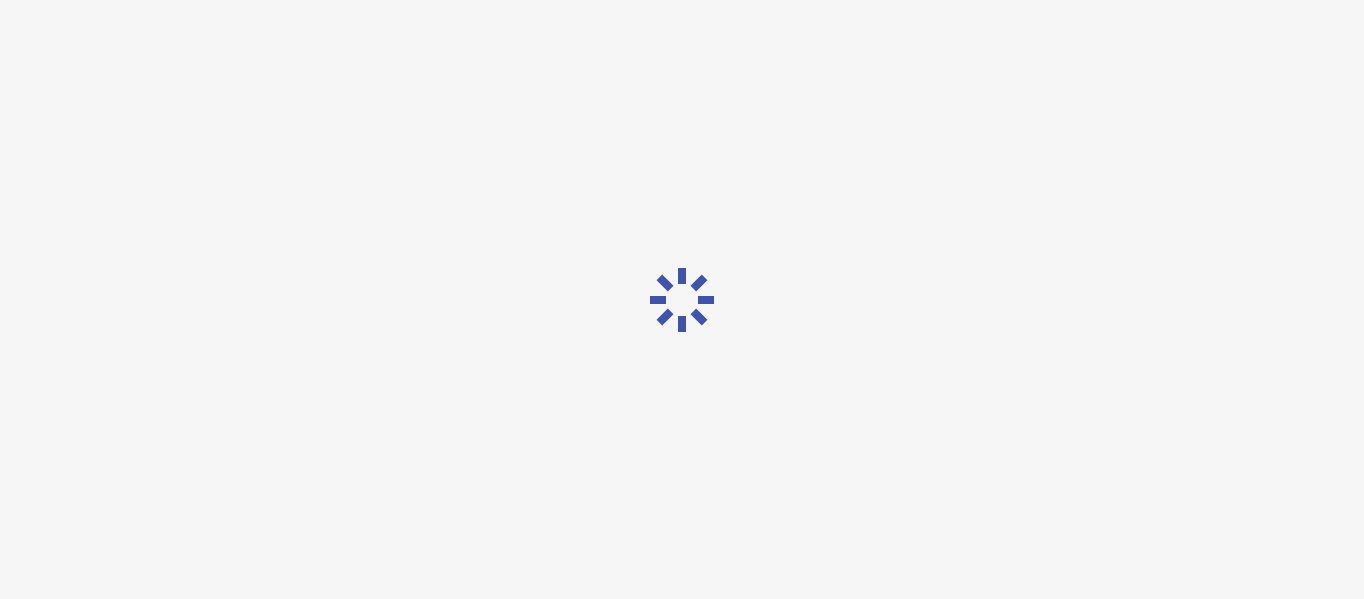 scroll, scrollTop: 0, scrollLeft: 0, axis: both 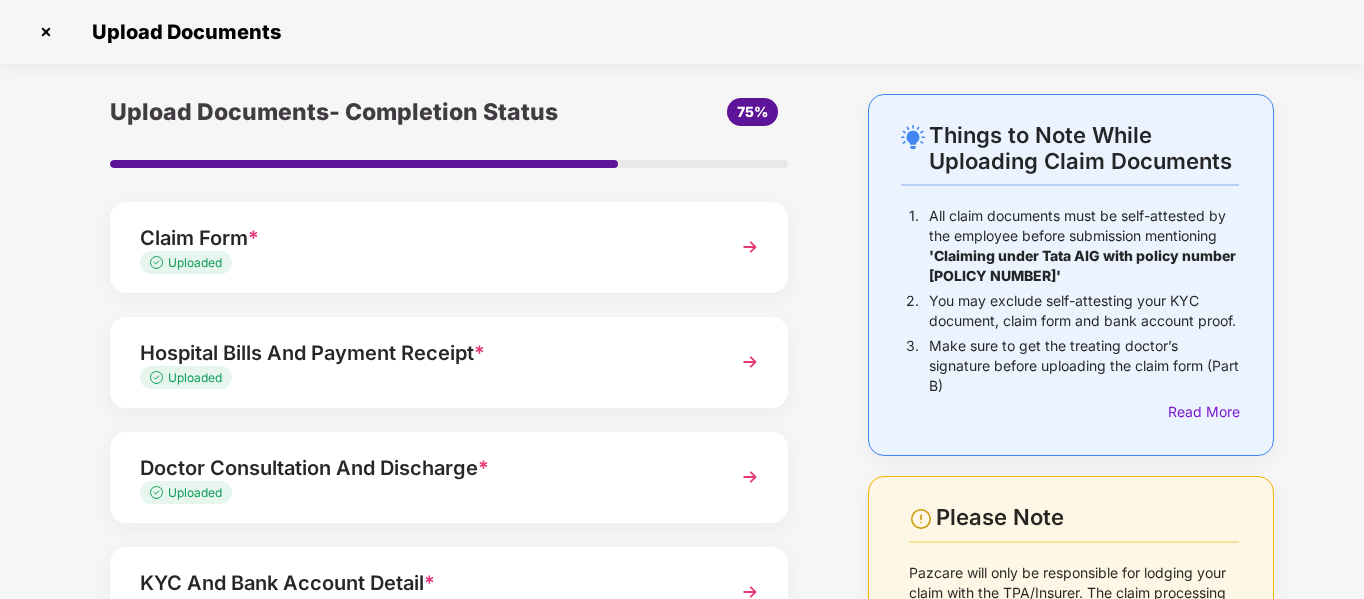 click at bounding box center (750, 362) 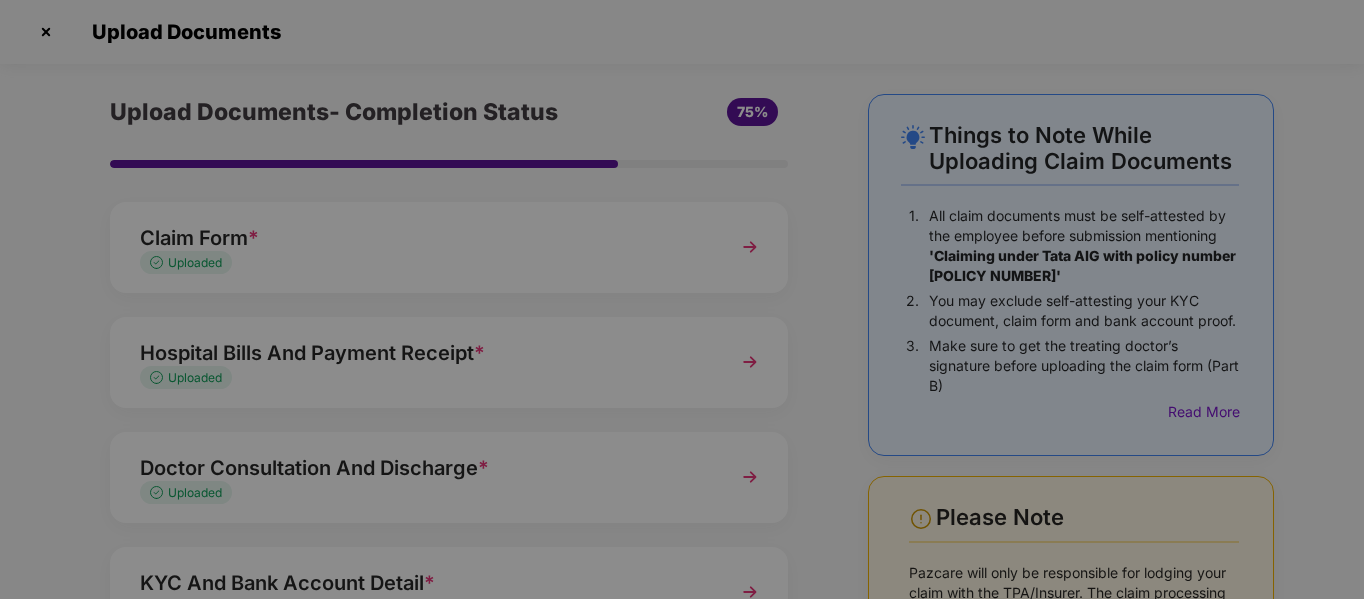 scroll, scrollTop: 0, scrollLeft: 0, axis: both 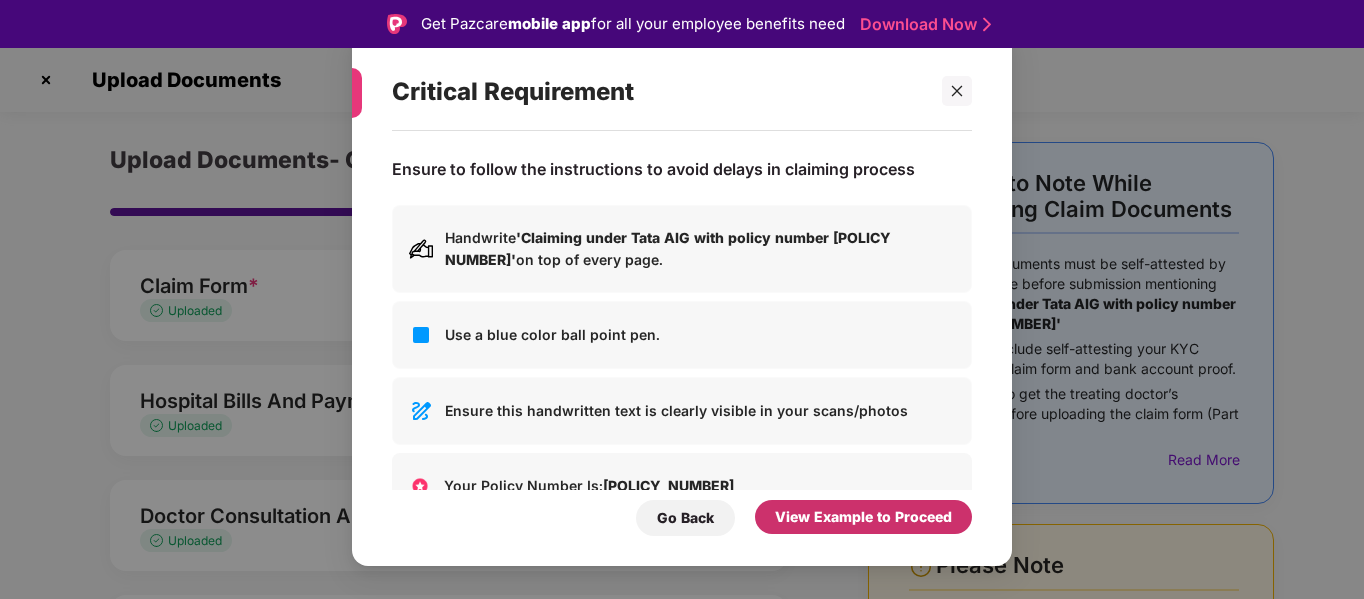 click on "View Example to Proceed" at bounding box center (863, 517) 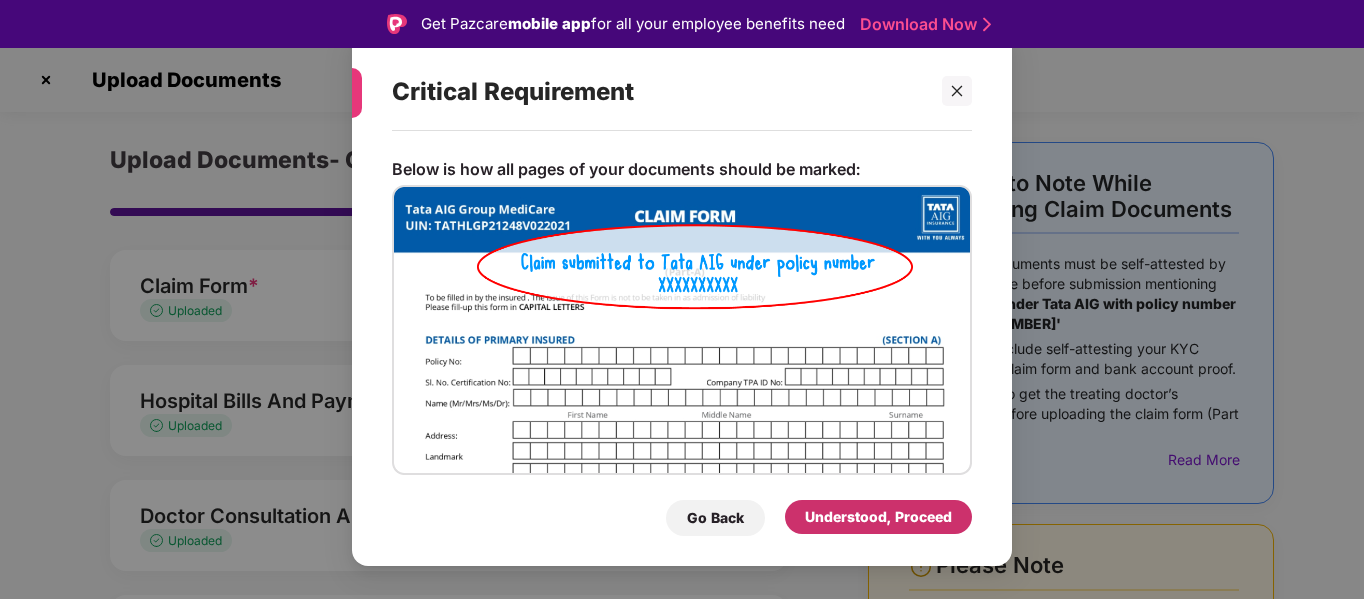 click on "Understood, Proceed" at bounding box center (878, 517) 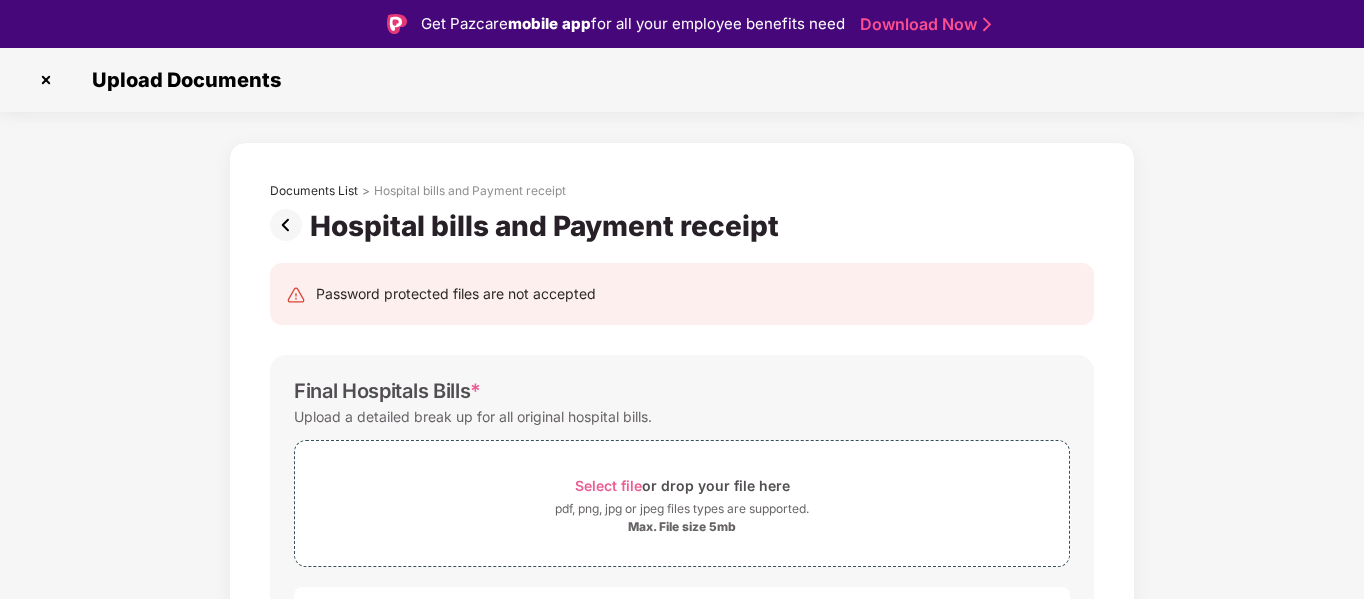click on "Documents List > Hospital bills and Payment receipt Hospital bills and Payment receipt Password protected files are not accepted Final Hospitals Bills * Upload a detailed break up for all original hospital bills. Select file or drop your file here pdf, png, jpg or jpeg files types are supported. Max. File size 5mb Pharamacy3.pdf 0.57 MB | 100% Uploaded Pharamacy2.pdf 0.64 MB | 100% Uploaded Hospital main bill.pdf 0.40 MB | 100% Uploaded Pharamacy1.pdf 0.63 MB | 100% Uploaded Discharge Summary * The summary must include the history of the present ailment, course of stay in the hospital, condition at the time of discharge, and medicine advised after discharge. Select file or drop your file here pdf, png, jpg or jpeg files types are supported. Max. File size 5mb Discharge summary.pdf 0.53 MB | 100% Uploaded Payment Receipt Proofs * Upload receipts against all bills that have been cleared Select file or drop your file here pdf, png, jpg or jpeg files types are supported. 0.64 MB" at bounding box center [682, 1125] 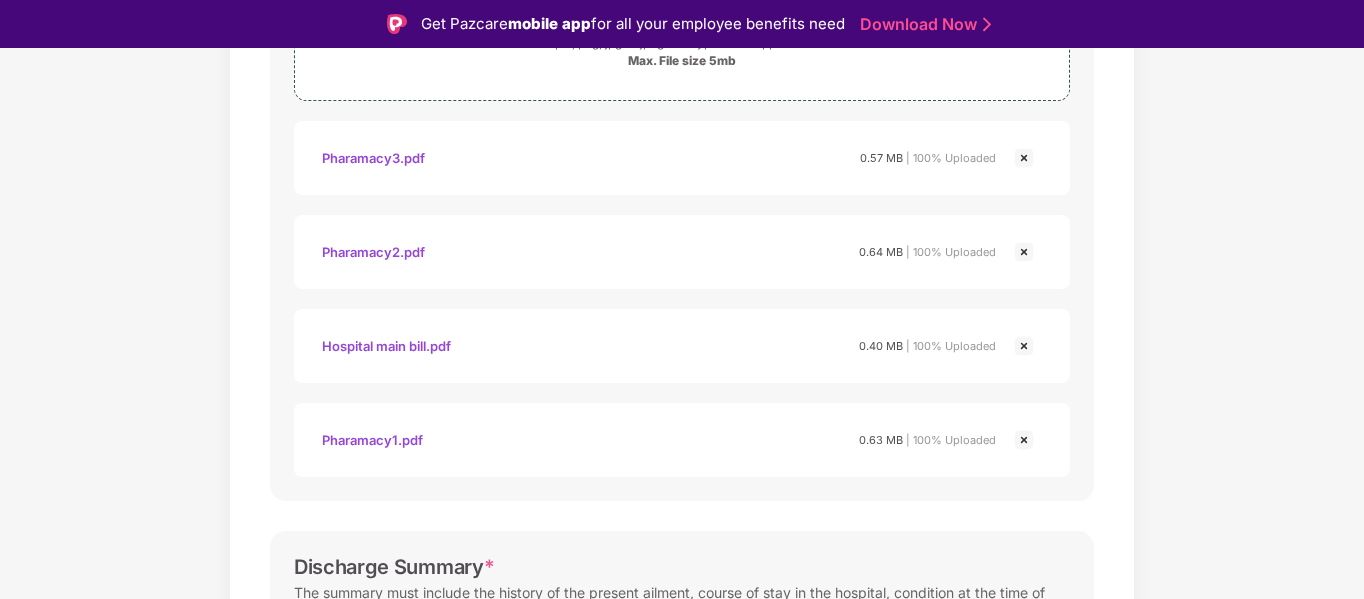 scroll, scrollTop: 524, scrollLeft: 0, axis: vertical 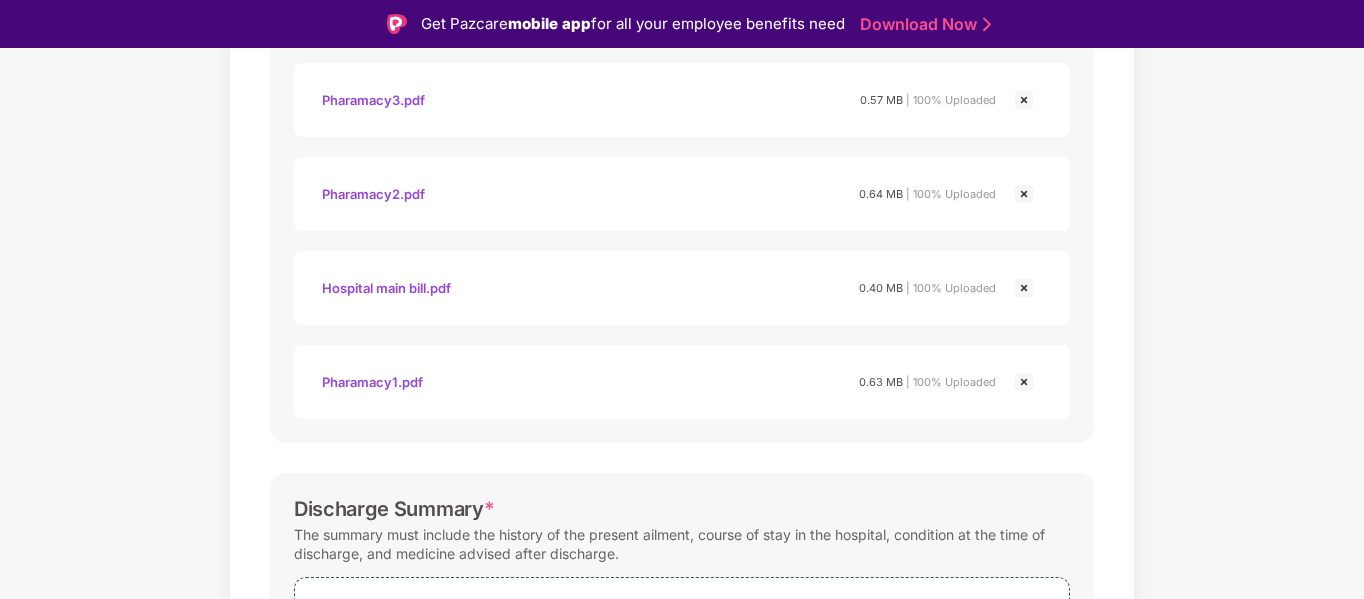 click at bounding box center (1024, 382) 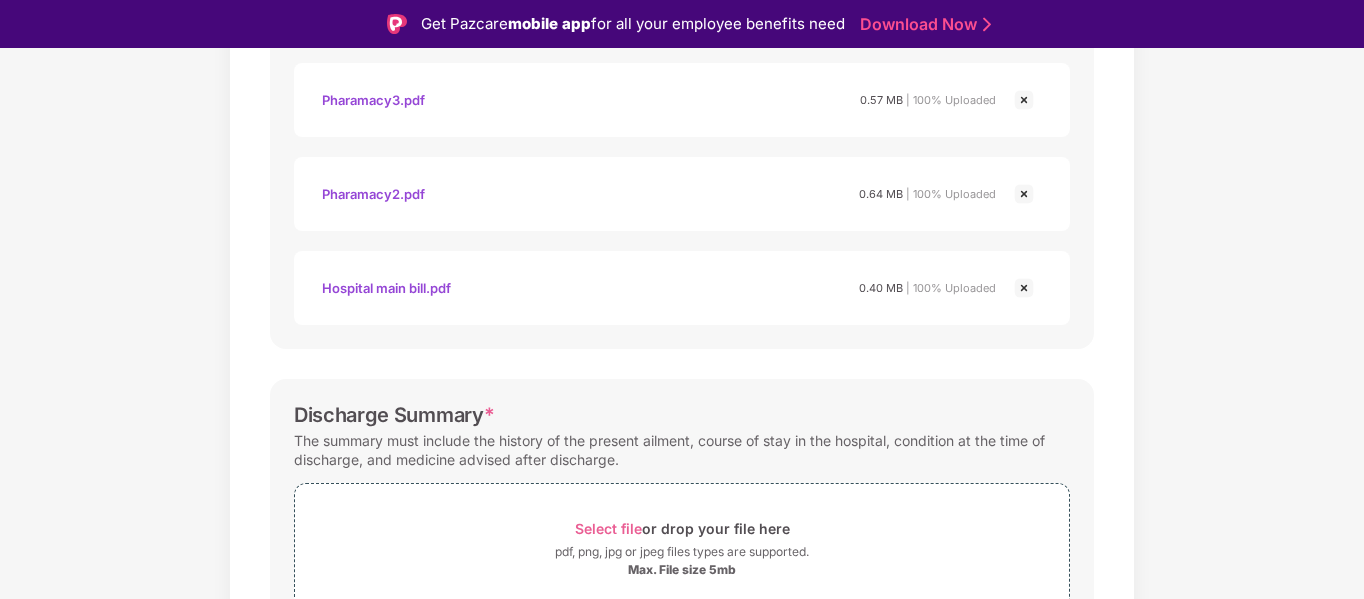 click at bounding box center [1024, 194] 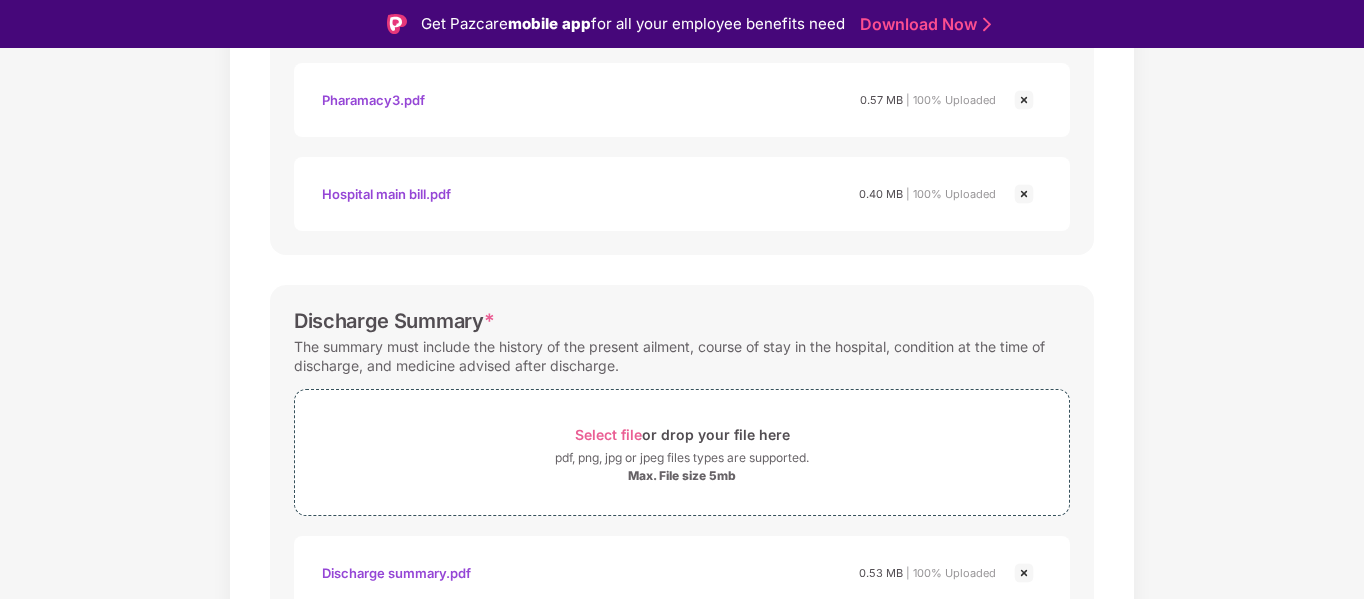 click at bounding box center (1024, 100) 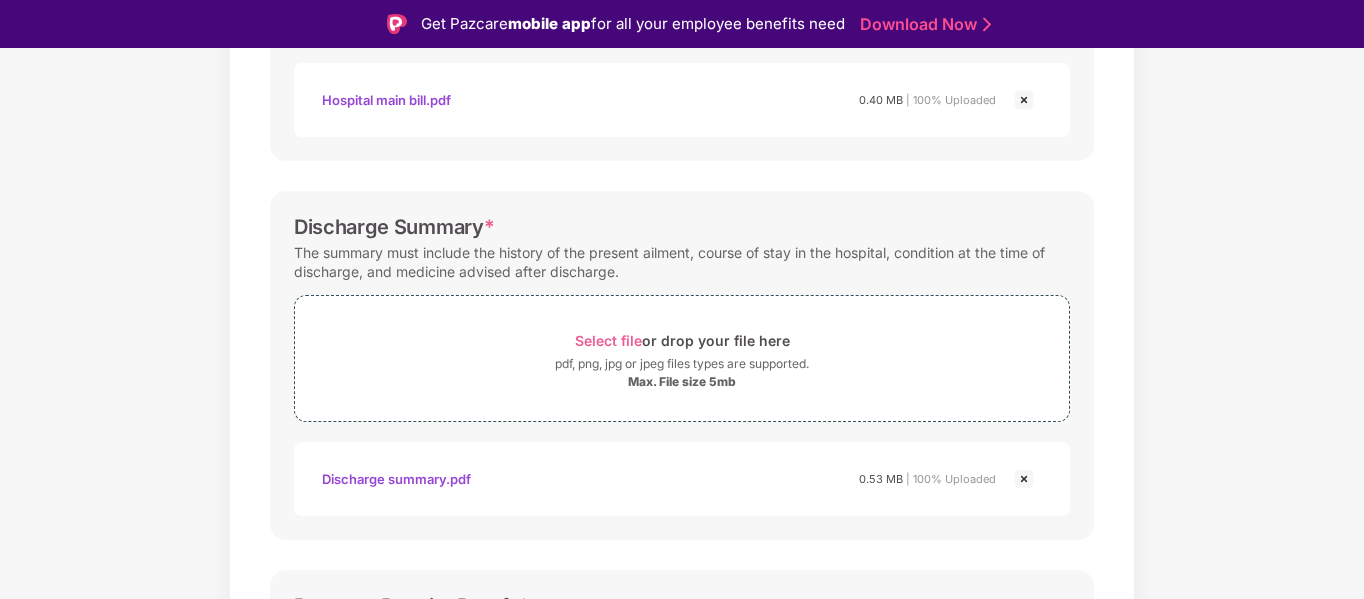 click on "Documents List > Hospital bills and Payment receipt Hospital bills and Payment receipt Password protected files are not accepted Final Hospitals Bills * Upload a detailed break up for all original hospital bills. Select file or drop your file here pdf, png, jpg or jpeg files types are supported. Max. File size 5mb Hospital main bill.pdf 0.40 MB | 100% Uploaded Discharge Summary * The summary must include the history of the present ailment, course of stay in the hospital, condition at the time of discharge, and medicine advised after discharge. Select file or drop your file here pdf, png, jpg or jpeg files types are supported. Max. File size 5mb Discharge summary.pdf 0.53 MB | 100% Uploaded Payment Receipt Proofs * Upload receipts against all bills that have been cleared Select file or drop your file here pdf, png, jpg or jpeg files types are supported. Max. File size 5mb Pharamacy2.pdf 0.64 MB | 100% Uploaded Hospital main bill.pdf 0.40 MB | 100% Uploaded Pharamacy3.pdf 0.57 MB" at bounding box center (682, 460) 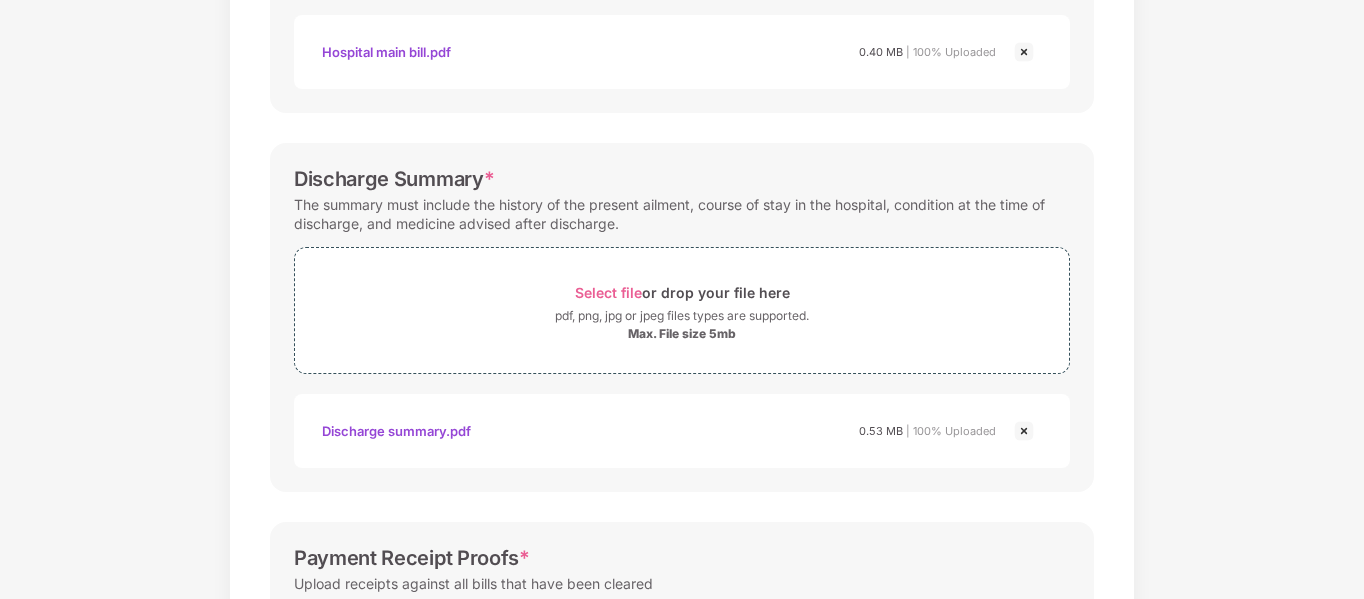 click on "Documents List > Hospital bills and Payment receipt Hospital bills and Payment receipt Password protected files are not accepted Final Hospitals Bills * Upload a detailed break up for all original hospital bills. Select file or drop your file here pdf, png, jpg or jpeg files types are supported. Max. File size 5mb Hospital main bill.pdf 0.40 MB | 100% Uploaded Discharge Summary * The summary must include the history of the present ailment, course of stay in the hospital, condition at the time of discharge, and medicine advised after discharge. Select file or drop your file here pdf, png, jpg or jpeg files types are supported. Max. File size 5mb Discharge summary.pdf 0.53 MB | 100% Uploaded Payment Receipt Proofs * Upload receipts against all bills that have been cleared Select file or drop your file here pdf, png, jpg or jpeg files types are supported. Max. File size 5mb Pharamacy2.pdf 0.64 MB | 100% Uploaded Hospital main bill.pdf 0.40 MB | 100% Uploaded Pharamacy3.pdf 0.57 MB" at bounding box center [682, 412] 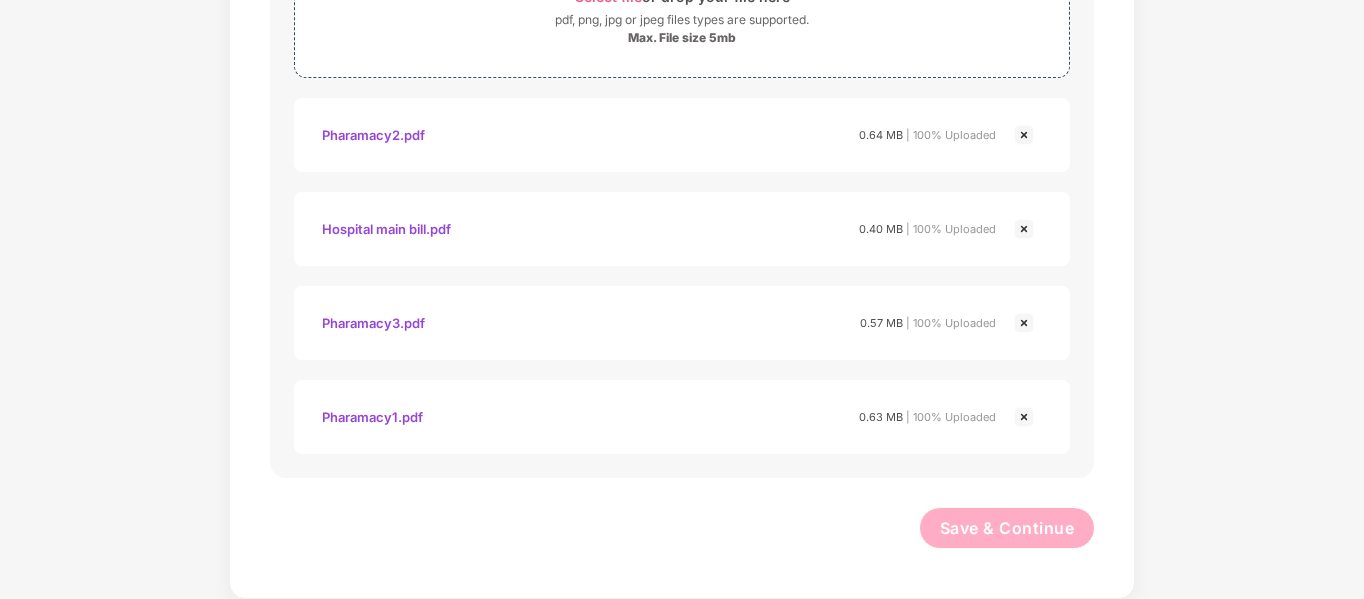 click at bounding box center (1024, 135) 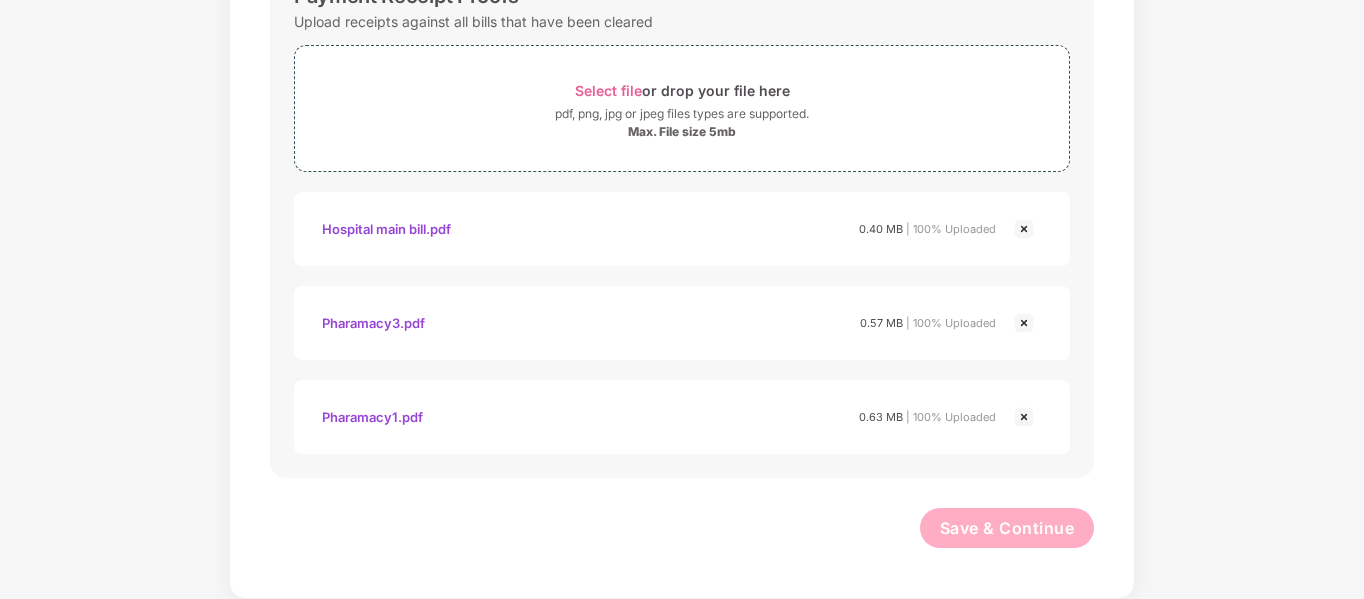 scroll, scrollTop: 1086, scrollLeft: 0, axis: vertical 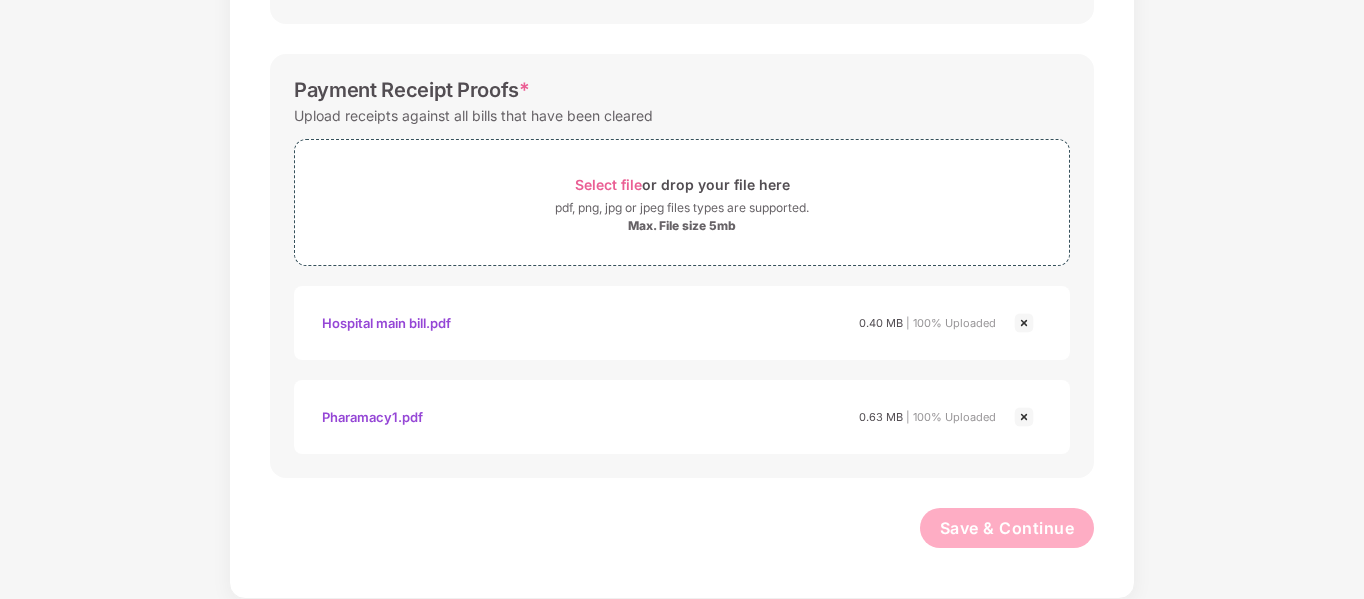 click at bounding box center (1024, 417) 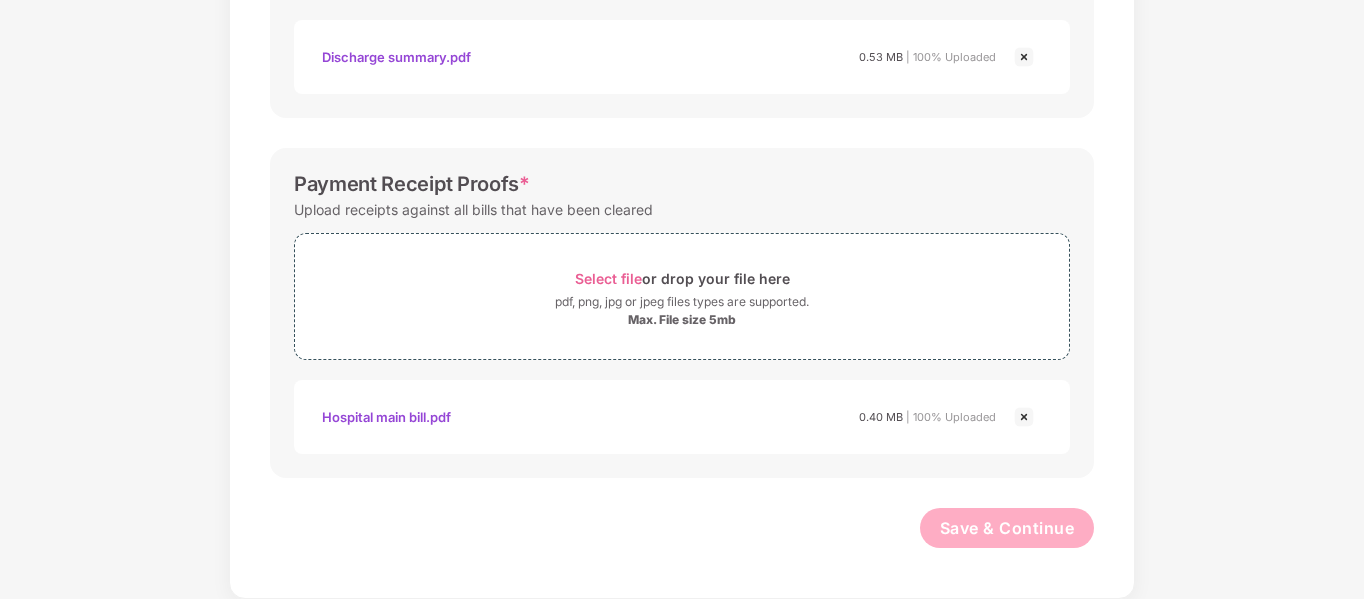 scroll, scrollTop: 898, scrollLeft: 0, axis: vertical 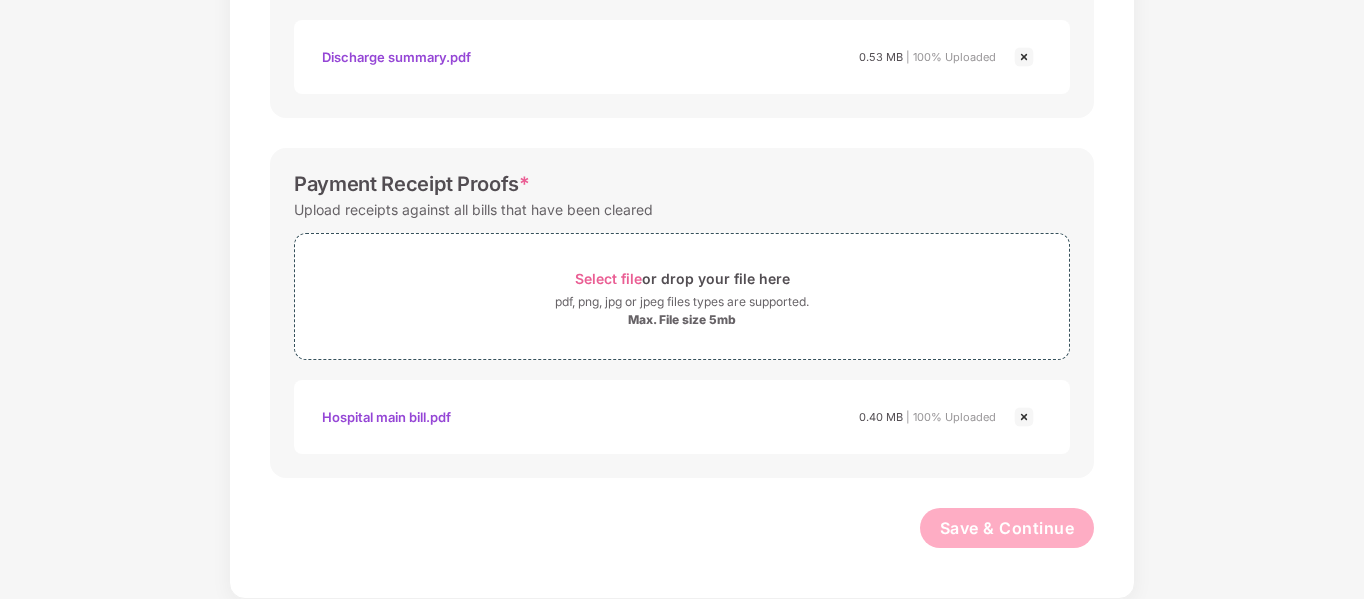 click on "Documents List > Hospital bills and Payment receipt   Hospital bills and Payment receipt Password protected files are not accepted Final Hospitals Bills * Upload a detailed break up for all original hospital bills.   Select file  or drop your file here pdf, png, jpg or jpeg files types are supported. Max. File size 5mb   Hospital main bill.pdf 0.40 MB    | 100% Uploaded Discharge Summary * The summary must include the history of the present ailment, course of stay in the hospital, condition at the time of discharge, and medicine advised after discharge.   Select file  or drop your file here pdf, png, jpg or jpeg files types are supported. Max. File size 5mb   Discharge summary.pdf 0.53 MB    | 100% Uploaded Payment Receipt Proofs * Upload receipts against all bills that have been cleared   Select file  or drop your file here pdf, png, jpg or jpeg files types are supported. Max. File size 5mb   Hospital main bill.pdf 0.40 MB    | 100% Uploaded  Save & Continue" at bounding box center [682, -103] 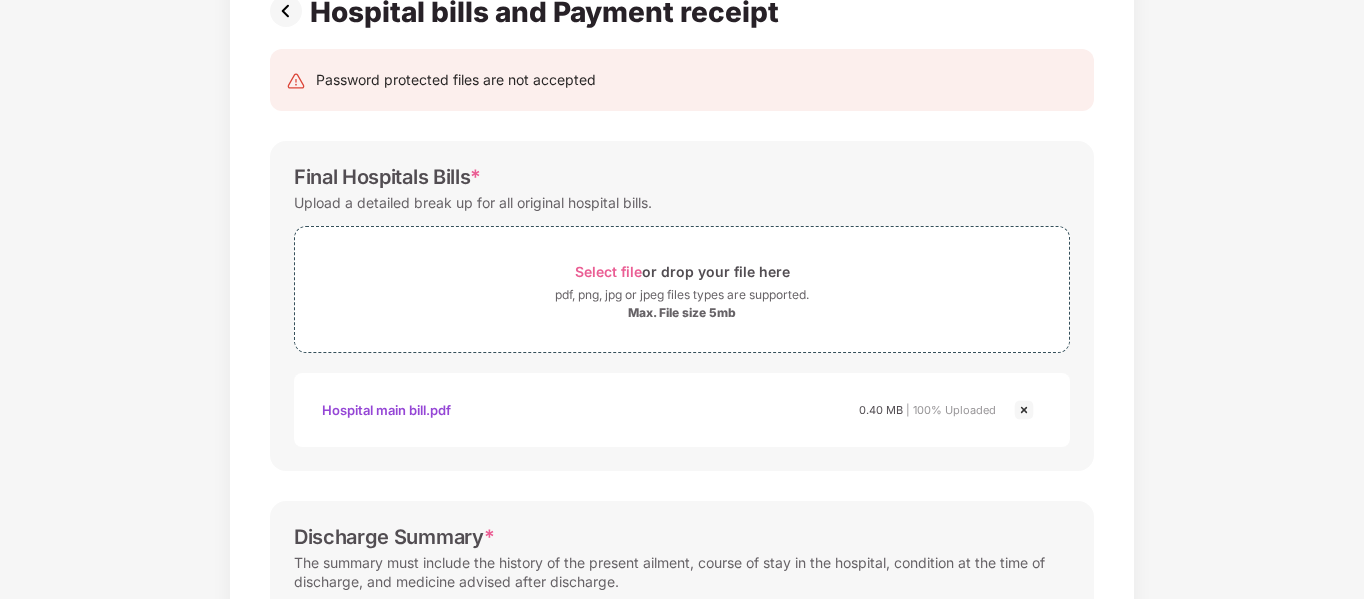 scroll, scrollTop: 24, scrollLeft: 0, axis: vertical 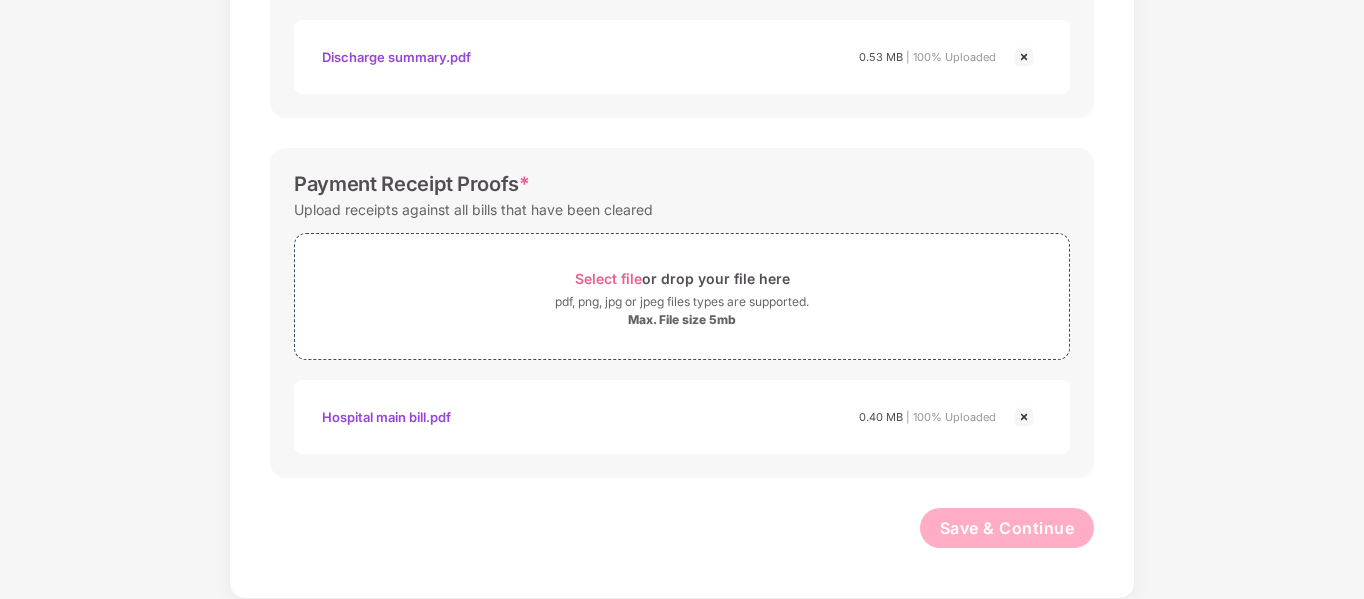 click on "Hospital main bill.pdf 0.40 MB    | 100% Uploaded" at bounding box center (659, 417) 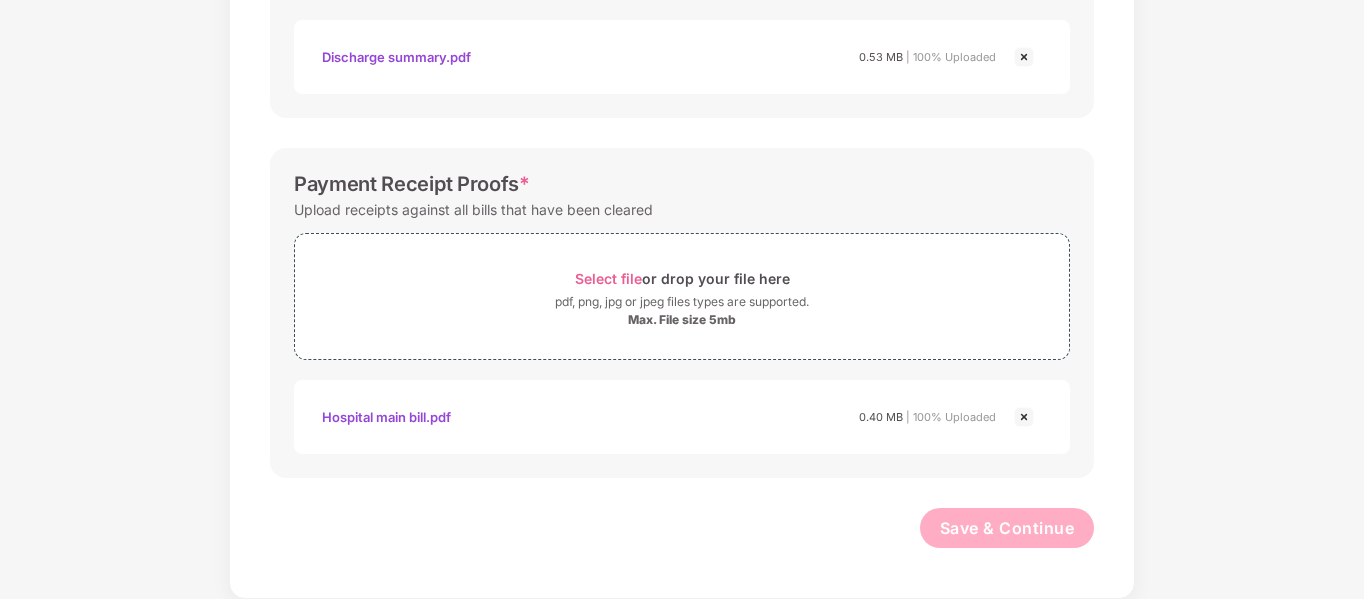 click at bounding box center [1024, 417] 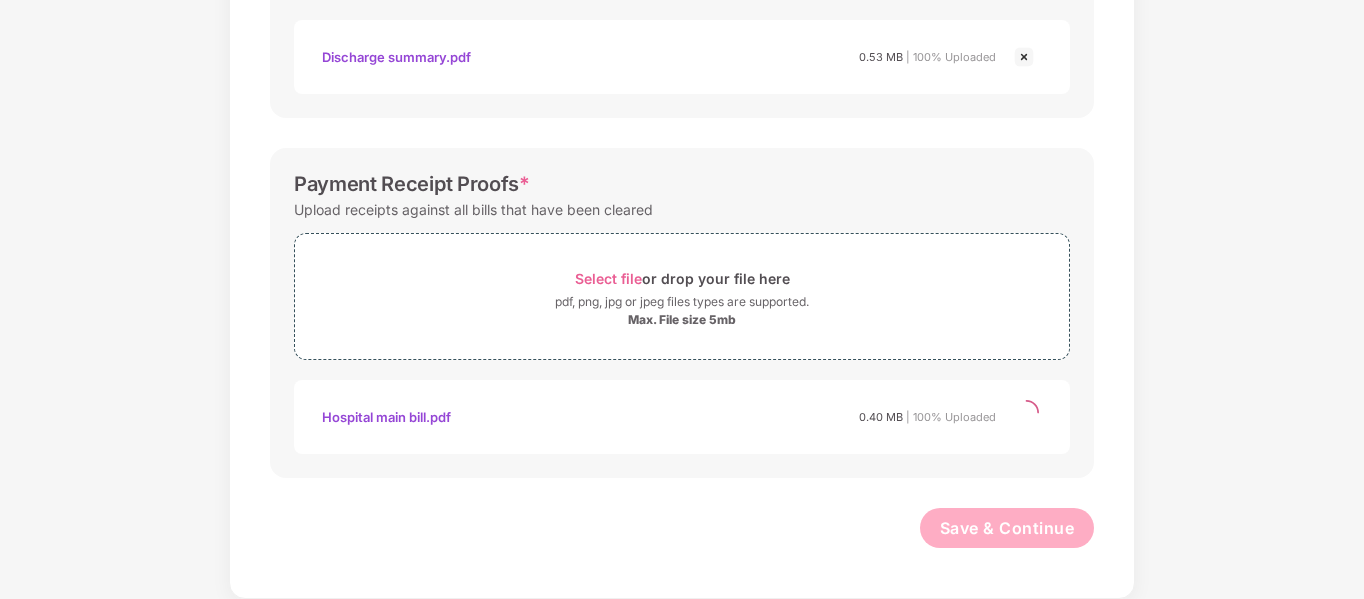 scroll, scrollTop: 804, scrollLeft: 0, axis: vertical 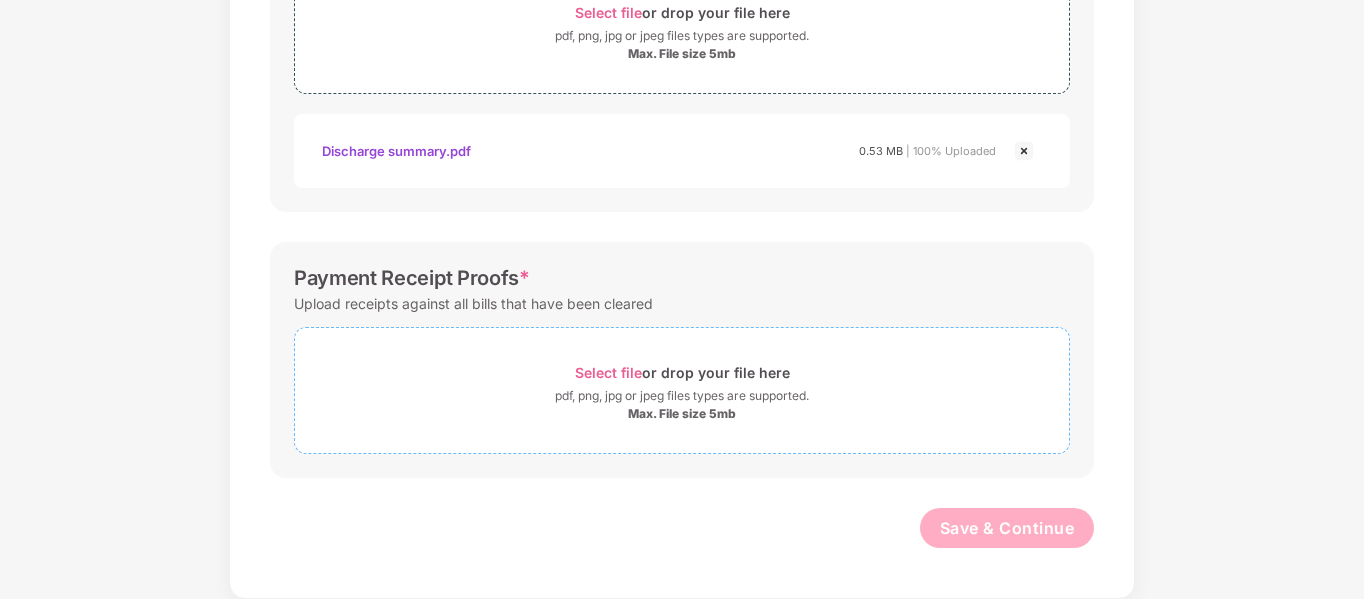 click on "Select file" at bounding box center (608, 372) 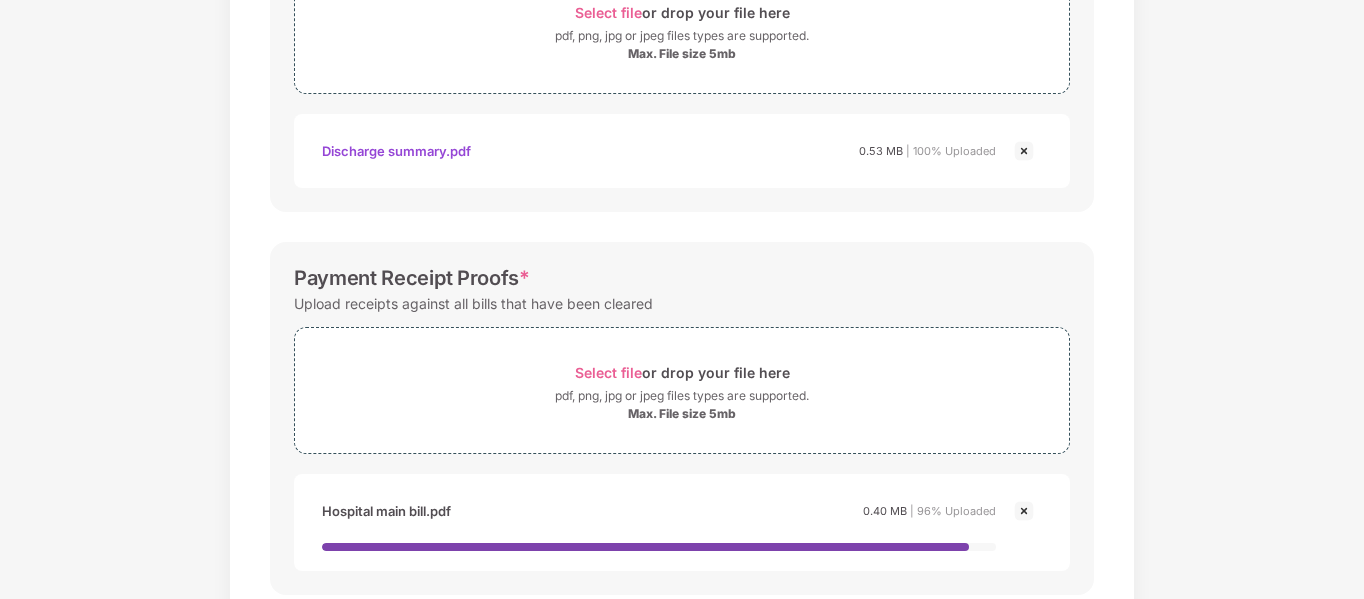 click on "Documents List > Hospital bills and Payment receipt   Hospital bills and Payment receipt Password protected files are not accepted Final Hospitals Bills * Upload a detailed break up for all original hospital bills.   Select file  or drop your file here pdf, png, jpg or jpeg files types are supported. Max. File size 5mb   Hospital main bill.pdf 0.40 MB    | 100% Uploaded Discharge Summary * The summary must include the history of the present ailment, course of stay in the hospital, condition at the time of discharge, and medicine advised after discharge.   Select file  or drop your file here pdf, png, jpg or jpeg files types are supported. Max. File size 5mb   Discharge summary.pdf 0.53 MB    | 100% Uploaded Payment Receipt Proofs * Upload receipts against all bills that have been cleared   Select file  or drop your file here pdf, png, jpg or jpeg files types are supported. Max. File size 5mb Hospital Main Bill.pdf   Hospital main bill.pdf 0.40 MB    | 96% Uploaded  Save & Continue" at bounding box center [682, 3] 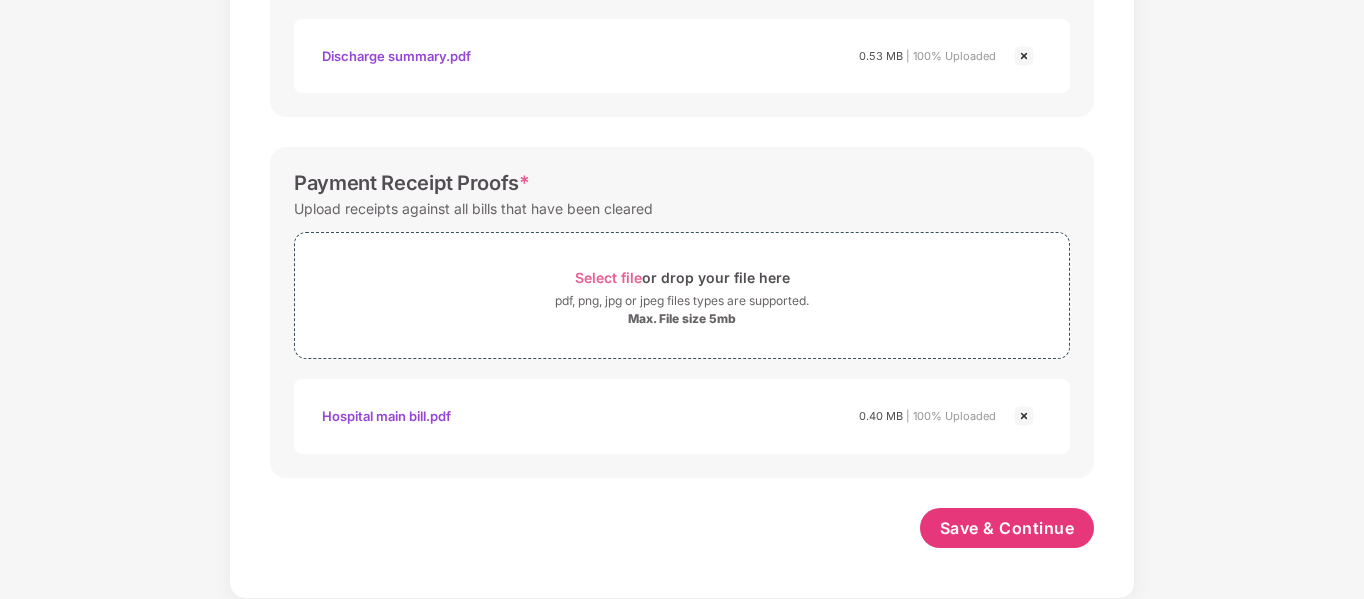 scroll, scrollTop: 899, scrollLeft: 0, axis: vertical 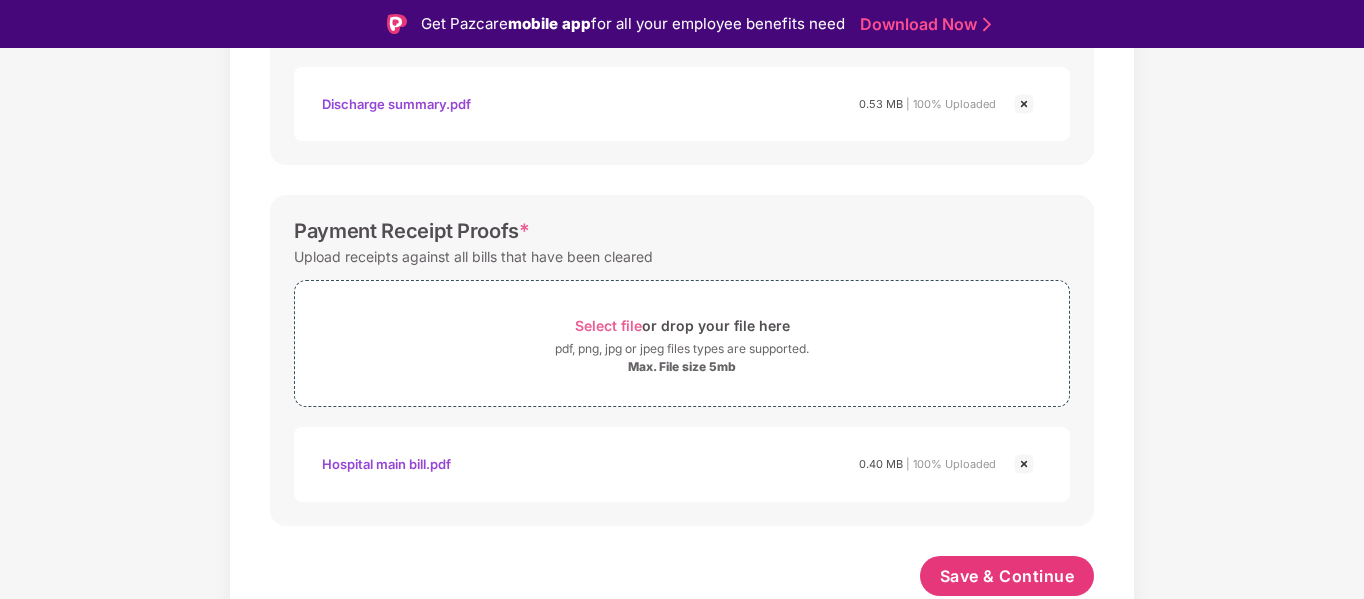 click on "Documents List > Hospital bills and Payment receipt   Hospital bills and Payment receipt Password protected files are not accepted Final Hospitals Bills * Upload a detailed break up for all original hospital bills.   Select file  or drop your file here pdf, png, jpg or jpeg files types are supported. Max. File size 5mb   Hospital main bill.pdf 0.40 MB    | 100% Uploaded Discharge Summary * The summary must include the history of the present ailment, course of stay in the hospital, condition at the time of discharge, and medicine advised after discharge.   Select file  or drop your file here pdf, png, jpg or jpeg files types are supported. Max. File size 5mb   Discharge summary.pdf 0.53 MB    | 100% Uploaded Payment Receipt Proofs * Upload receipts against all bills that have been cleared   Select file  or drop your file here pdf, png, jpg or jpeg files types are supported. Max. File size 5mb Hospital Main Bill.pdf   Hospital main bill.pdf 0.40 MB    | 100% Uploaded  Save & Continue" at bounding box center (682, -55) 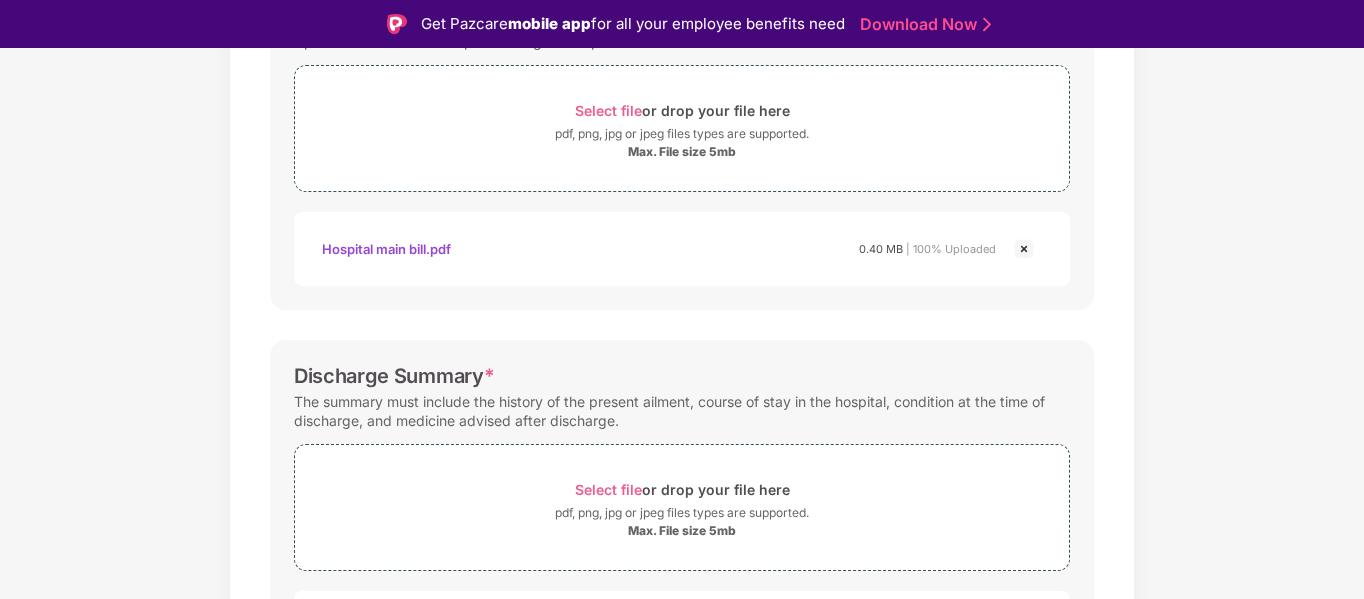 scroll, scrollTop: 899, scrollLeft: 0, axis: vertical 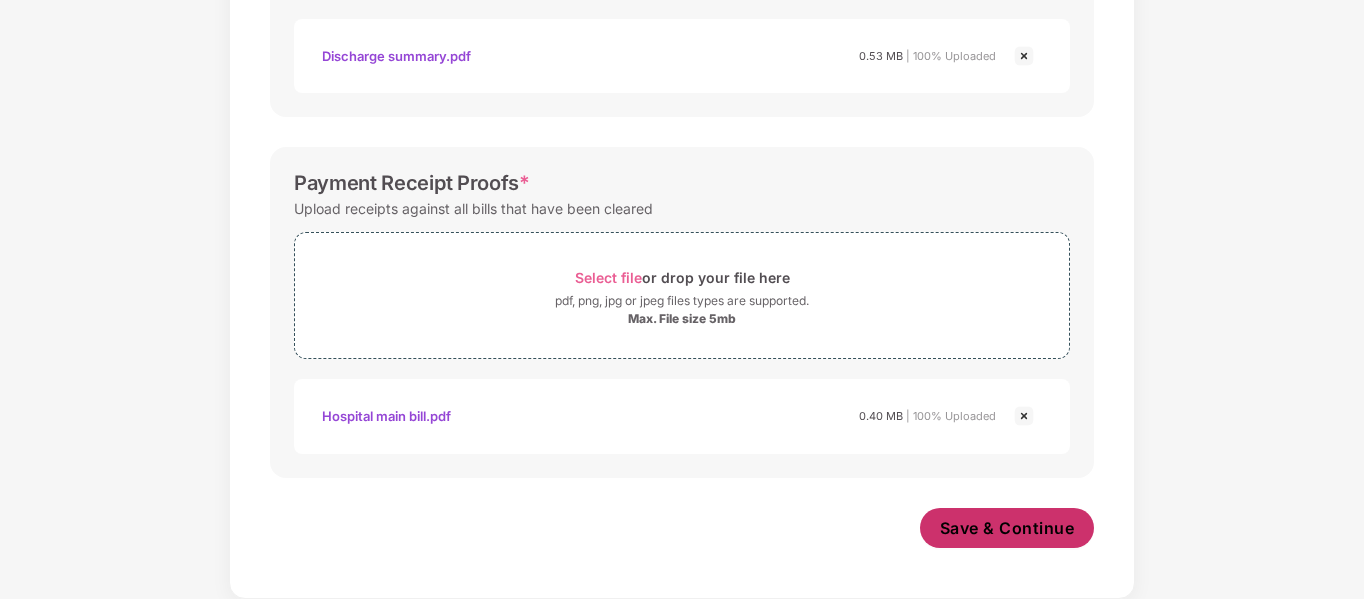 click on "Save & Continue" at bounding box center (1007, 528) 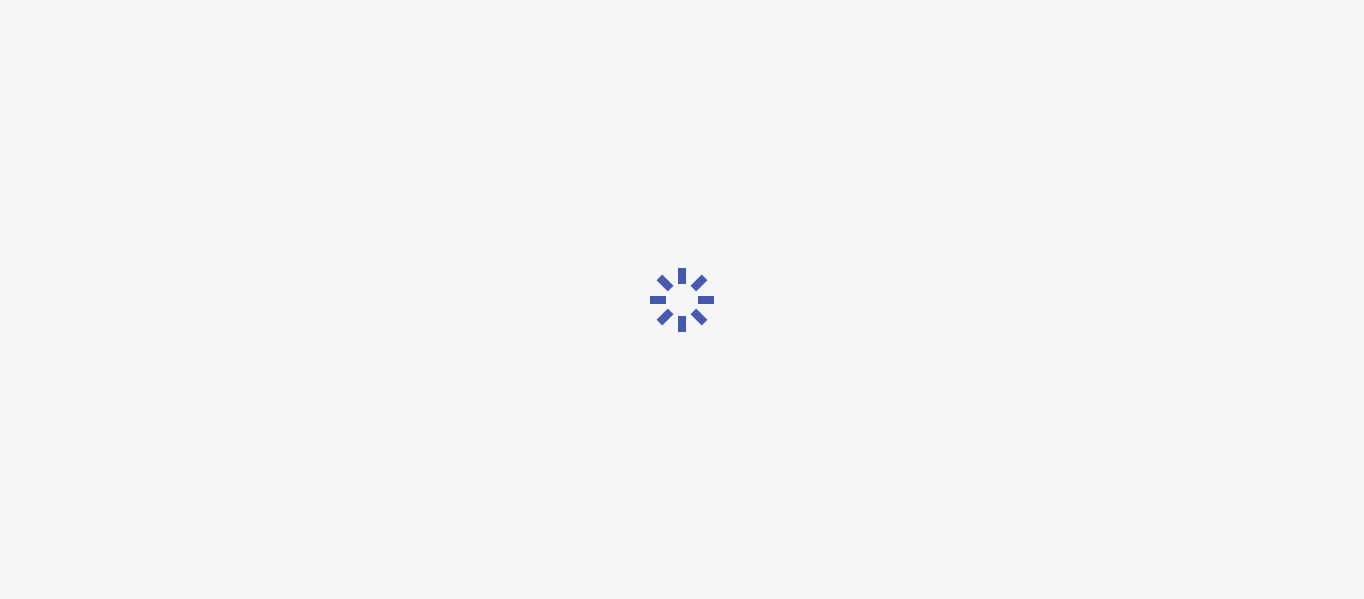 scroll, scrollTop: 0, scrollLeft: 0, axis: both 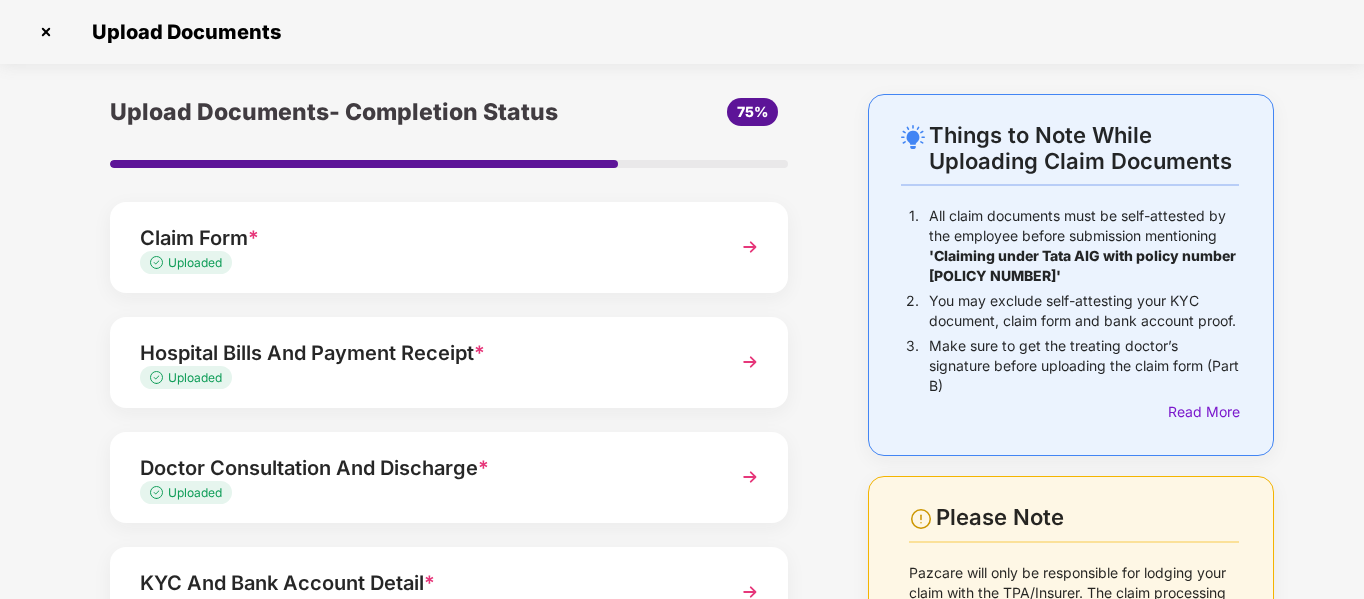 click on "Things to Note While Uploading Claim Documents 1.  All claim documents must be self-attested by the employee before submission mentioning   'Claiming under Tata AIG with policy number [POLICY_NUMBER]' 2.  You may exclude self-attesting your KYC document, claim form and bank account proof. 3.   Make sure to get the treating doctor’s signature before uploading the claim form (Part B) Read More" at bounding box center [1070, 272] 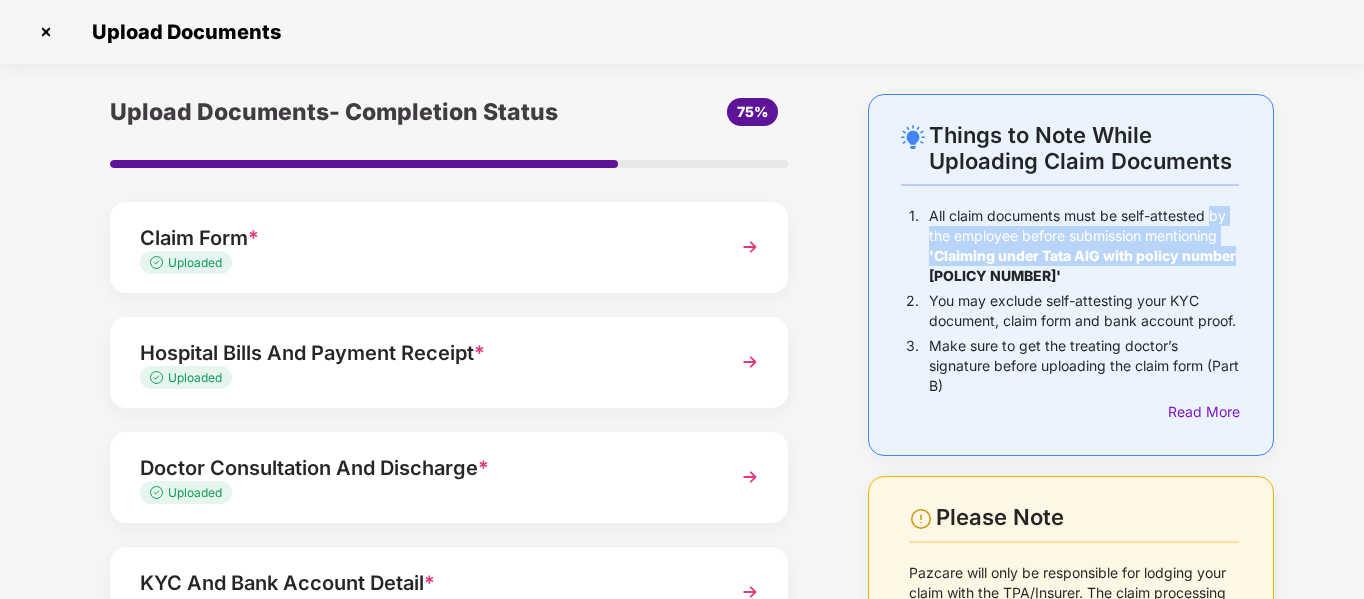 drag, startPoint x: 1208, startPoint y: 202, endPoint x: 1365, endPoint y: 242, distance: 162.01543 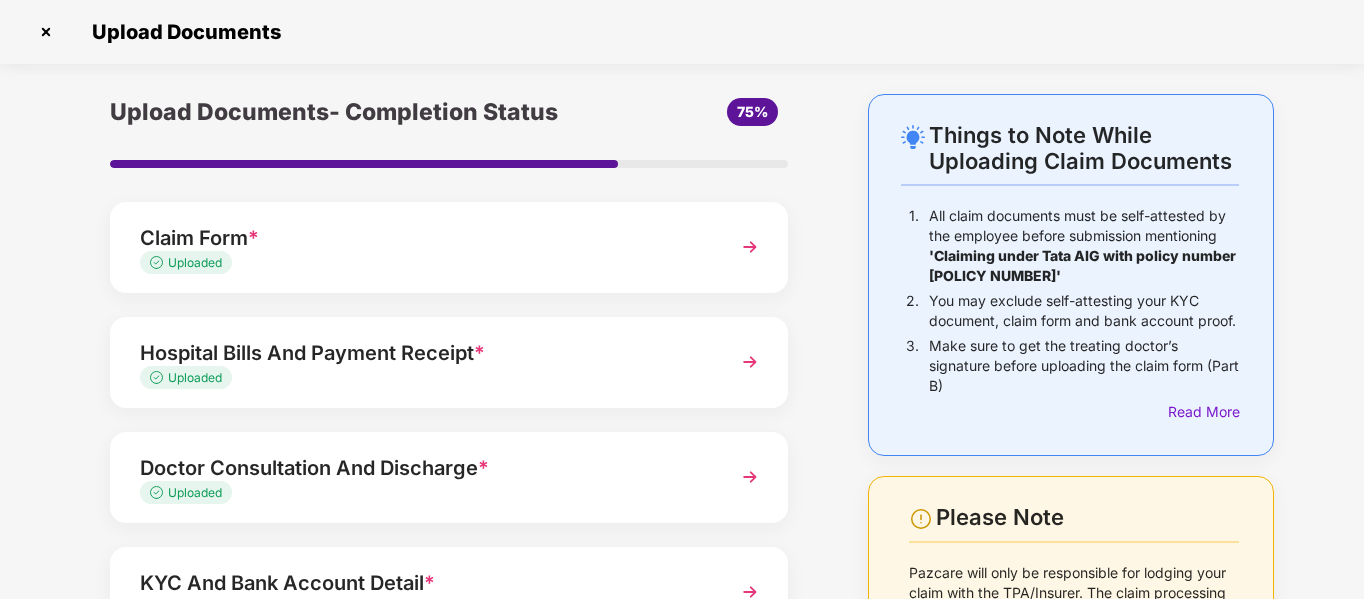 click on "Upload Documents" at bounding box center (682, 32) 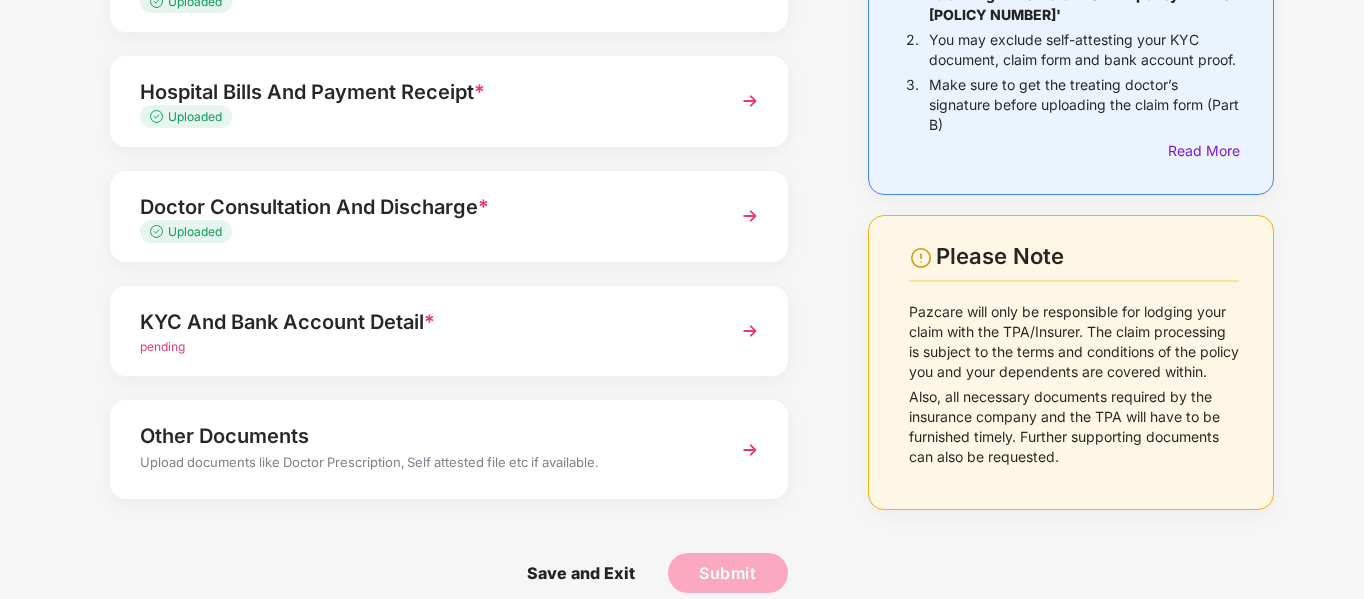 scroll, scrollTop: 285, scrollLeft: 0, axis: vertical 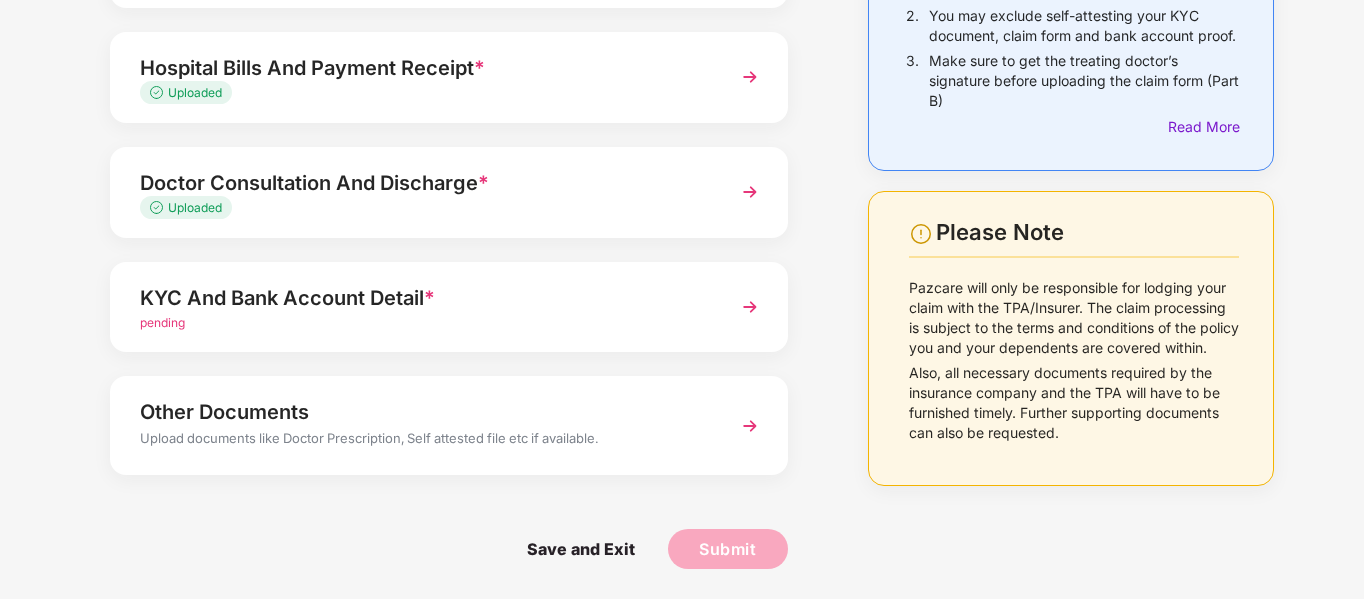 click at bounding box center (750, 307) 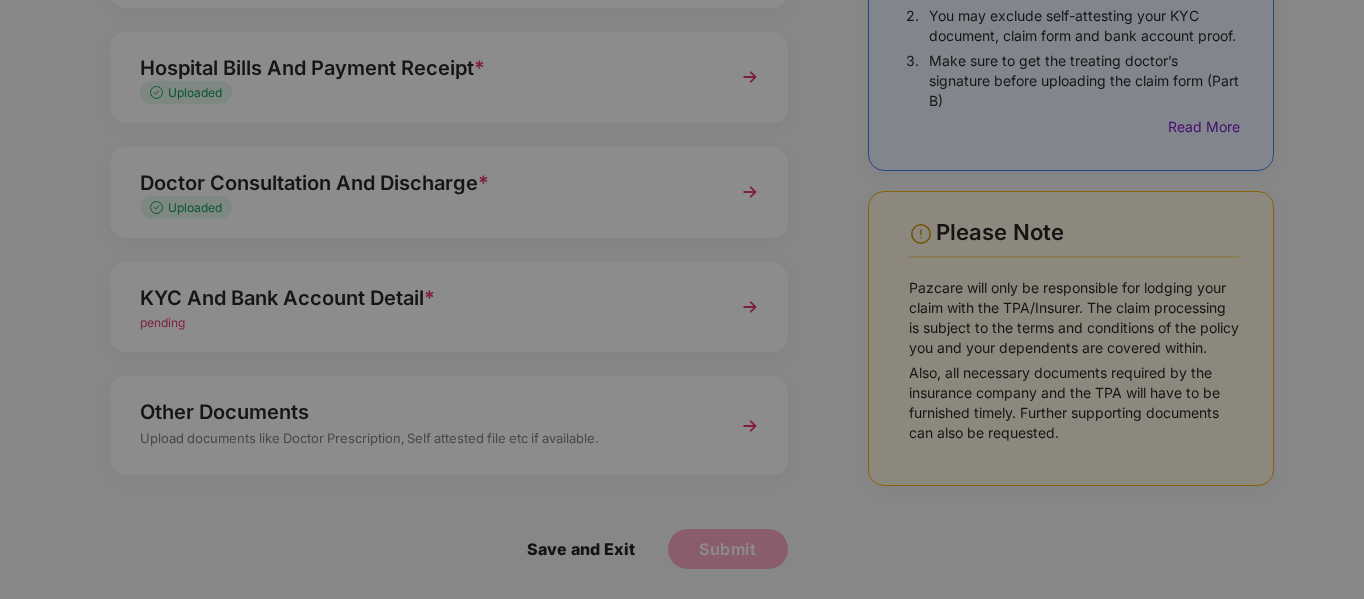 scroll, scrollTop: 0, scrollLeft: 0, axis: both 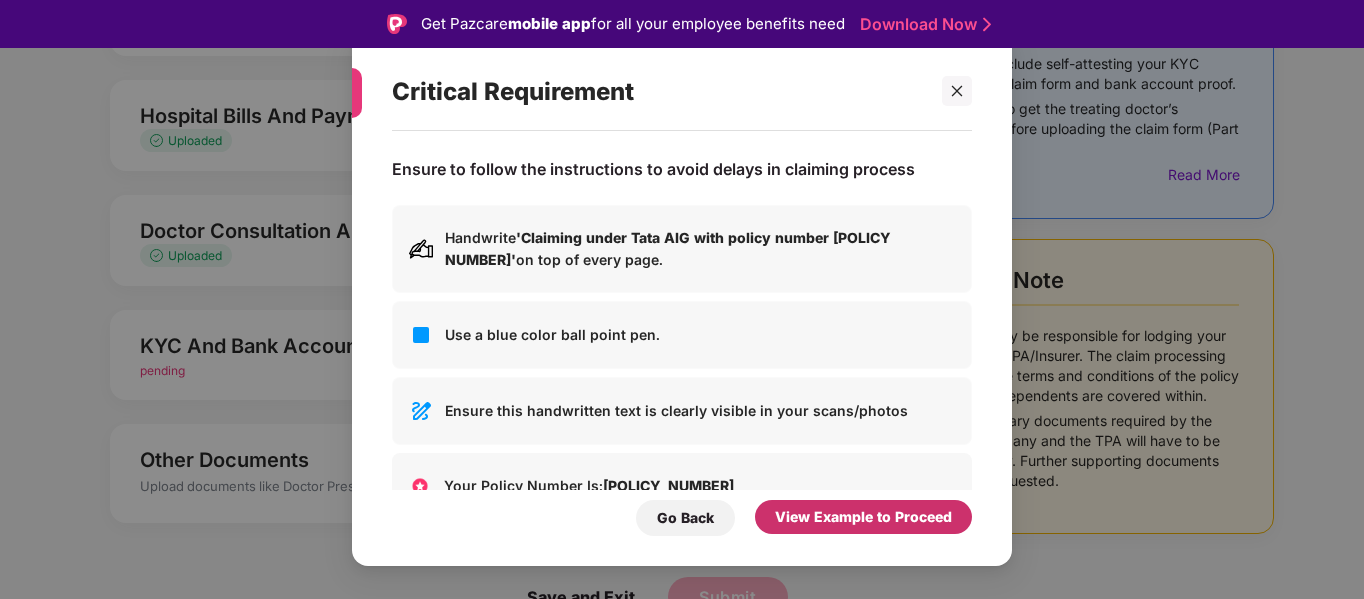 click on "View Example to Proceed" at bounding box center (863, 517) 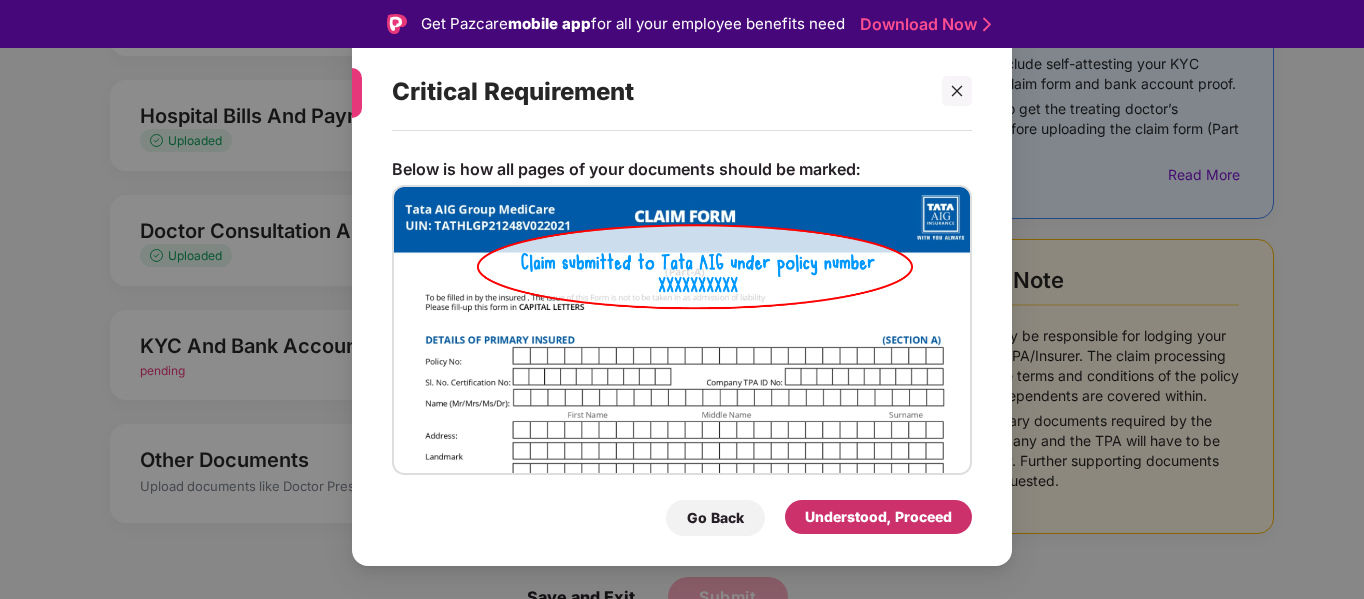 click on "Understood, Proceed" at bounding box center [878, 517] 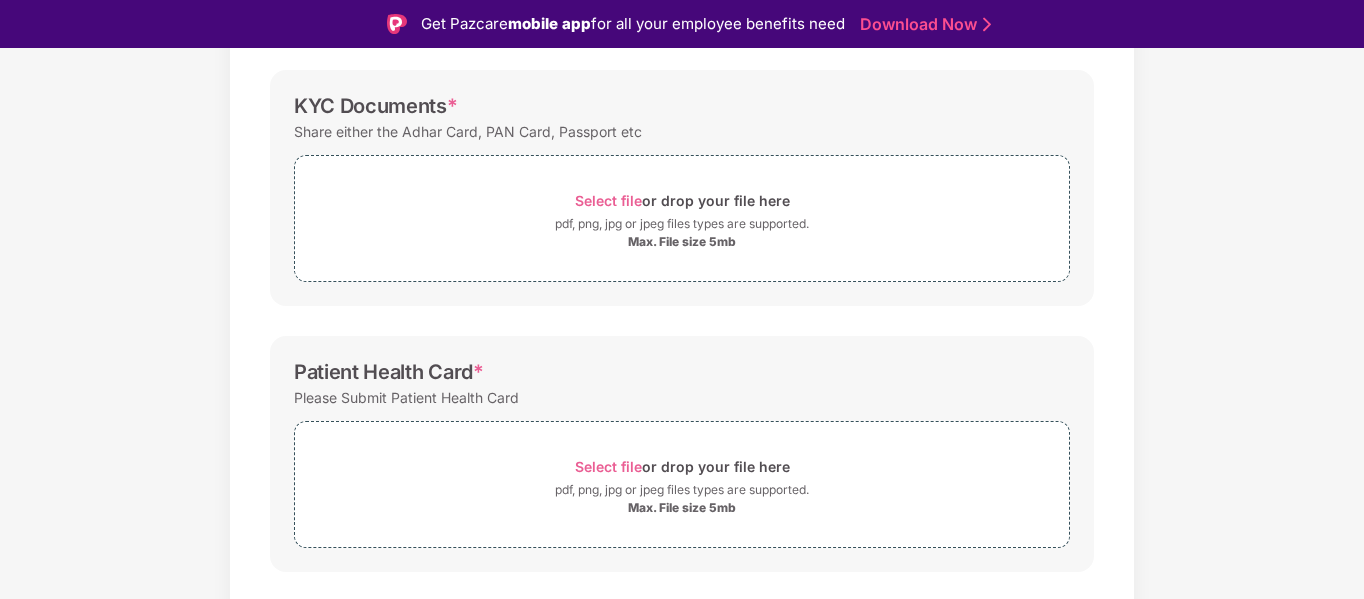 scroll, scrollTop: 191, scrollLeft: 0, axis: vertical 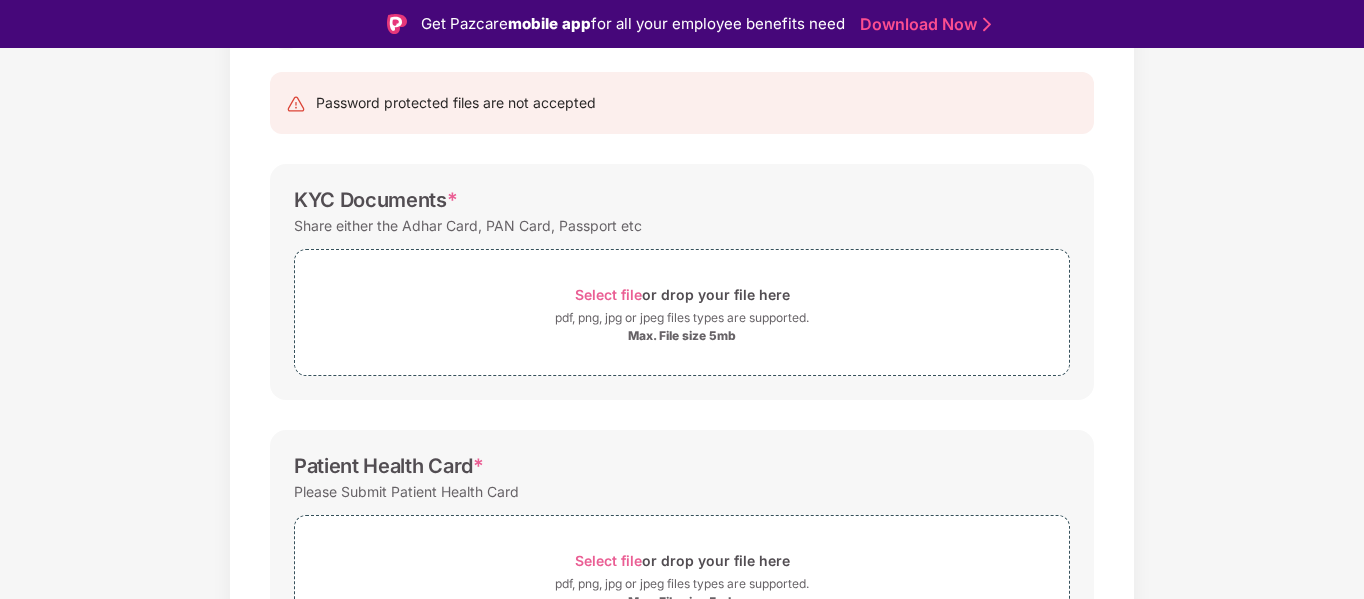click on "Documents List > KYC and Bank Account Detail   KYC and Bank Account Detail Password protected files are not accepted KYC Documents * Share either the Adhar Card, PAN Card, Passport etc   Select file  or drop your file here pdf, png, jpg or jpeg files types are supported. Max. File size 5mb   Patient Health Card * Please Submit Patient Health Card    Select file  or drop your file here pdf, png, jpg or jpeg files types are supported. Max. File size 5mb   Bank Details * Submit a canceled cheque with the employee’s name printed (not the dependent’s name).   Select file  or drop your file here pdf, png, jpg or jpeg files types are supported. Max. File size 5mb    Save & Continue" at bounding box center [682, 502] 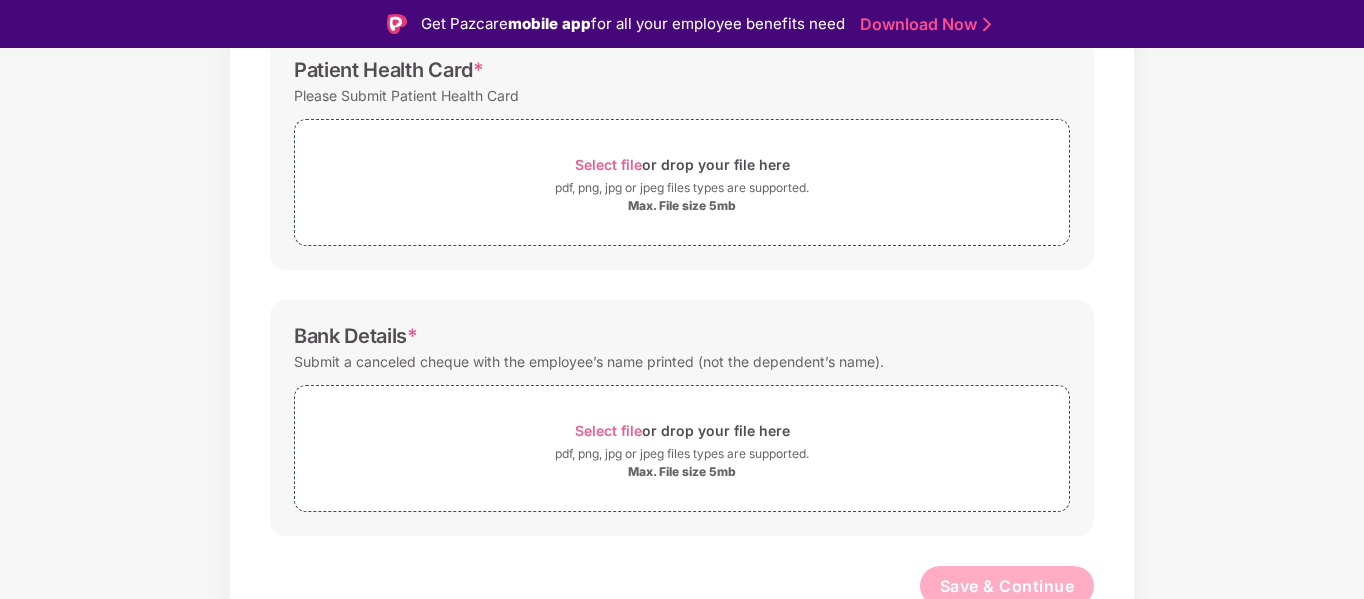 scroll, scrollTop: 597, scrollLeft: 0, axis: vertical 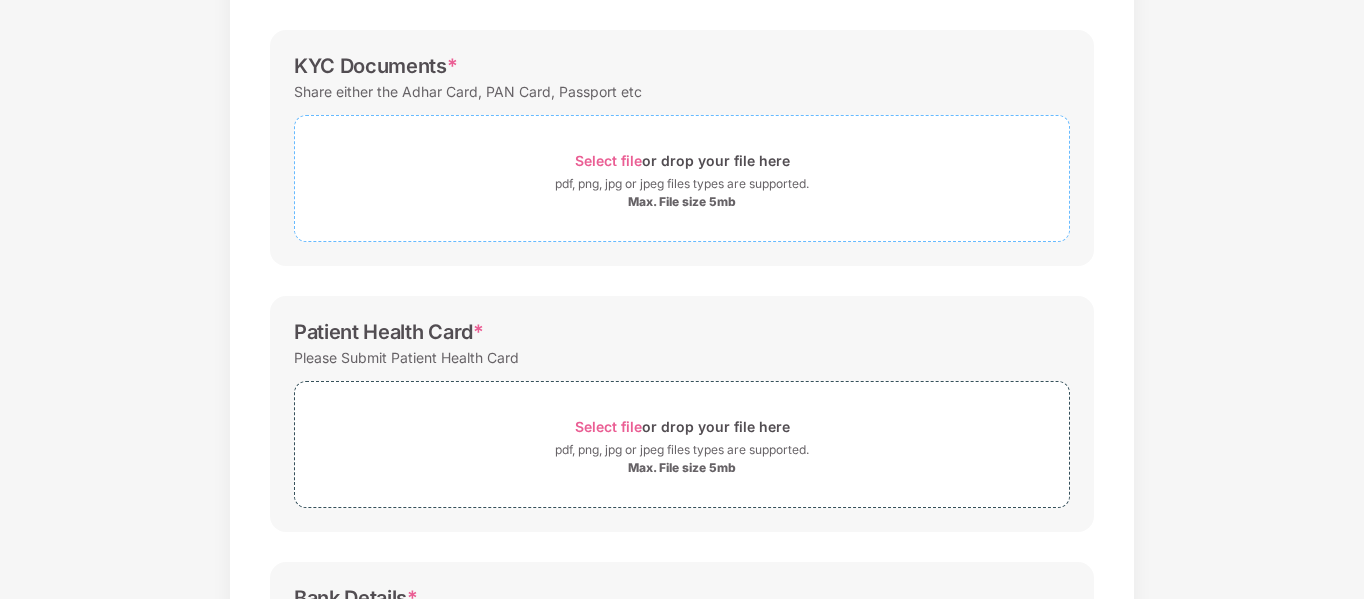click on "Select file" at bounding box center [608, 160] 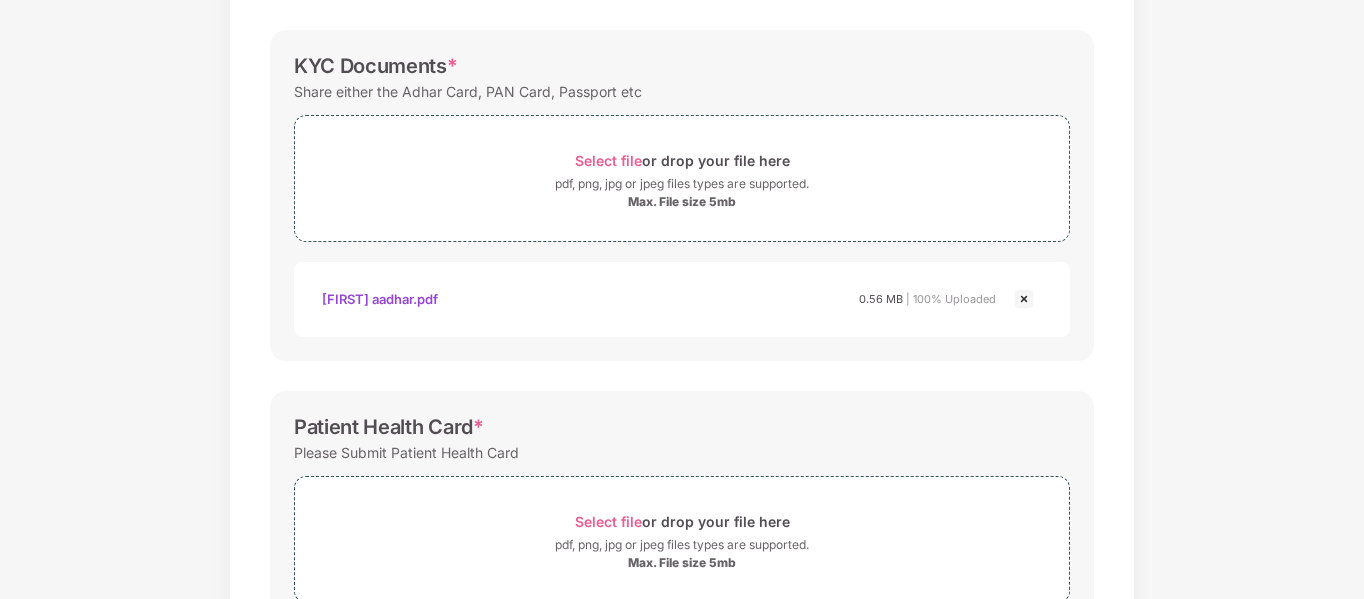click on "Password protected files are not accepted KYC Documents * Share either the Adhar Card, PAN Card, Passport etc   Select file  or drop your file here pdf, png, jpg or jpeg files types are supported. Max. File size 5mb [FIRST] aadhar.pdf   [FIRST] aadhar.pdf 0.56 MB    | 100% Uploaded Patient Health Card * Please Submit Patient Health Card    Select file  or drop your file here pdf, png, jpg or jpeg files types are supported. Max. File size 5mb   Bank Details * Submit a canceled cheque with the employee’s name printed (not the dependent’s name).   Select file  or drop your file here pdf, png, jpg or jpeg files types are supported. Max. File size 5mb    Save & Continue" at bounding box center (682, 460) 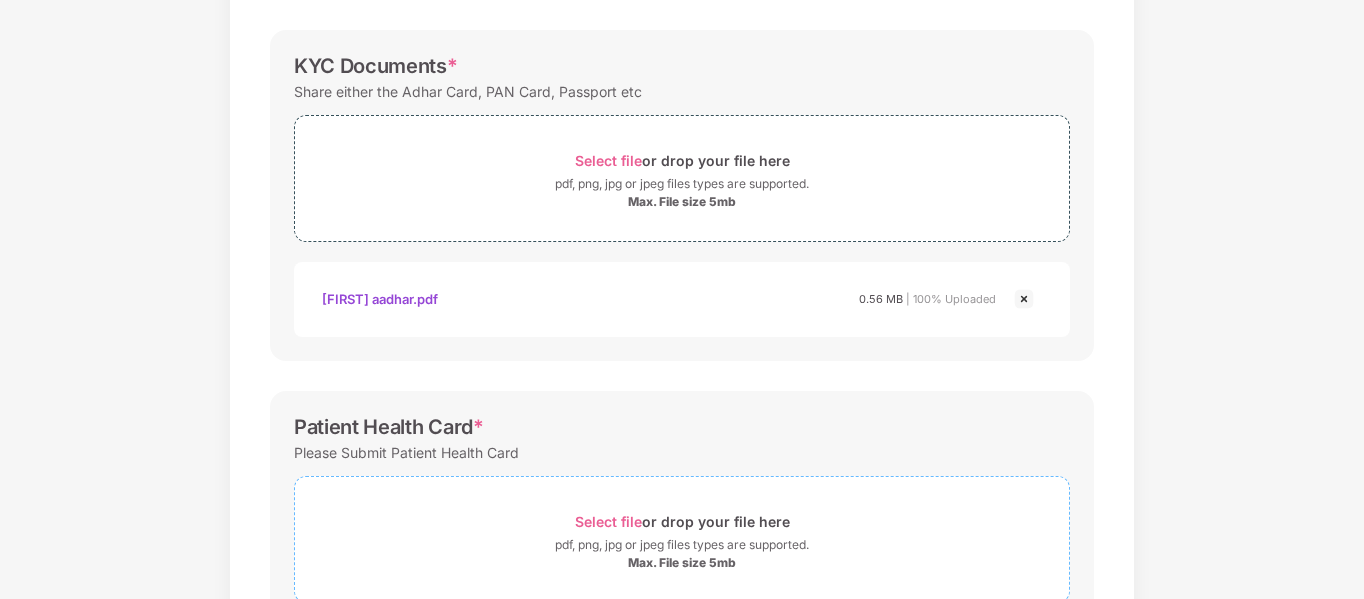 click on "Select file  or drop your file here" at bounding box center [682, 521] 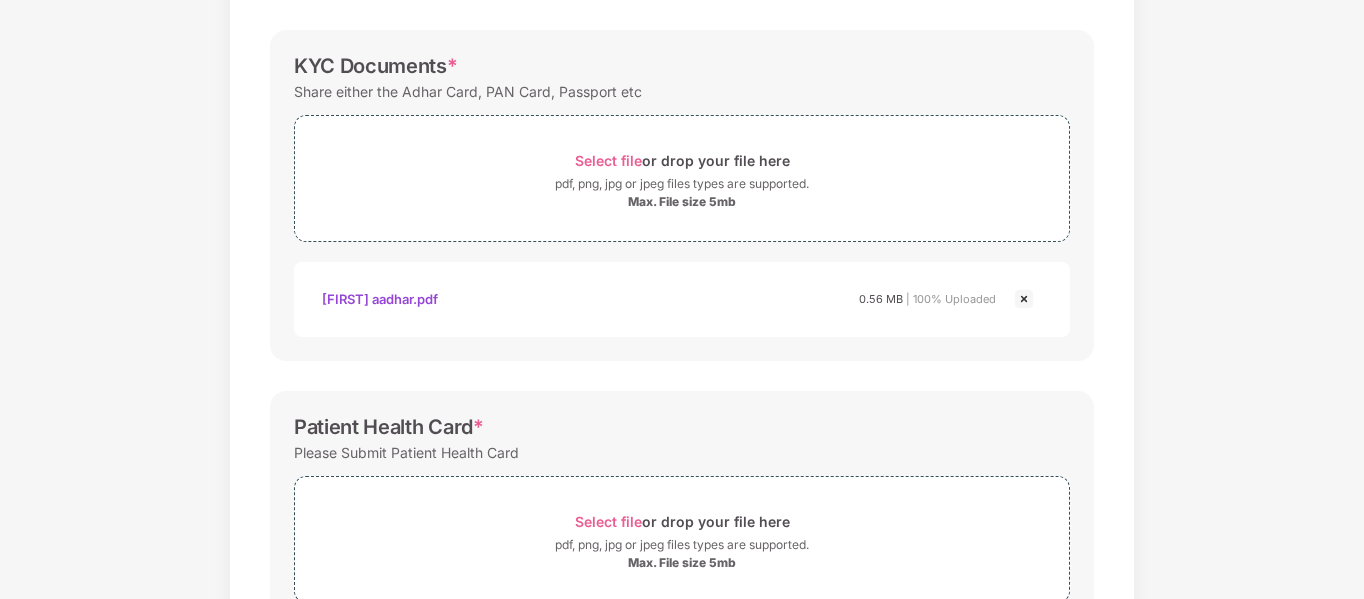 click on "Documents List > KYC and Bank Account Detail KYC and Bank Account Detail Password protected files are not accepted KYC Documents * Share either the Adhar Card, PAN Card, Passport etc Select file or drop your file here pdf, png, jpg or jpeg files types are supported. Max. File size 5mb [NAME] aadhar.pdf [NAME] aadhar.pdf 0.56 MB | 100% Uploaded Patient Health Card * Please Submit Patient Health Card Select file or drop your file here pdf, png, jpg or jpeg files types are supported. Max. File size 5mb [NAME] [NAME]-Ecard.pdf [NAME] [NAME]-ecard.pdf 0.15 MB | 100% Uploaded Bank Details * Submit a canceled cheque with the employee’s name printed (not the dependent’s name). Select file or drop your file here pdf, png, jpg or jpeg files types are supported. Max. File size 5mb Save & Continue" at bounding box center [682, 463] 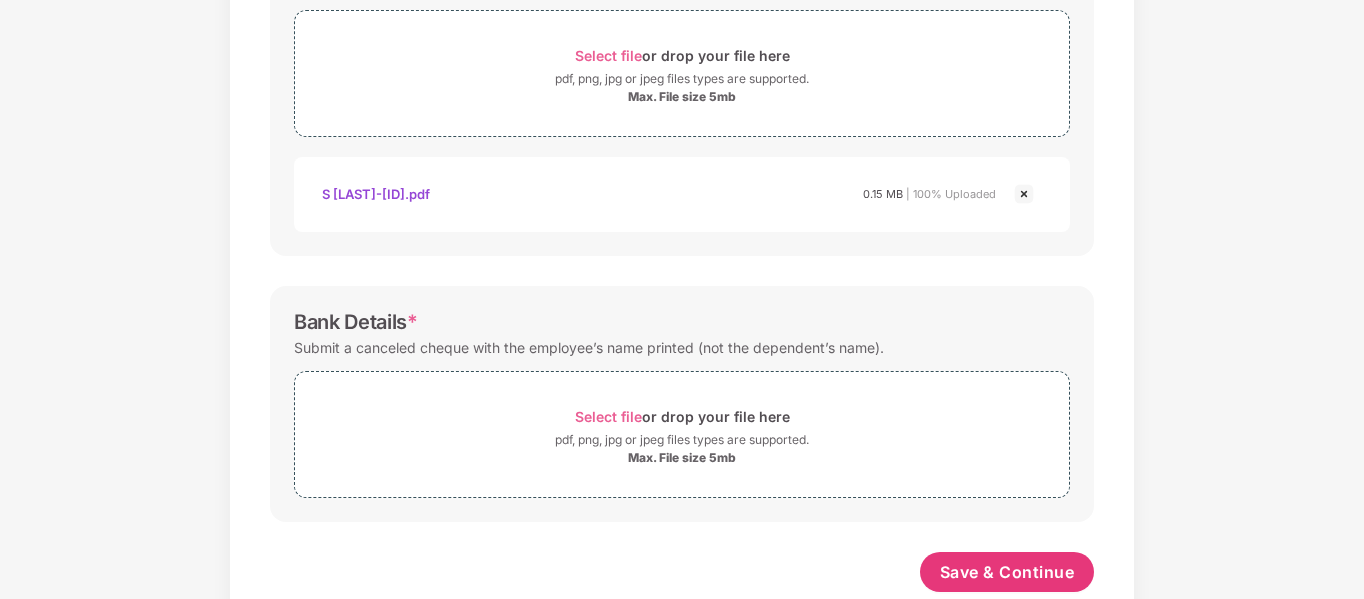 scroll, scrollTop: 787, scrollLeft: 0, axis: vertical 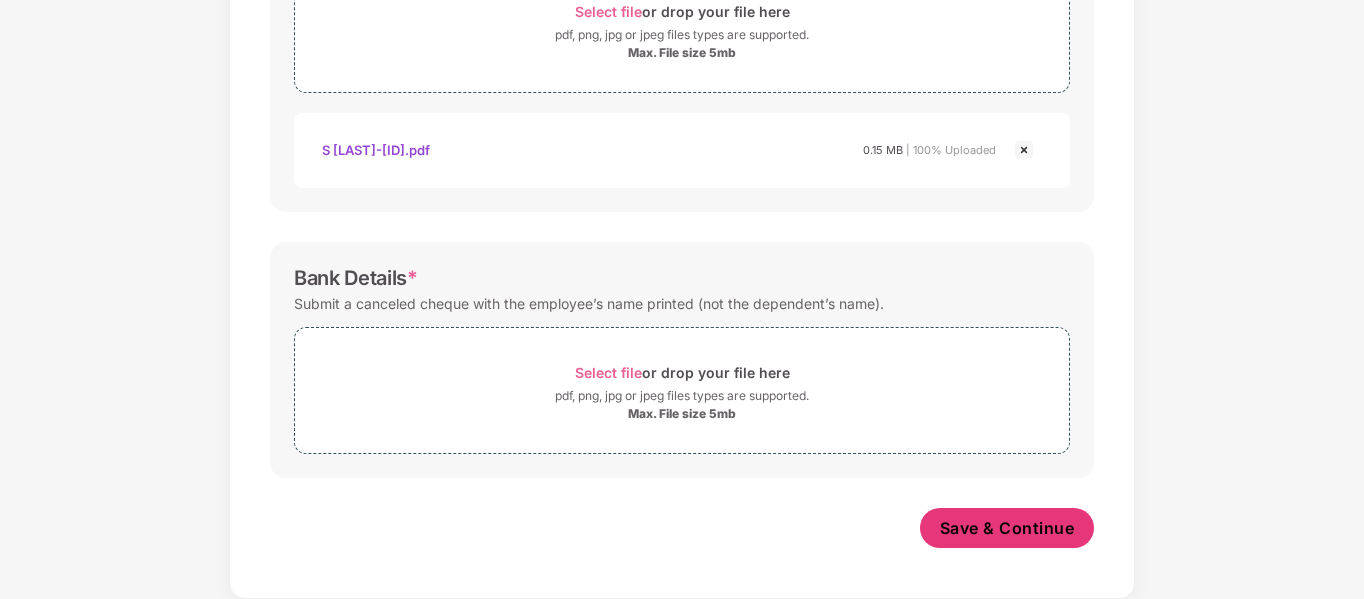 drag, startPoint x: 980, startPoint y: 514, endPoint x: 796, endPoint y: 251, distance: 320.97507 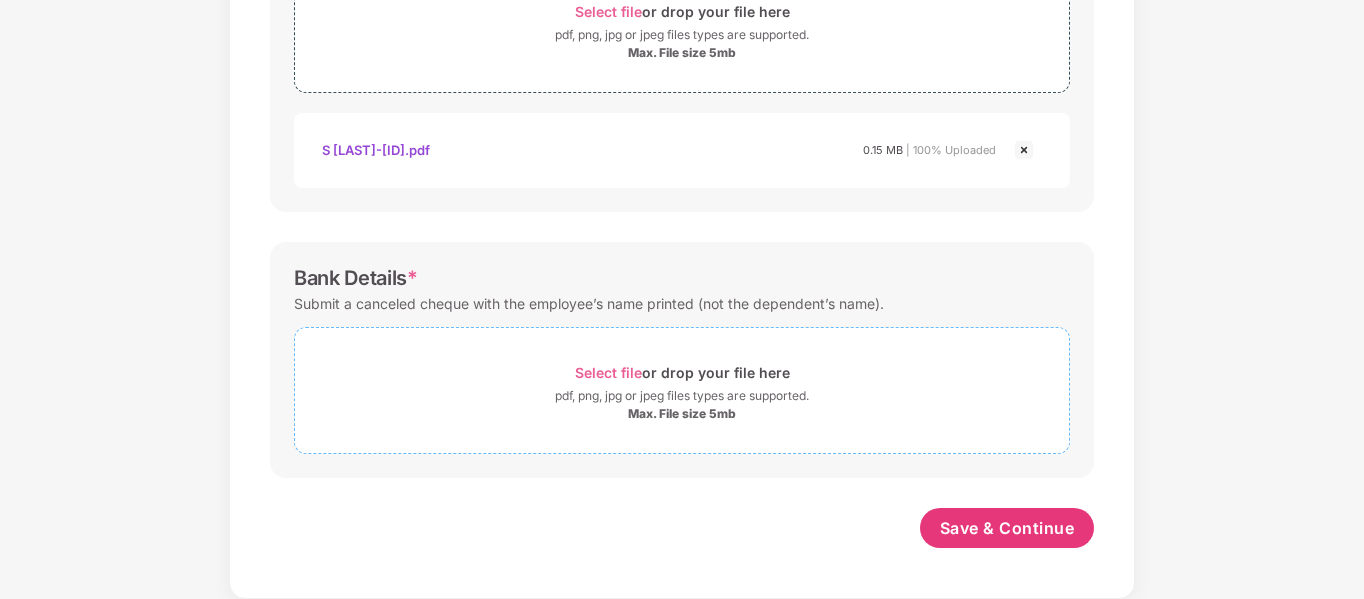click on "Select file" at bounding box center [608, 372] 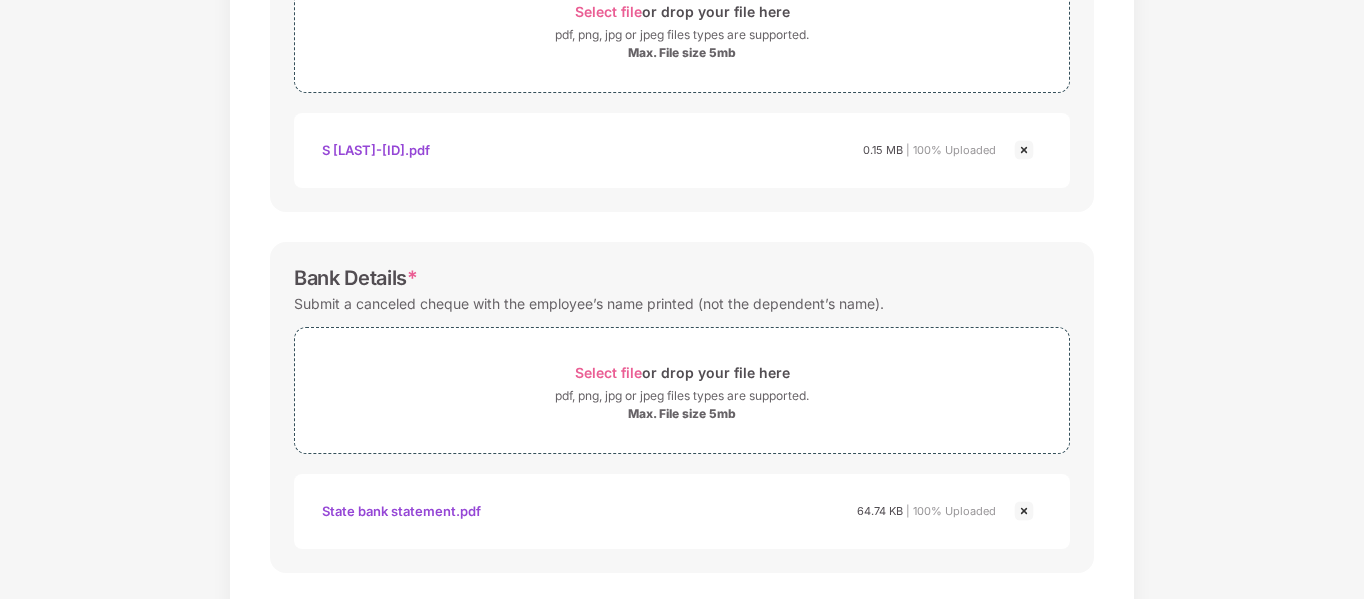 click on "Documents List > KYC and Bank Account Detail   KYC and Bank Account Detail Password protected files are not accepted KYC Documents * Share either the Adhar Card, PAN Card, Passport etc   Select file  or drop your file here pdf, png, jpg or jpeg files types are supported. Max. File size 5mb [FIRST] aadhar.pdf   [FIRST] aadhar.pdf 0.56 MB    | 100% Uploaded Patient Health Card * Please Submit Patient Health Card    Select file  or drop your file here pdf, png, jpg or jpeg files types are supported. Max. File size 5mb S [LAST]-[ID].pdf   S [LAST]-[ID].pdf 0.15 MB    | 100% Uploaded Bank Details * Submit a canceled cheque with the employee’s name printed (not the dependent’s name).   Select file  or drop your file here pdf, png, jpg or jpeg files types are supported. Max. File size 5mb State Bank statement.pdf   State bank statement.pdf 64.74 KB    | 100% Uploaded  Save & Continue" at bounding box center [682, 0] 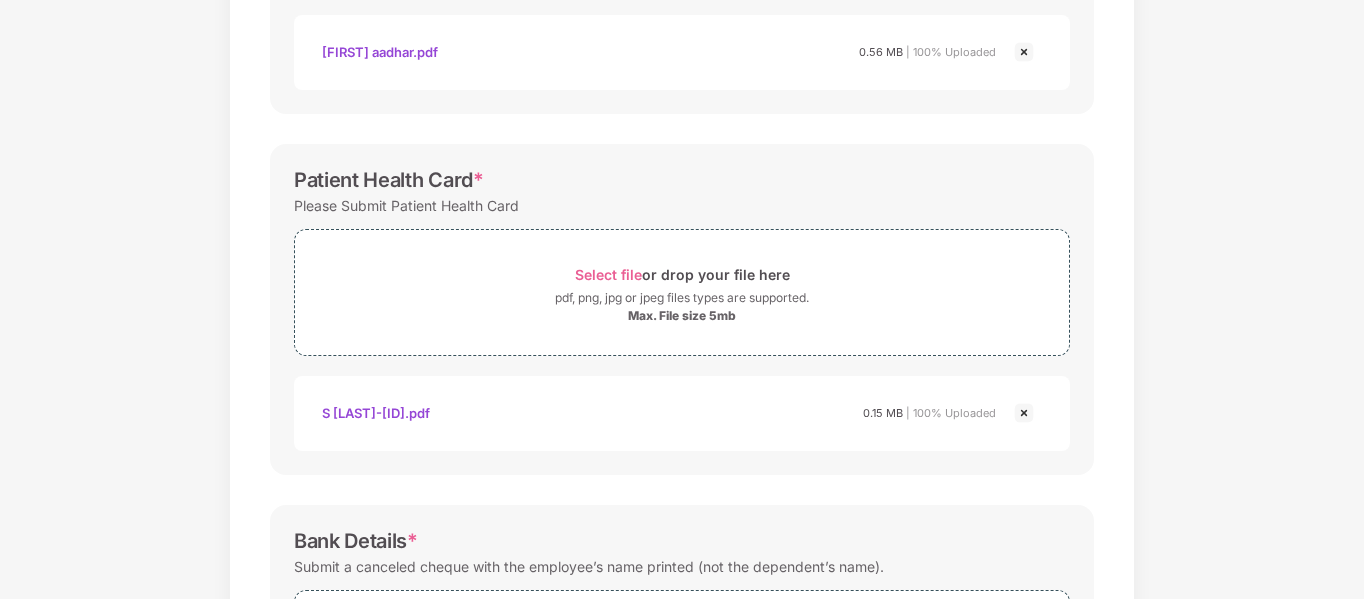 scroll, scrollTop: 882, scrollLeft: 0, axis: vertical 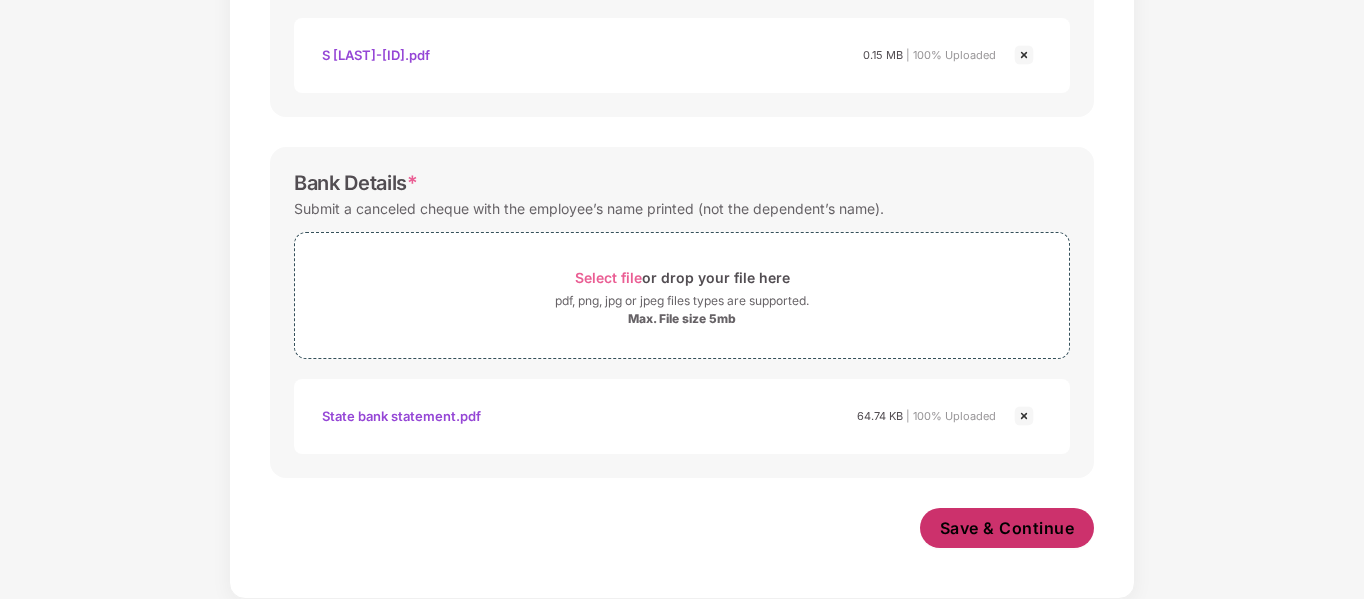 click on "Save & Continue" at bounding box center (1007, 528) 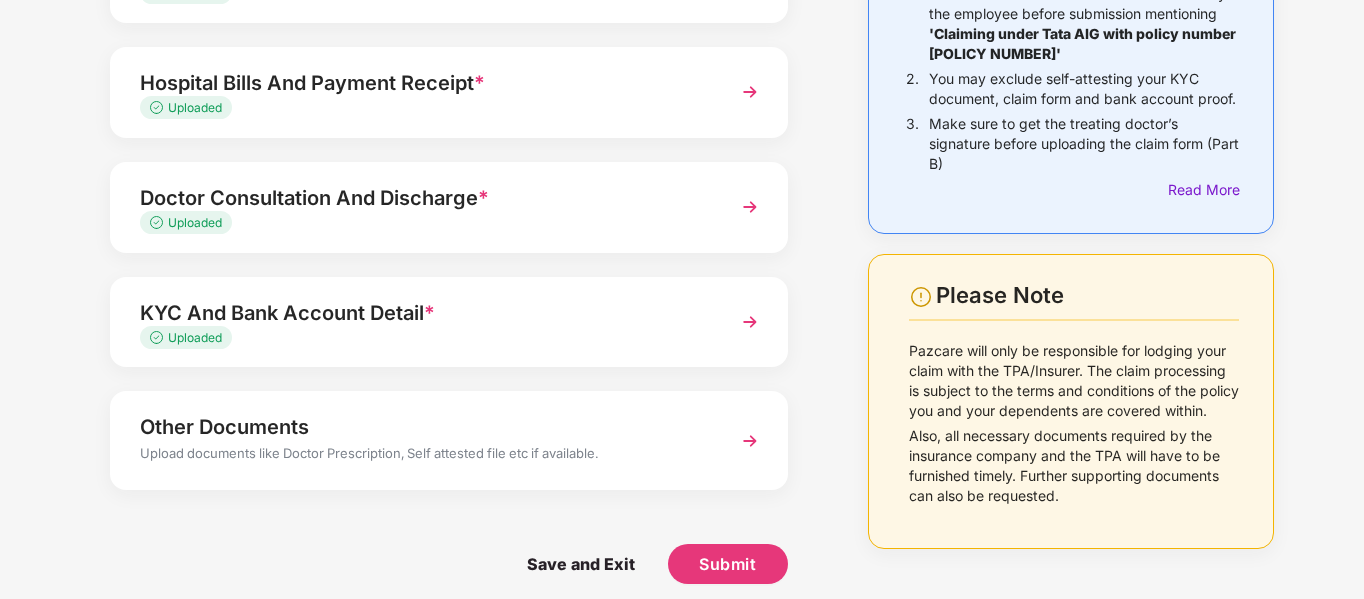 scroll, scrollTop: 237, scrollLeft: 0, axis: vertical 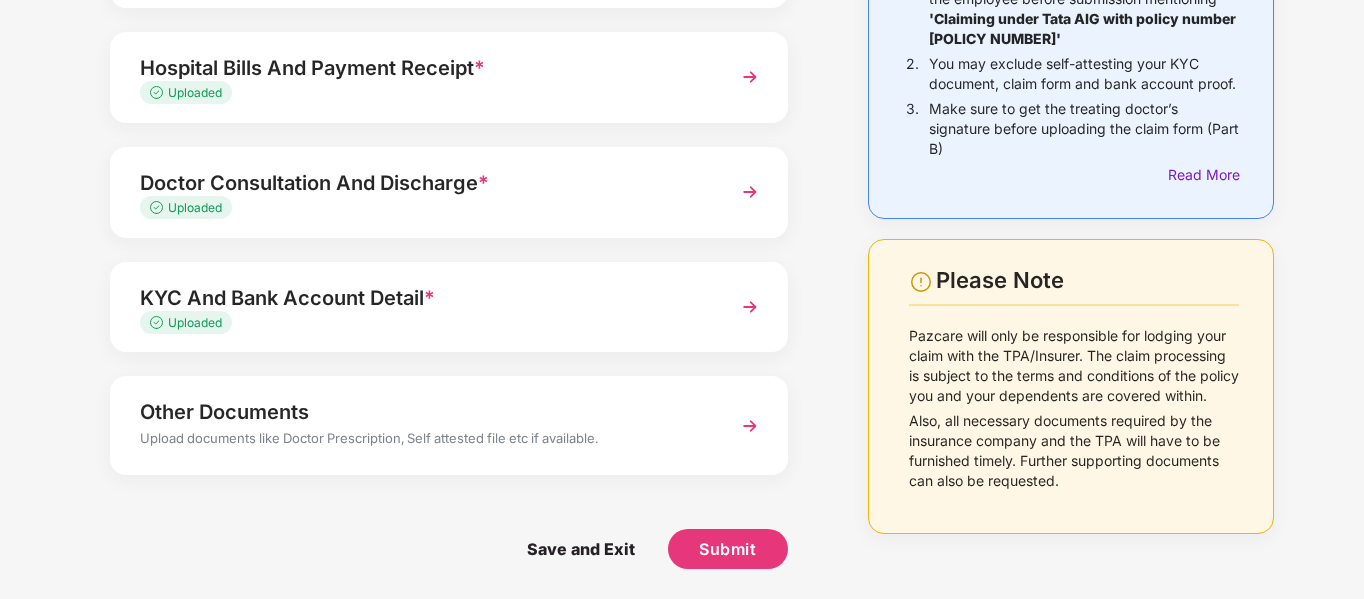 click on "Upload documents like Doctor Prescription, Self attested file etc if available." at bounding box center (423, 441) 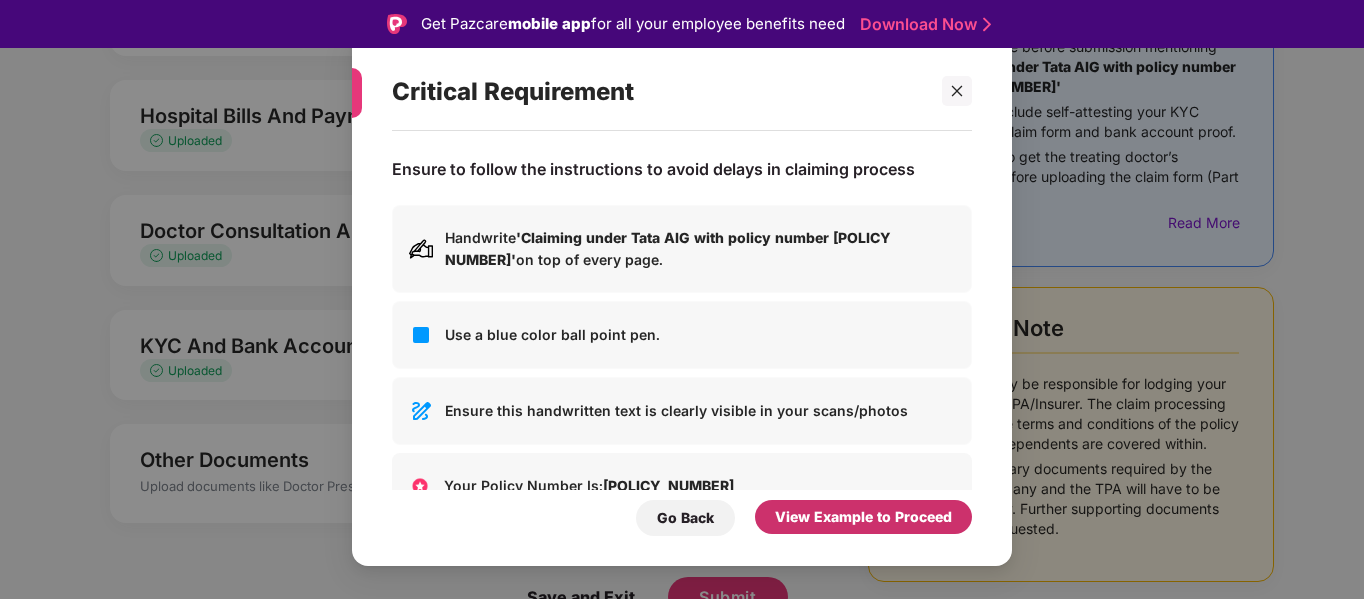 click on "View Example to Proceed" at bounding box center (863, 517) 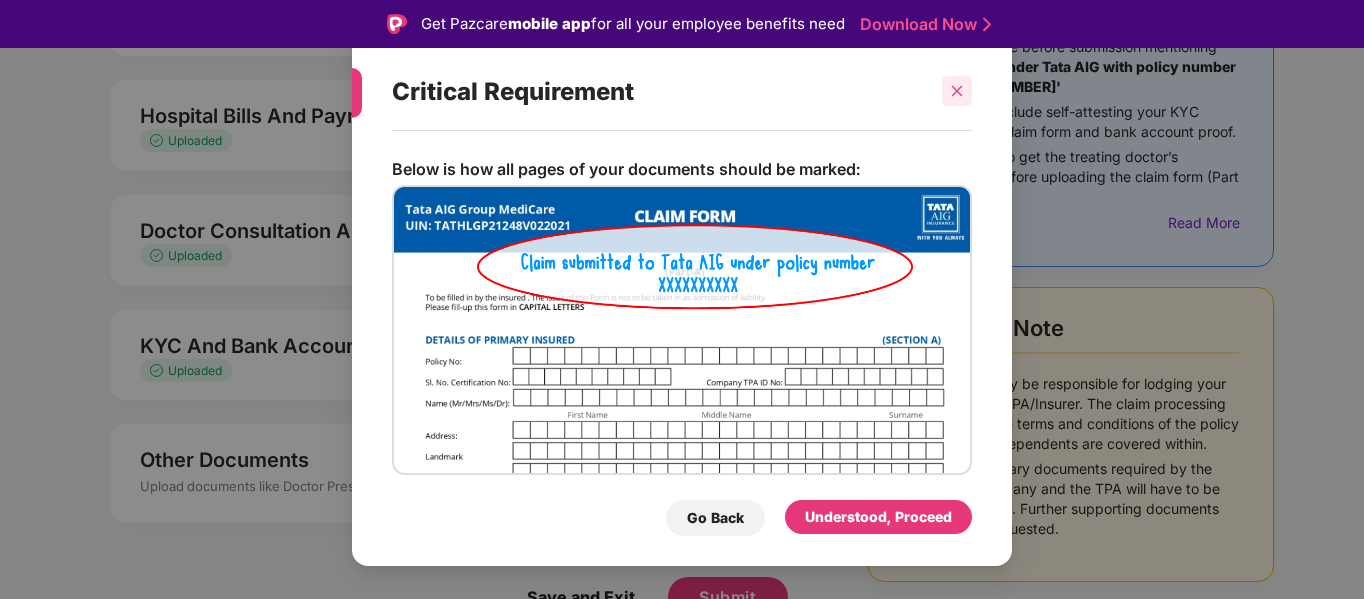 click 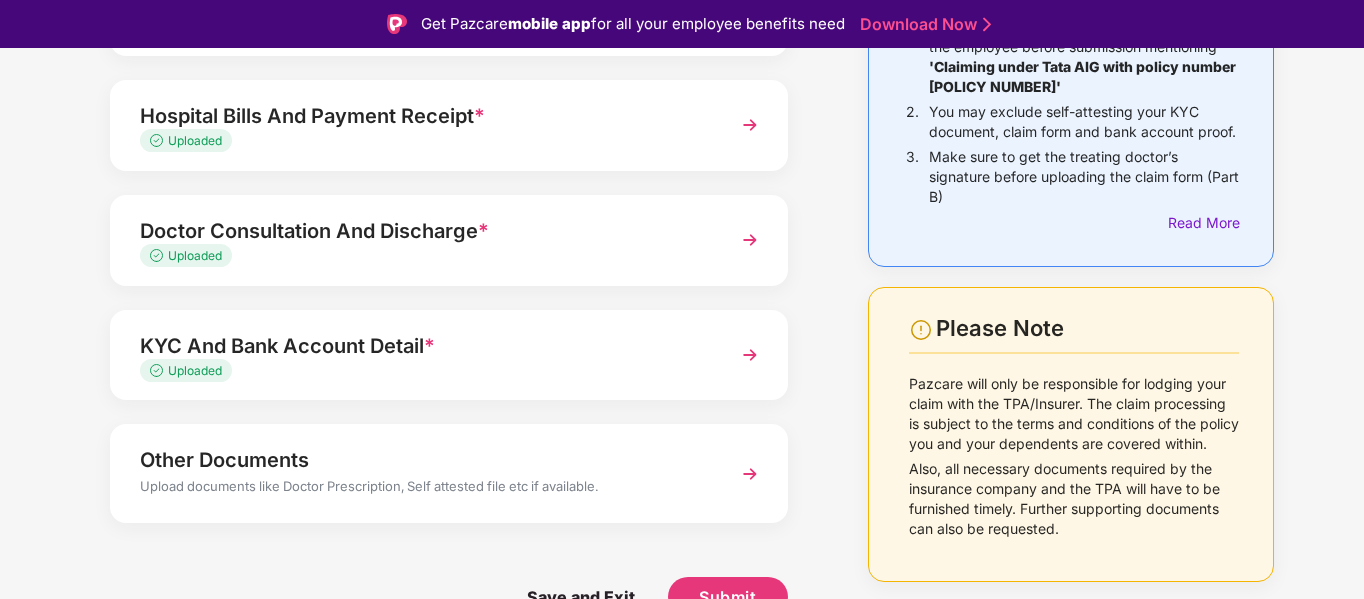 click at bounding box center [750, 474] 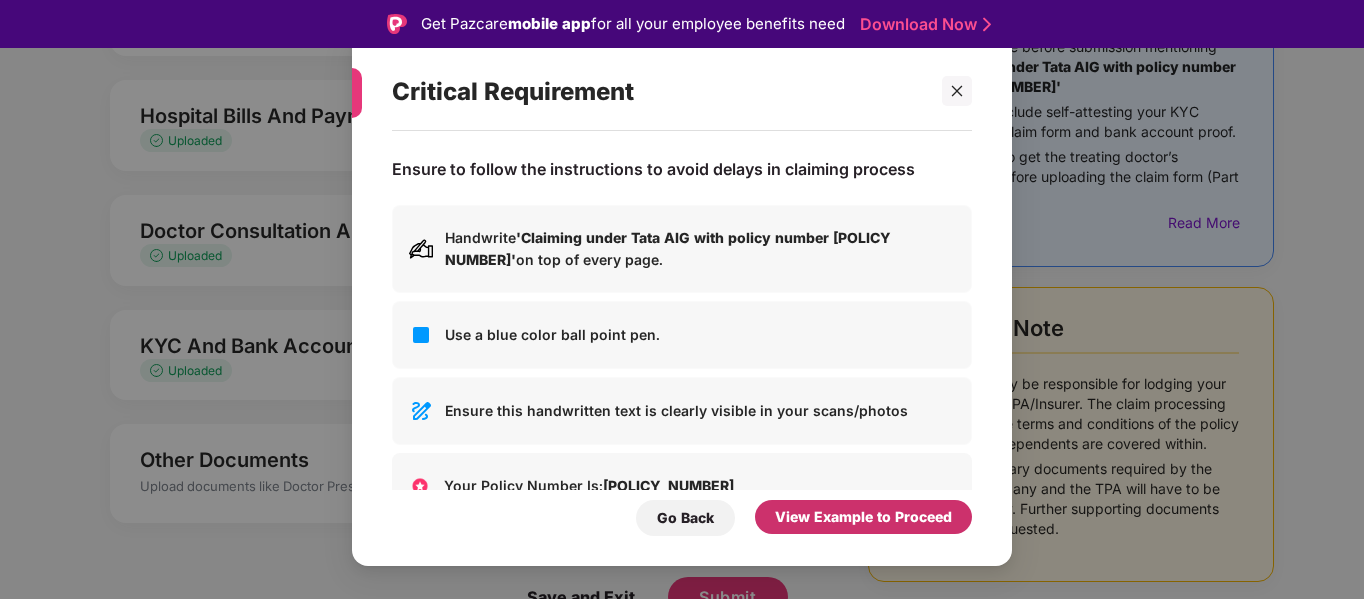 click on "View Example to Proceed" at bounding box center (863, 517) 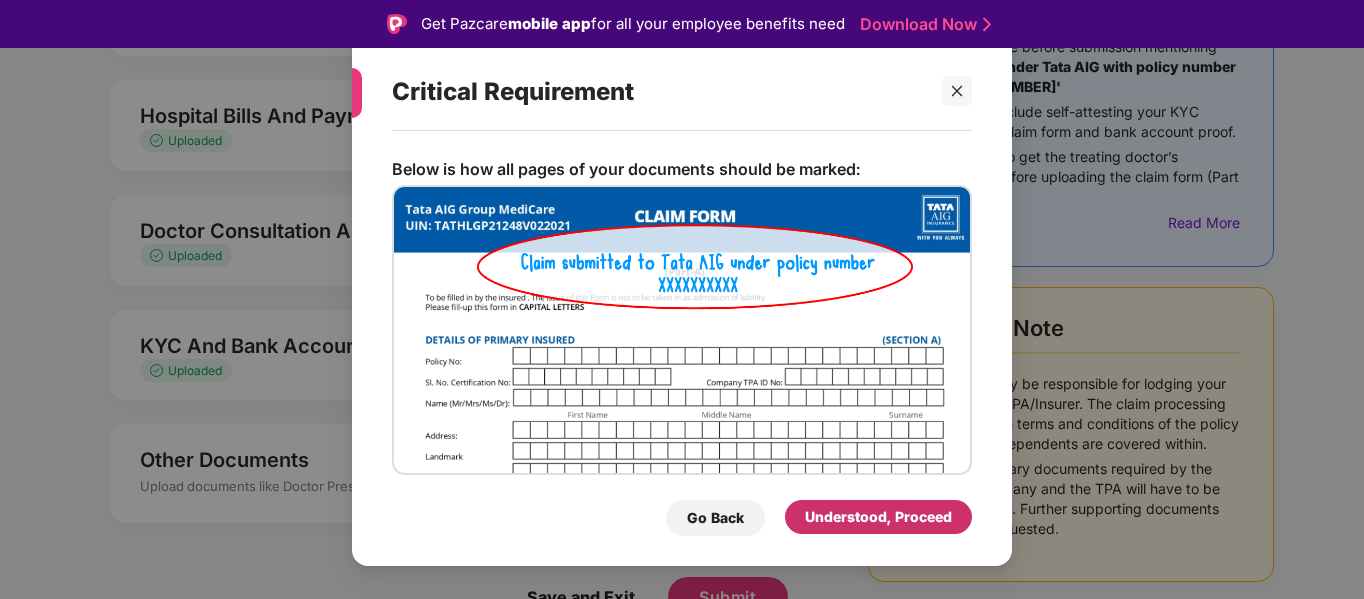 click on "Understood, Proceed" at bounding box center [878, 517] 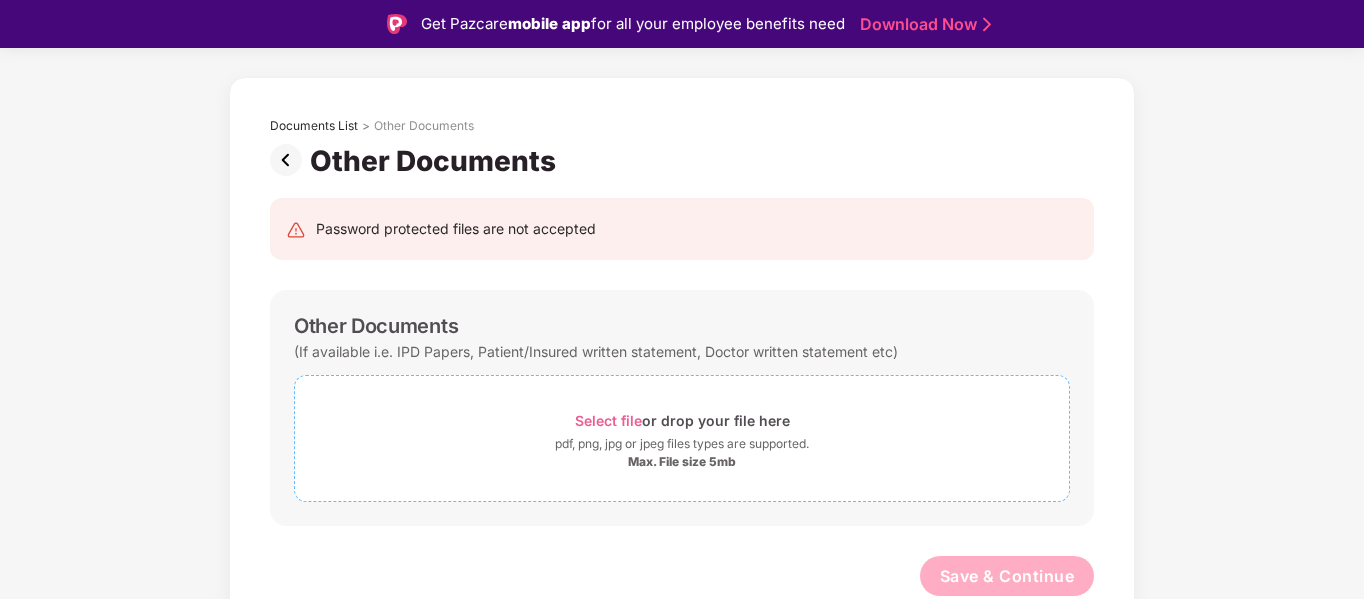 click on "Select file  or drop your file here pdf, png, jpg or jpeg files types are supported. Max. File size 5mb" at bounding box center (682, 438) 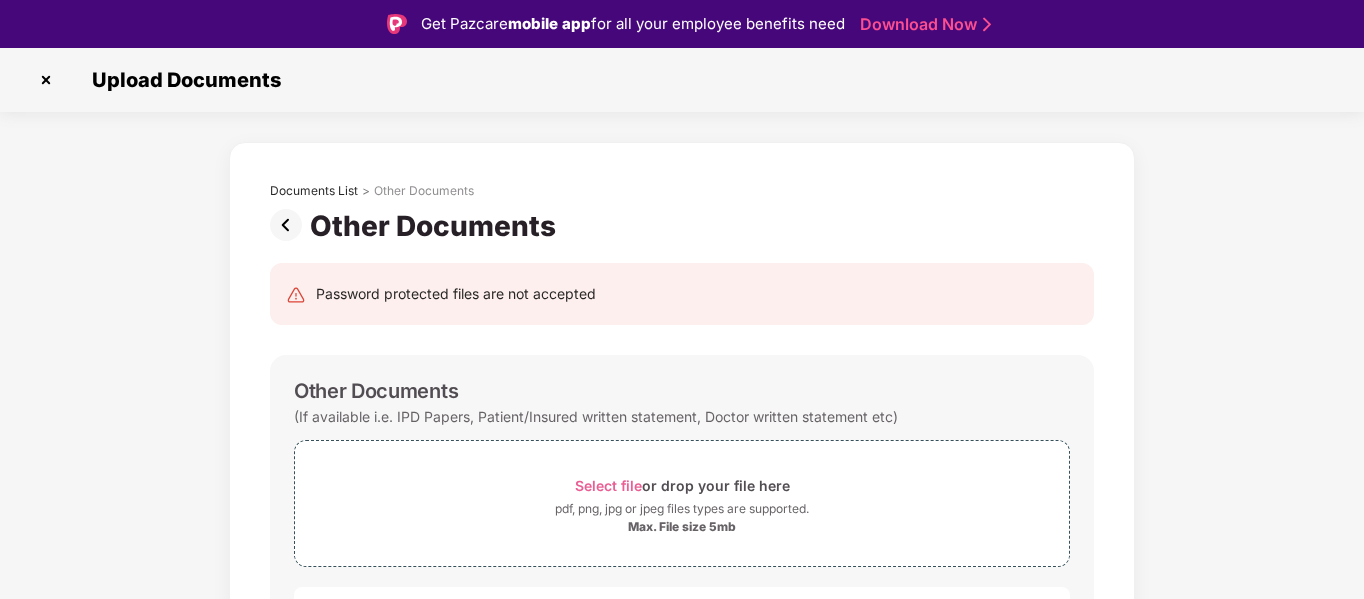 scroll, scrollTop: 255, scrollLeft: 0, axis: vertical 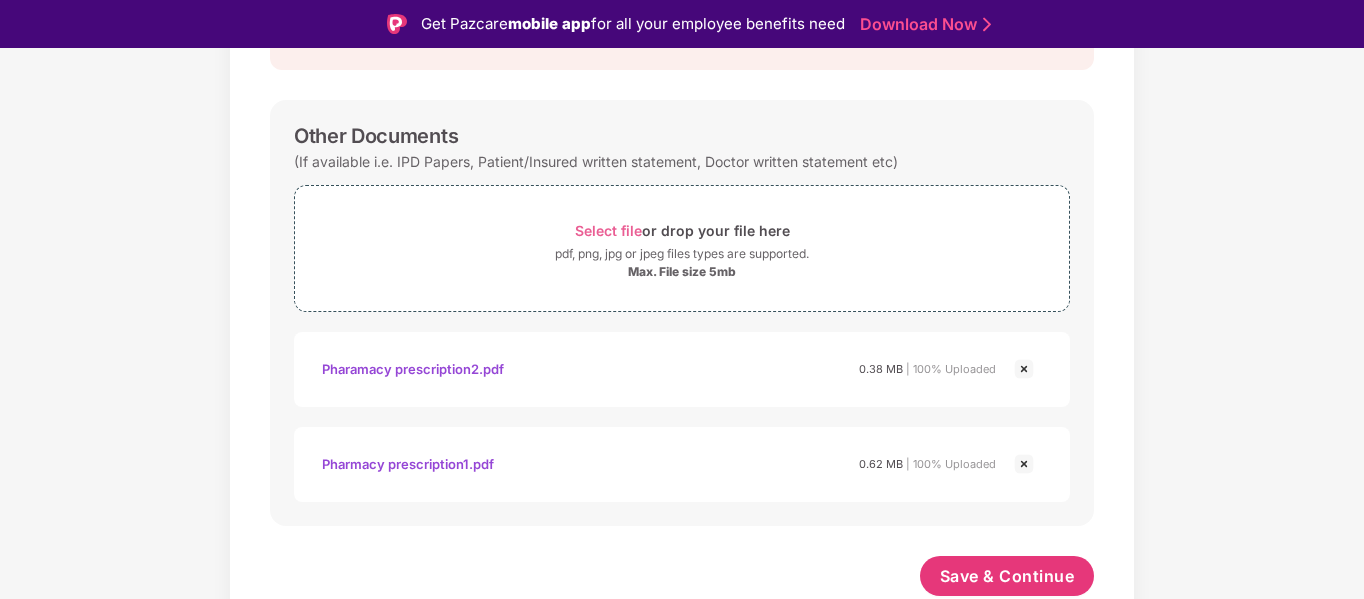 click on "Other Documents" at bounding box center (376, 136) 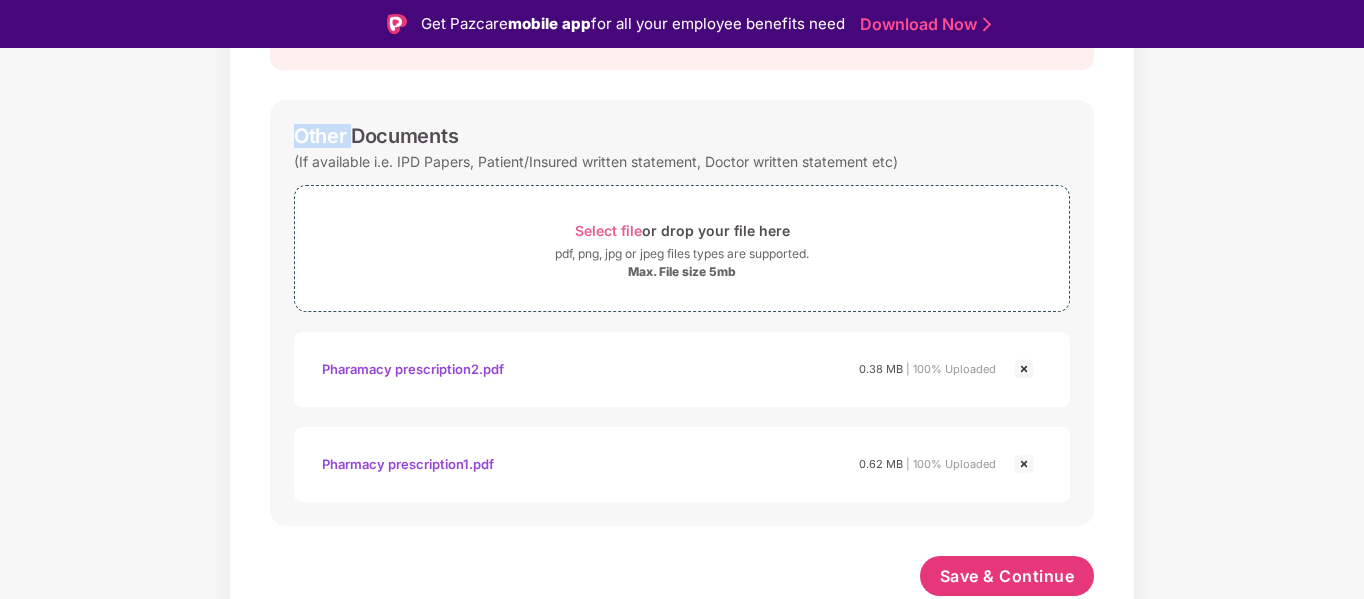 click on "Other Documents" at bounding box center (376, 136) 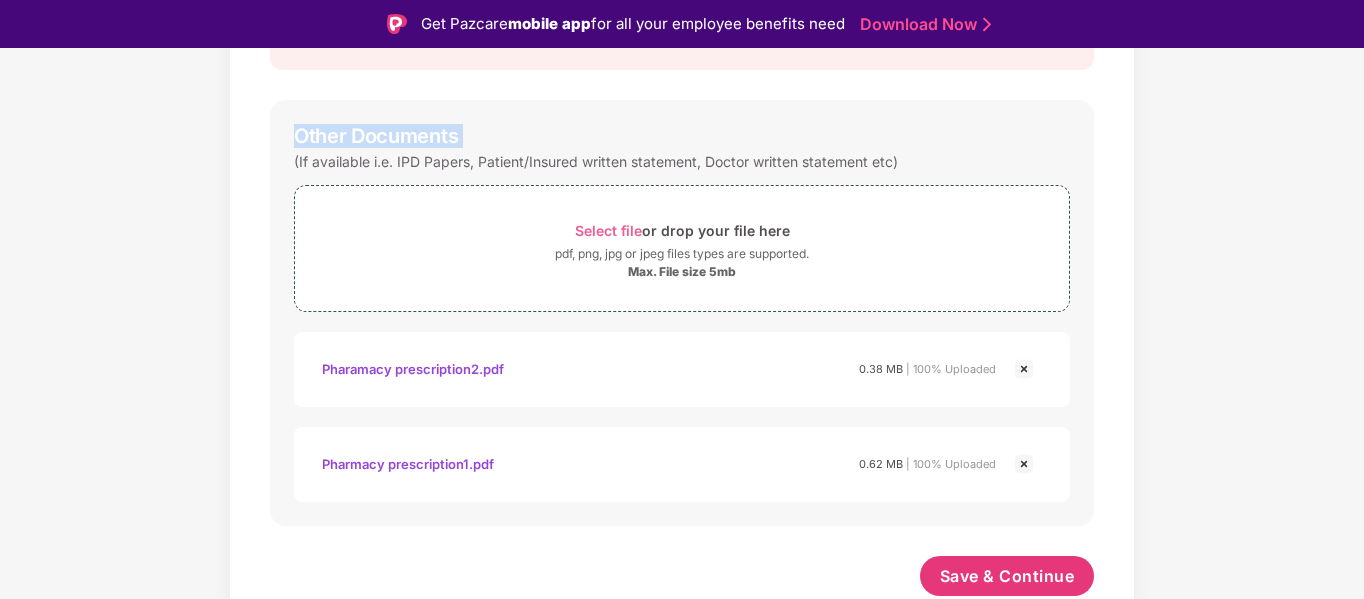 click on "Other Documents" at bounding box center [376, 136] 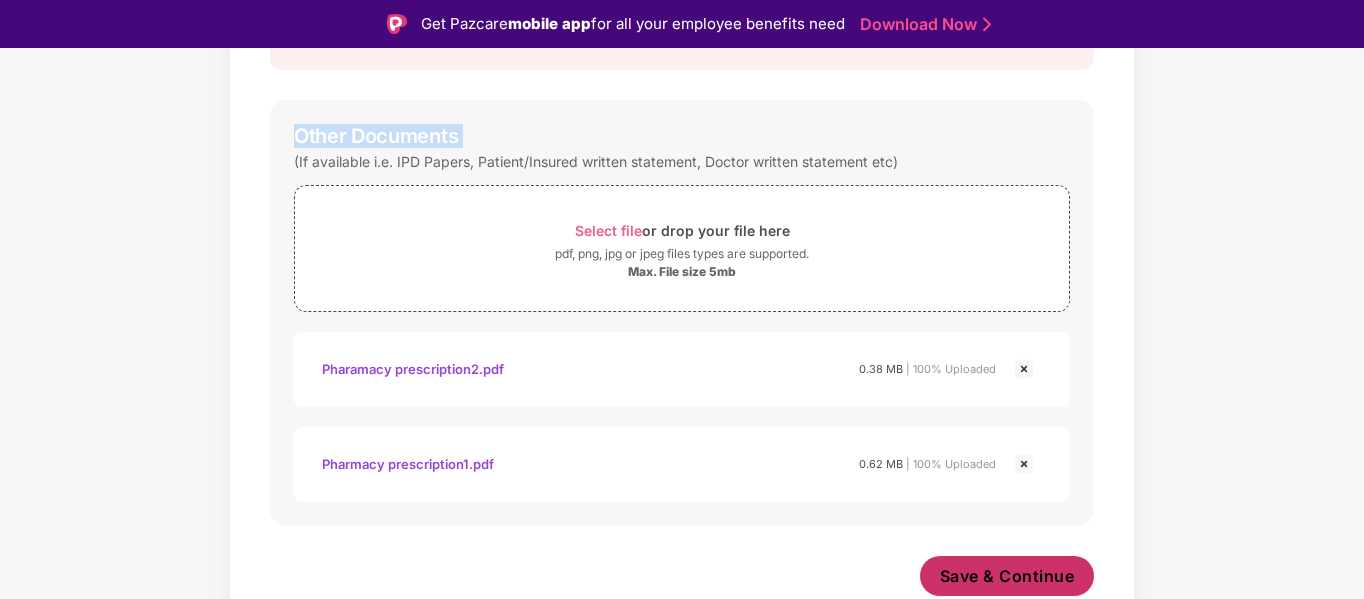 click on "Save & Continue" at bounding box center [1007, 576] 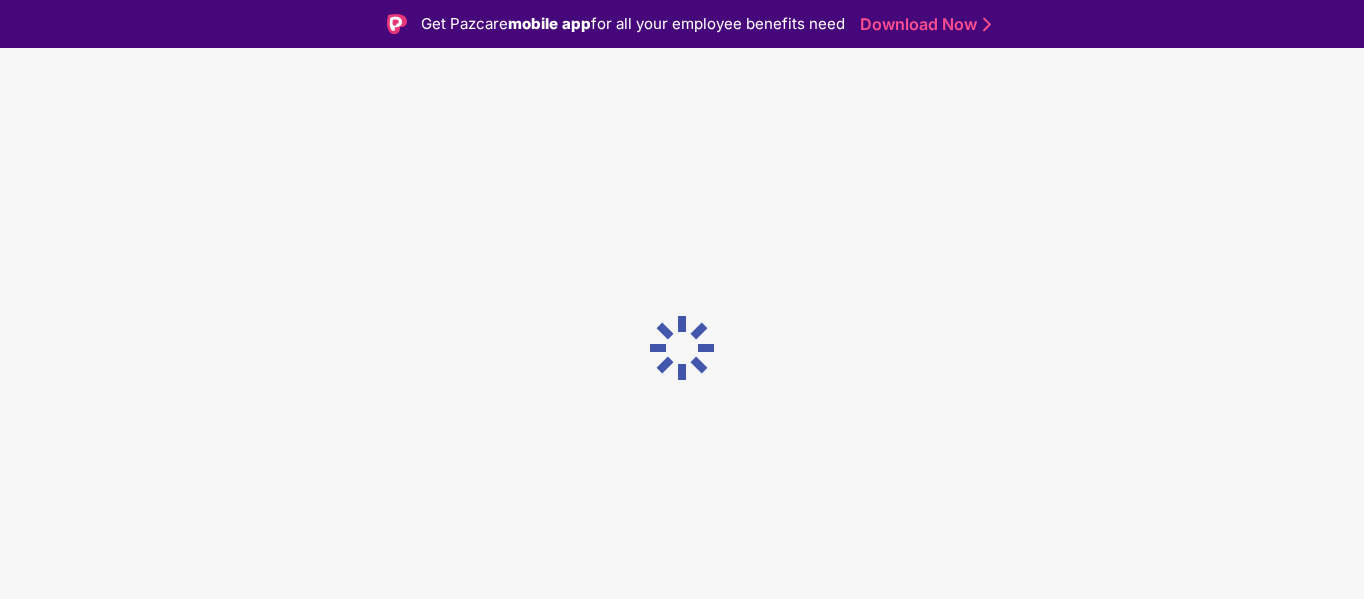 scroll, scrollTop: 0, scrollLeft: 0, axis: both 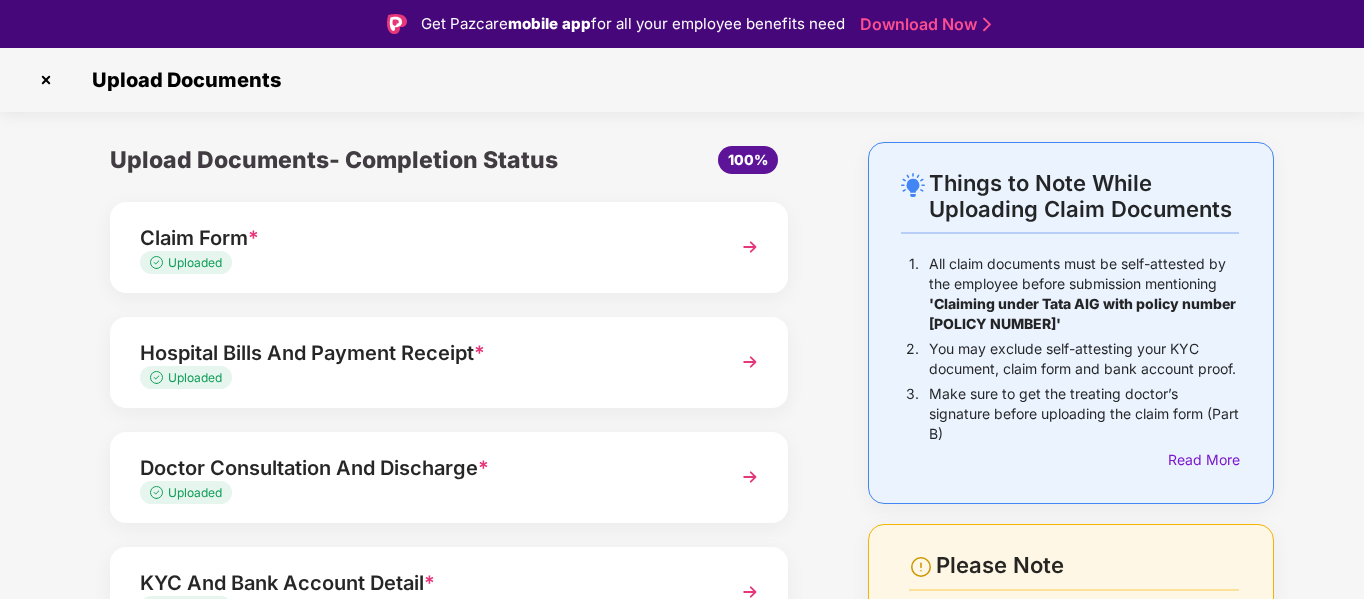 click on "Upload Documents" at bounding box center [682, 80] 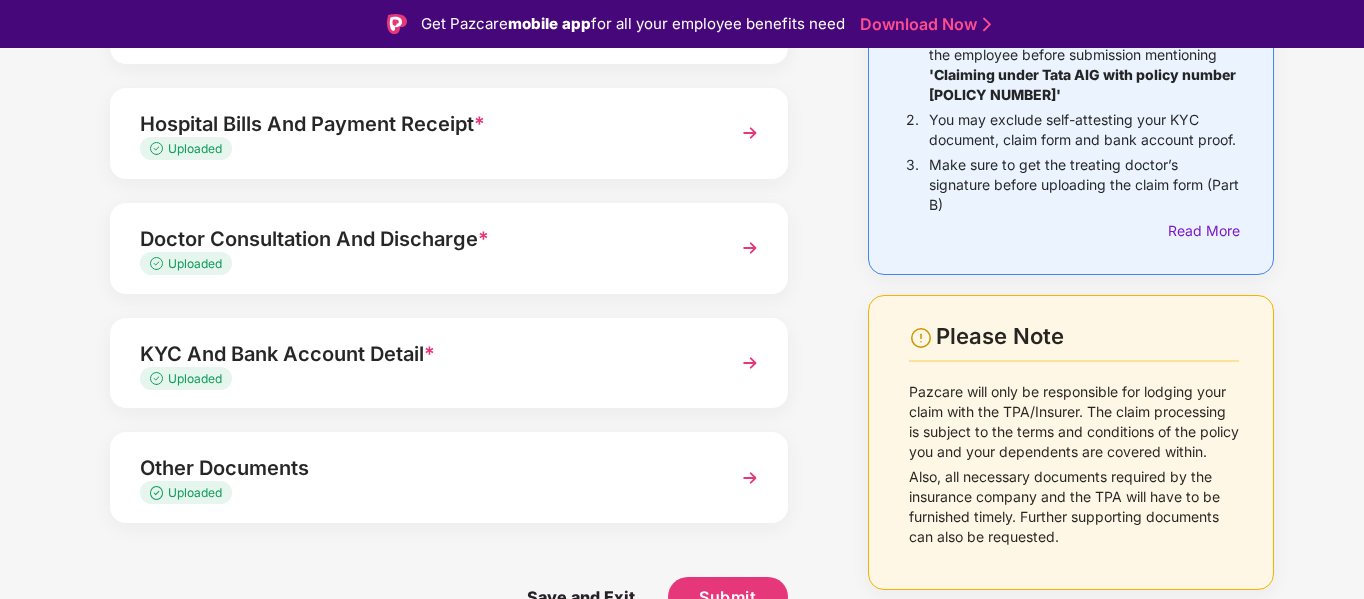 scroll, scrollTop: 48, scrollLeft: 0, axis: vertical 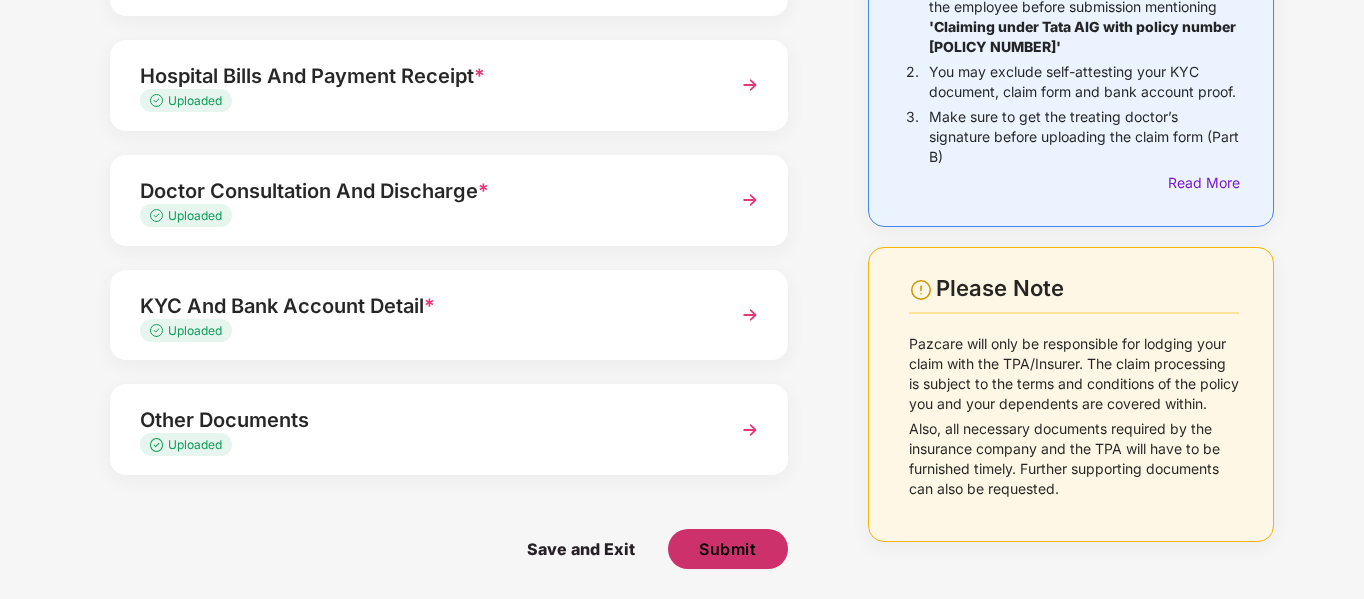 click on "Submit" at bounding box center (727, 549) 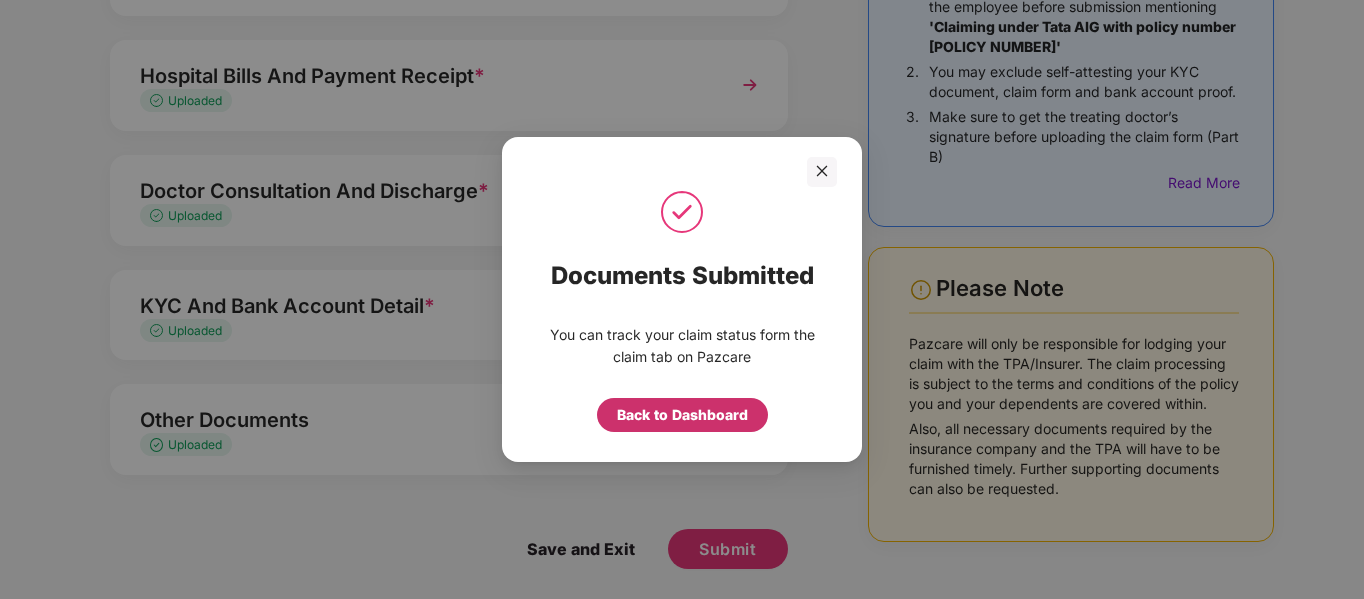 click on "Back to Dashboard" at bounding box center (682, 415) 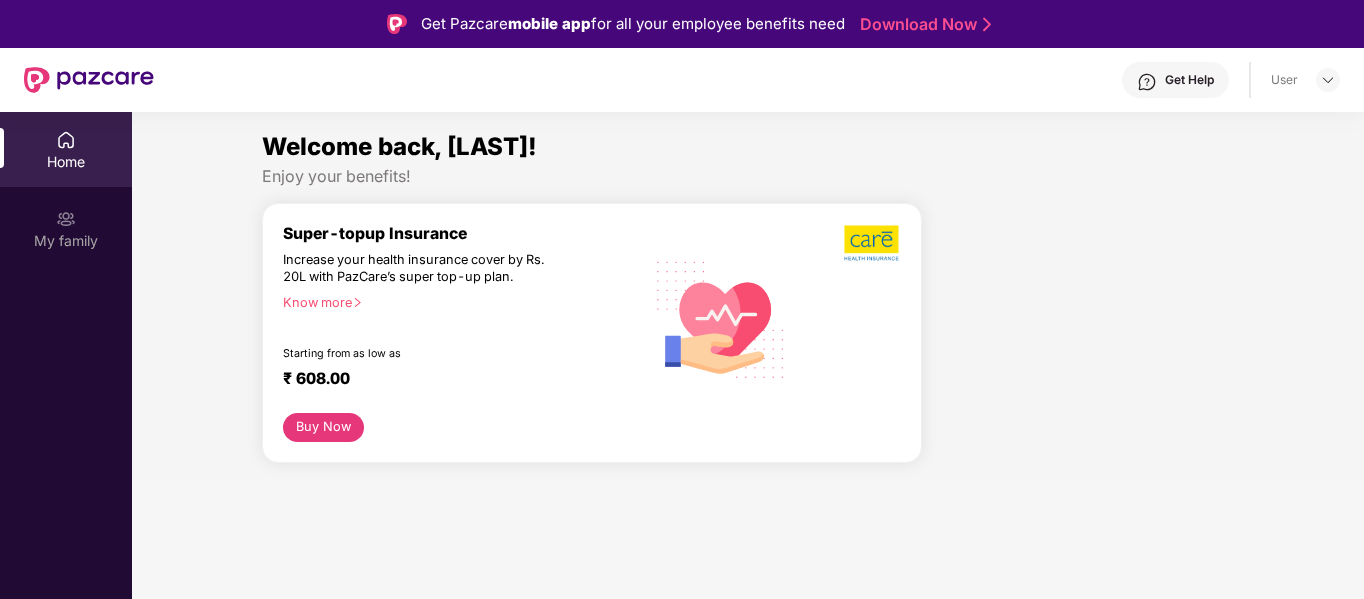 scroll, scrollTop: 0, scrollLeft: 0, axis: both 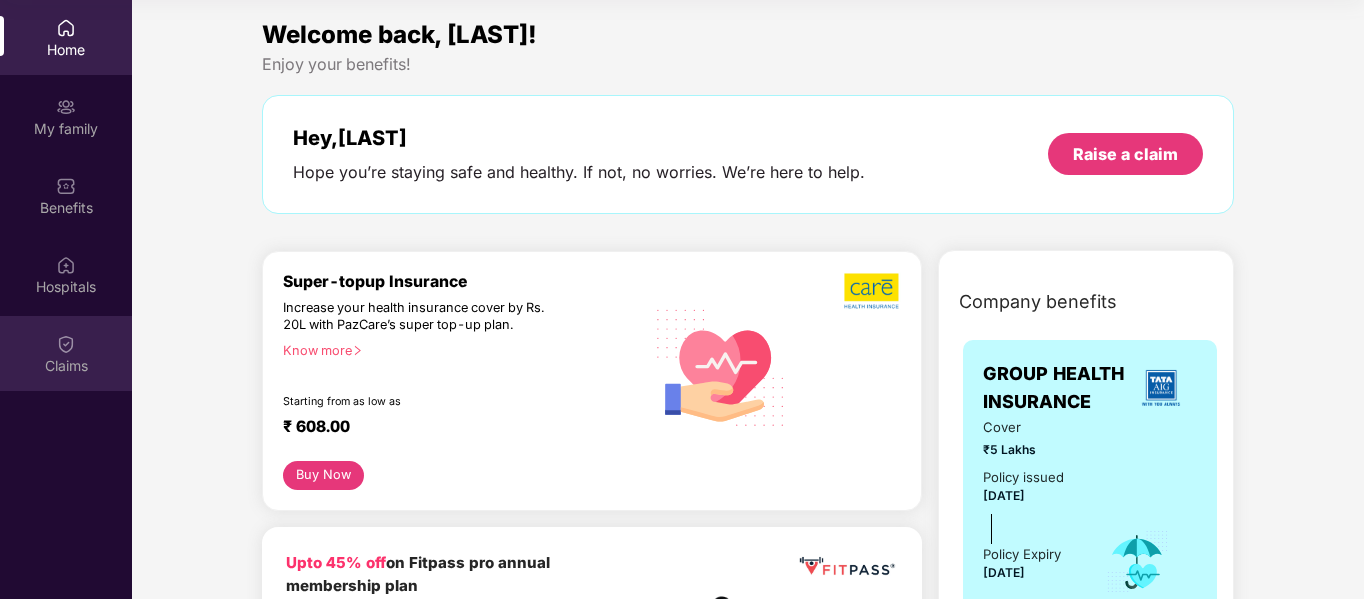 click at bounding box center (66, 344) 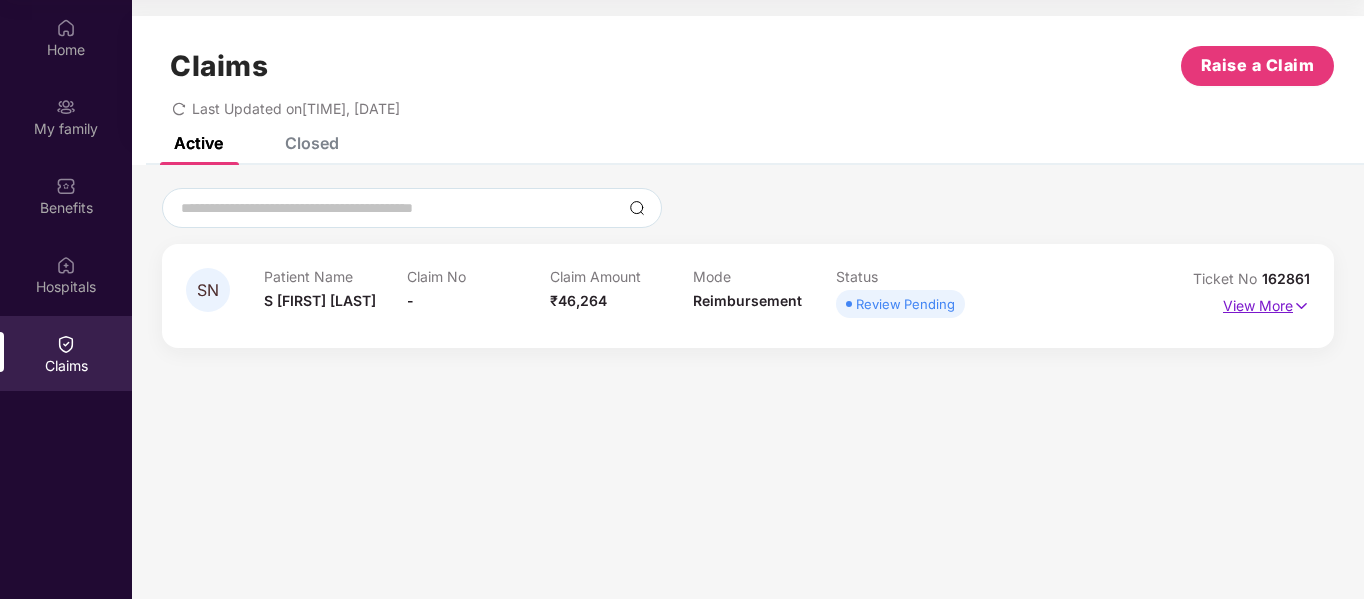 click at bounding box center (1301, 306) 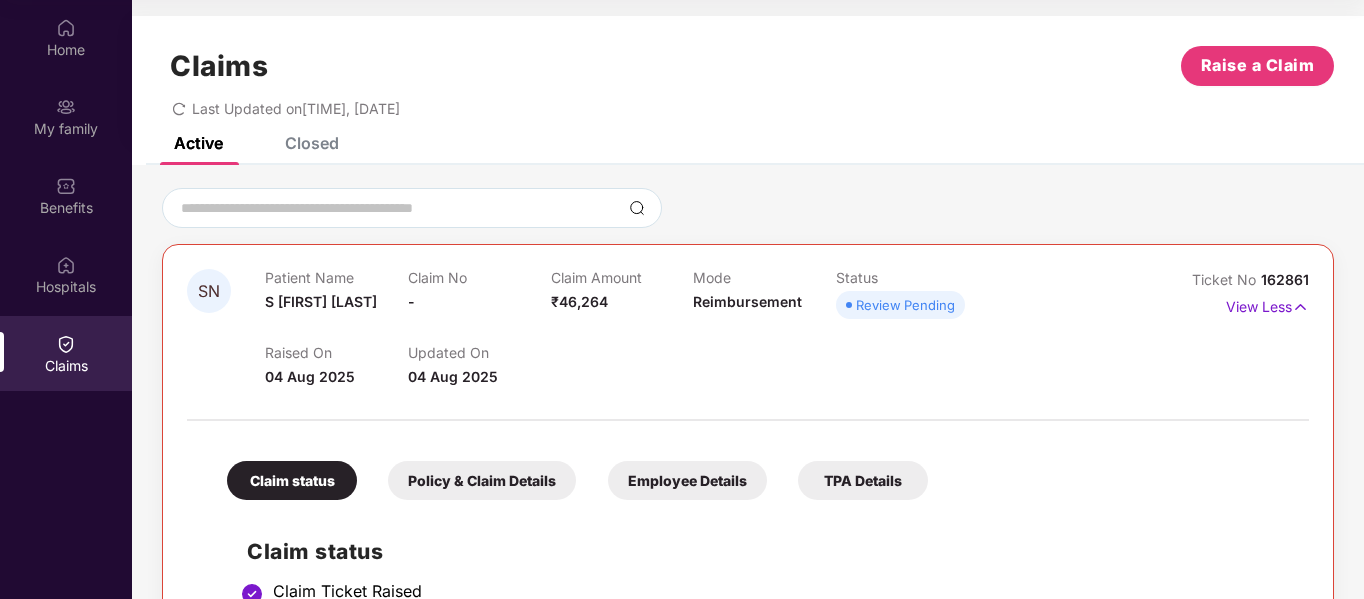 click on "Active Closed" at bounding box center [748, 151] 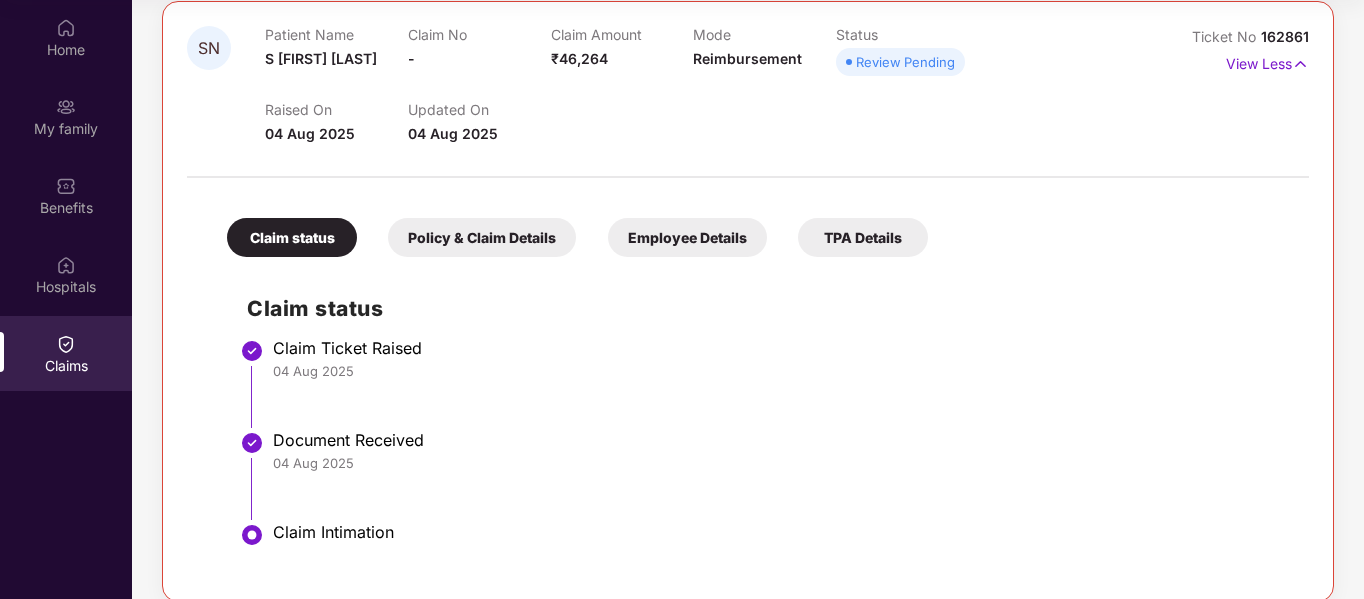 scroll, scrollTop: 266, scrollLeft: 0, axis: vertical 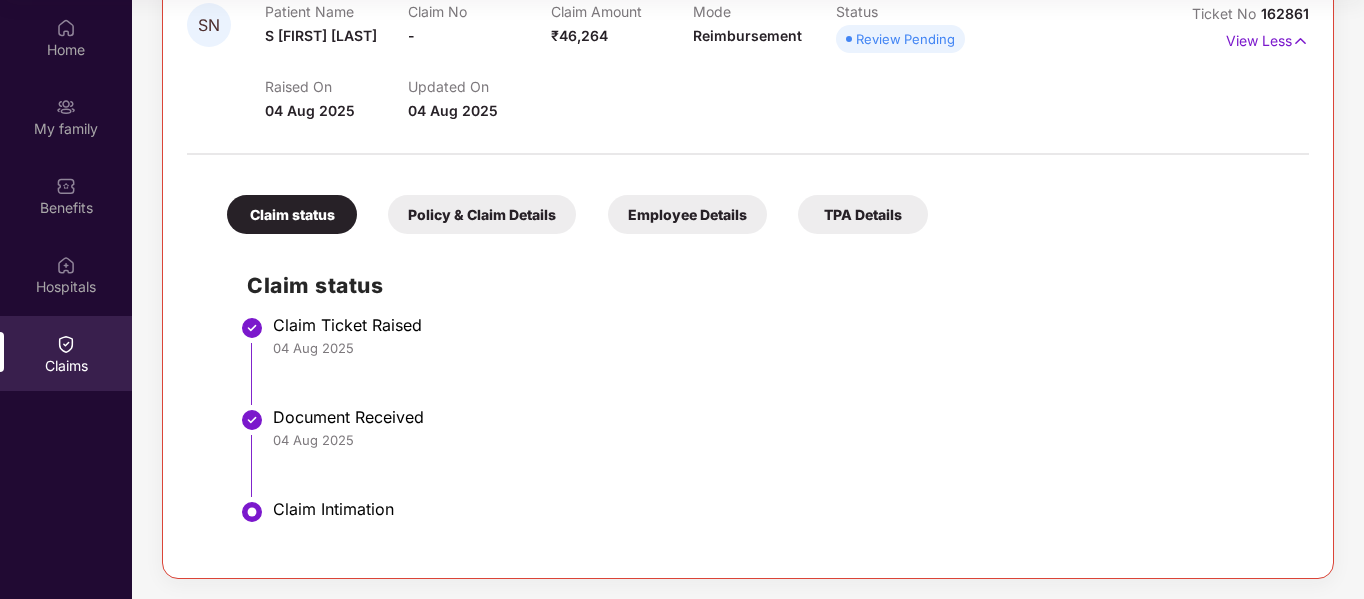 click on "Policy & Claim Details" at bounding box center [482, 214] 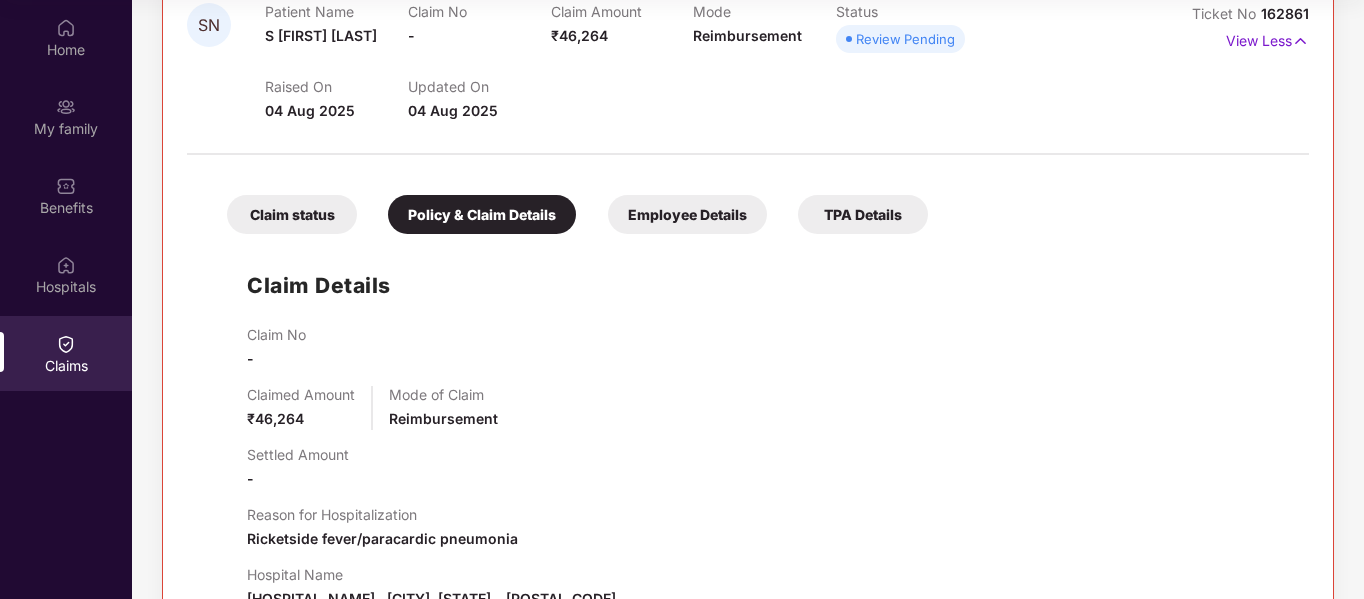 click on "Claimed Amount ₹46,264 Mode of Claim Reimbursement" at bounding box center [768, 408] 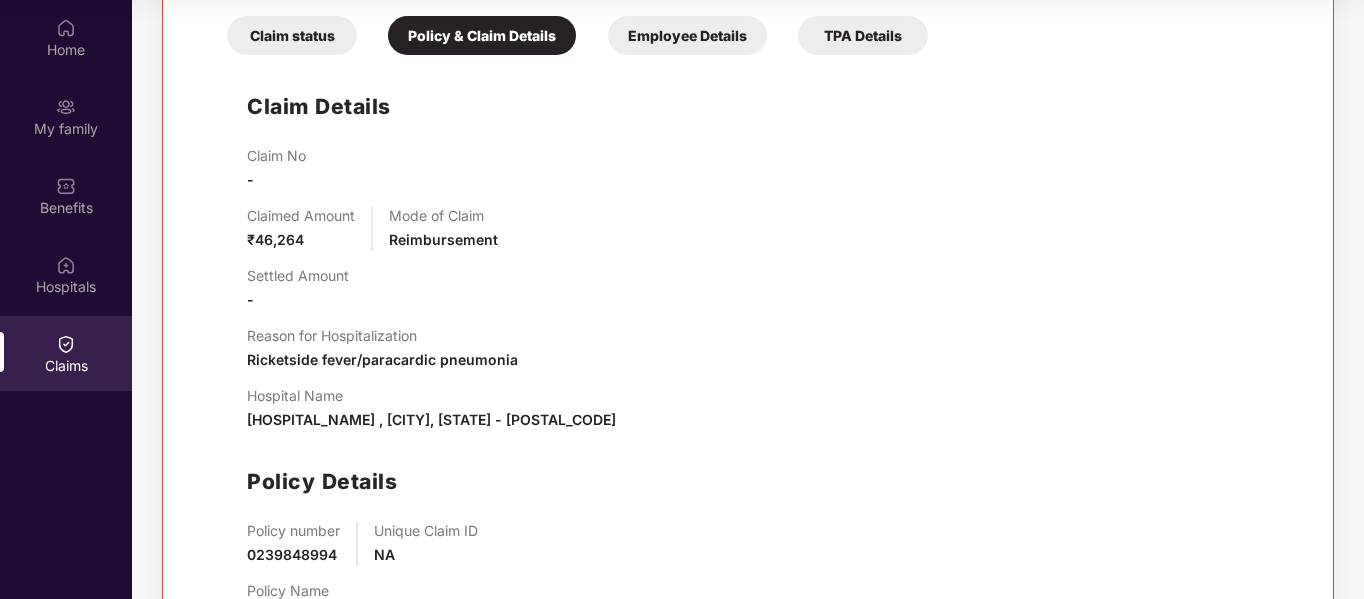 scroll, scrollTop: 373, scrollLeft: 0, axis: vertical 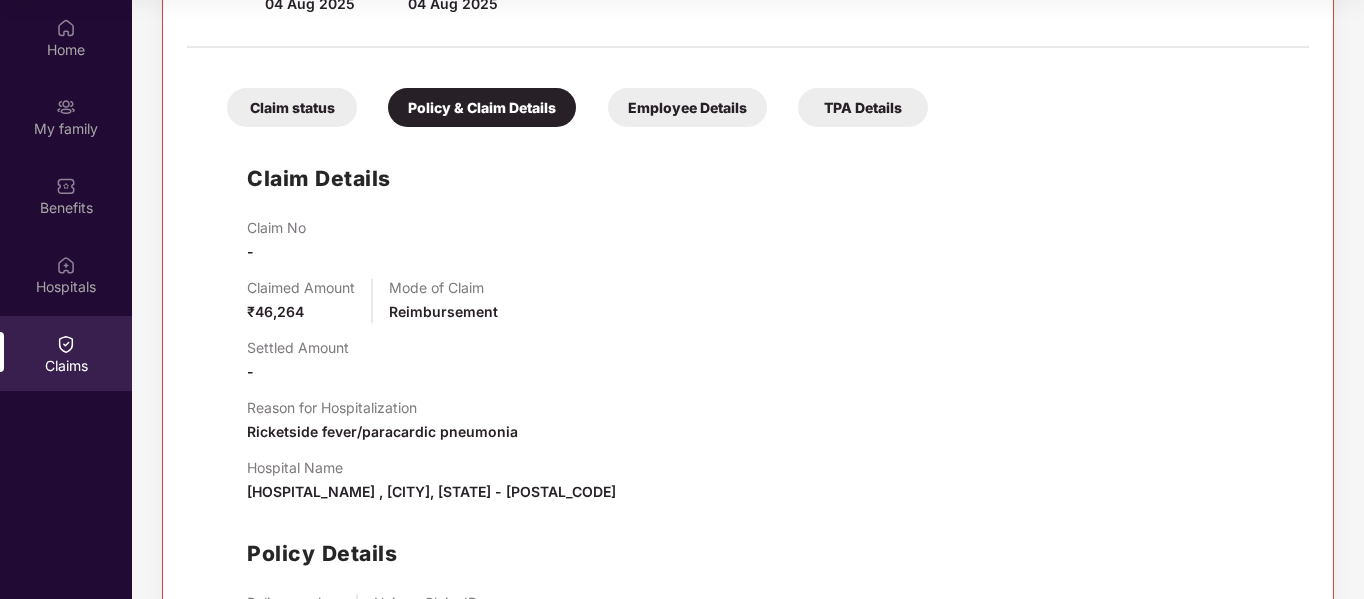 click on "Employee Details" at bounding box center (687, 107) 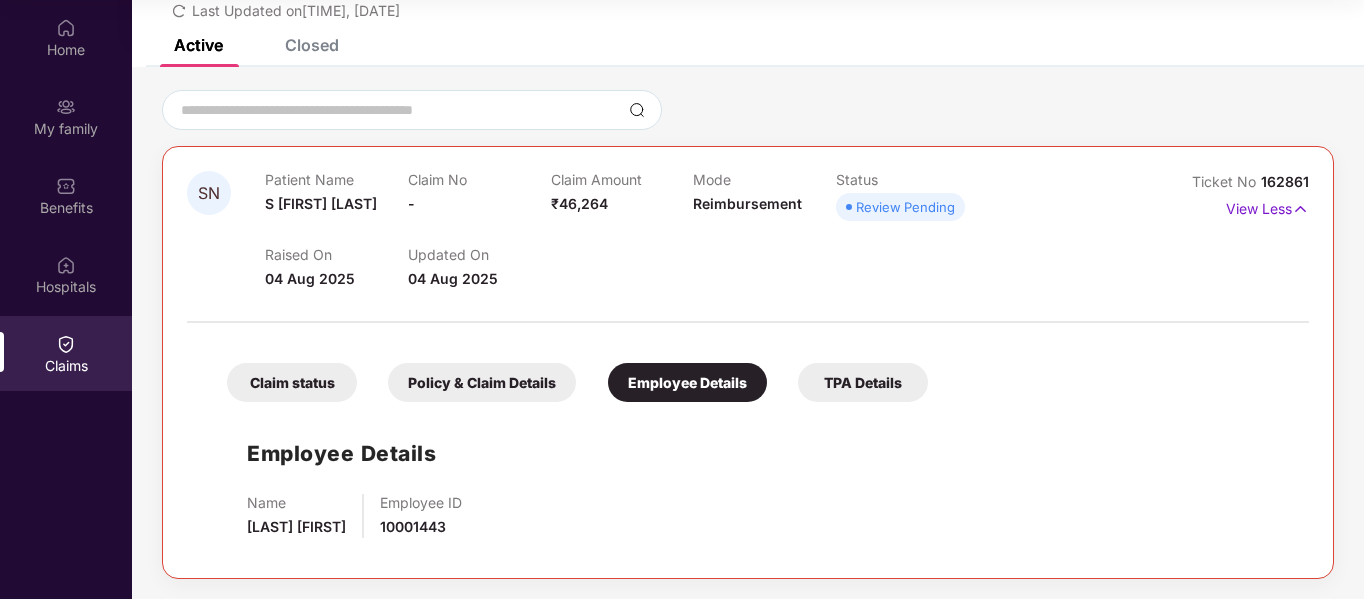 click at bounding box center (748, 312) 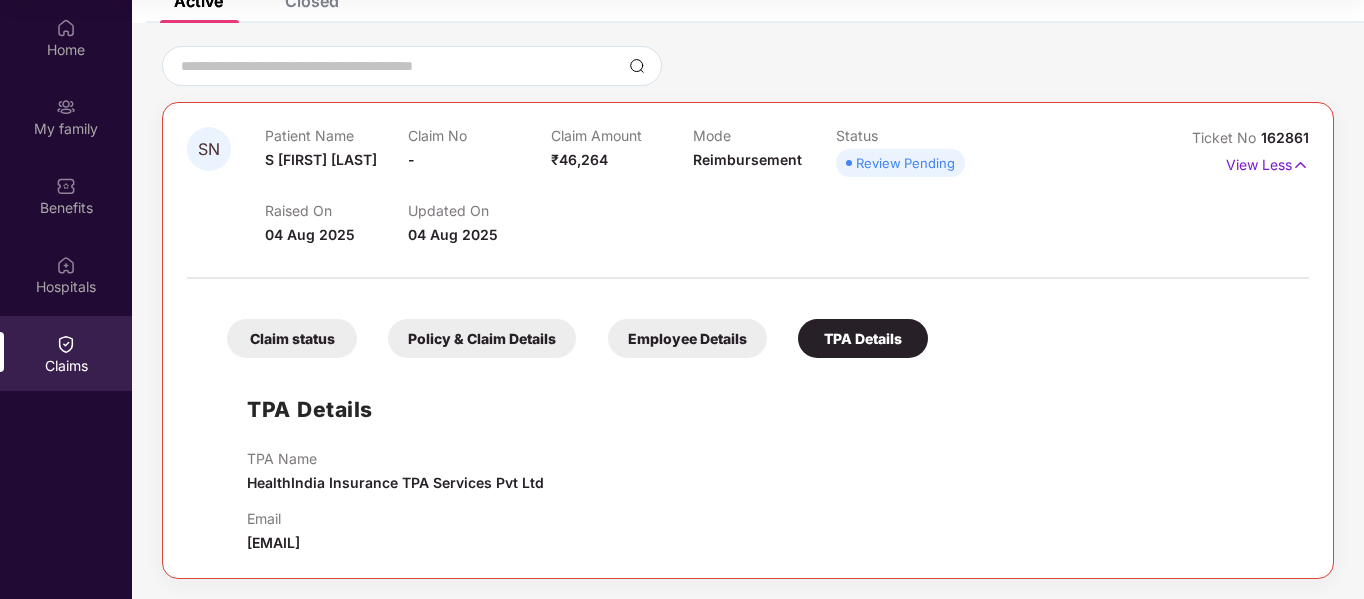 click on "TPA Details TPA Name HealthIndia Insurance TPA Services Pvt Ltd Email [EMAIL]" at bounding box center [748, 461] 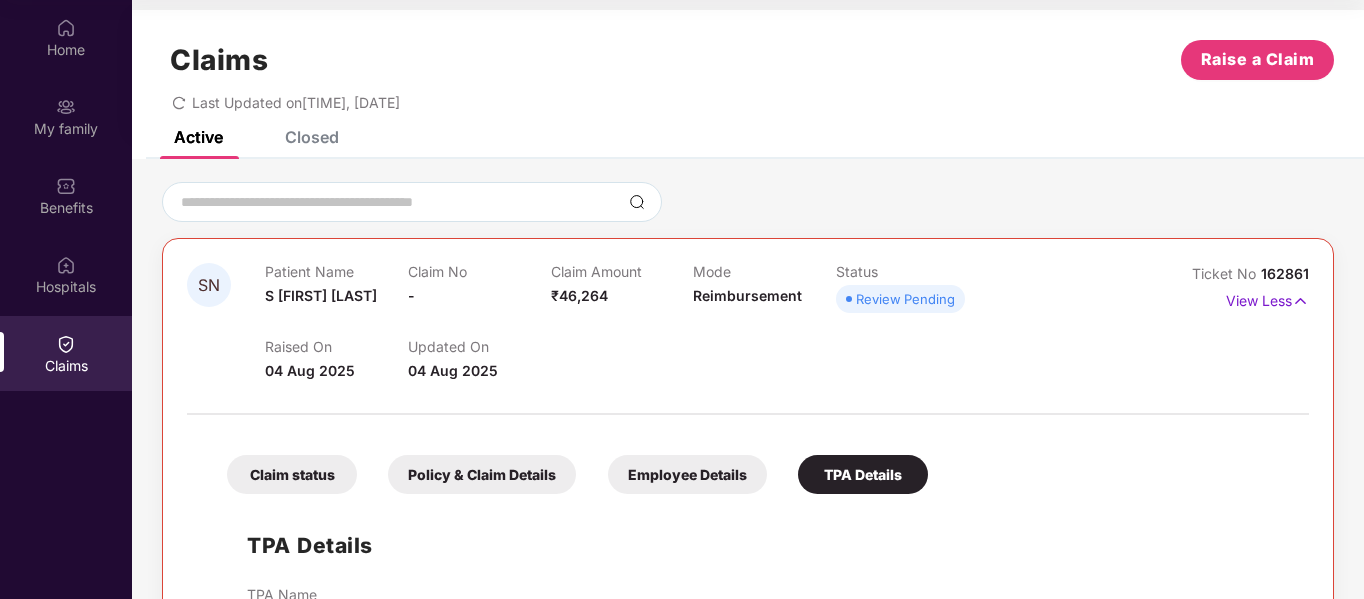 scroll, scrollTop: 0, scrollLeft: 0, axis: both 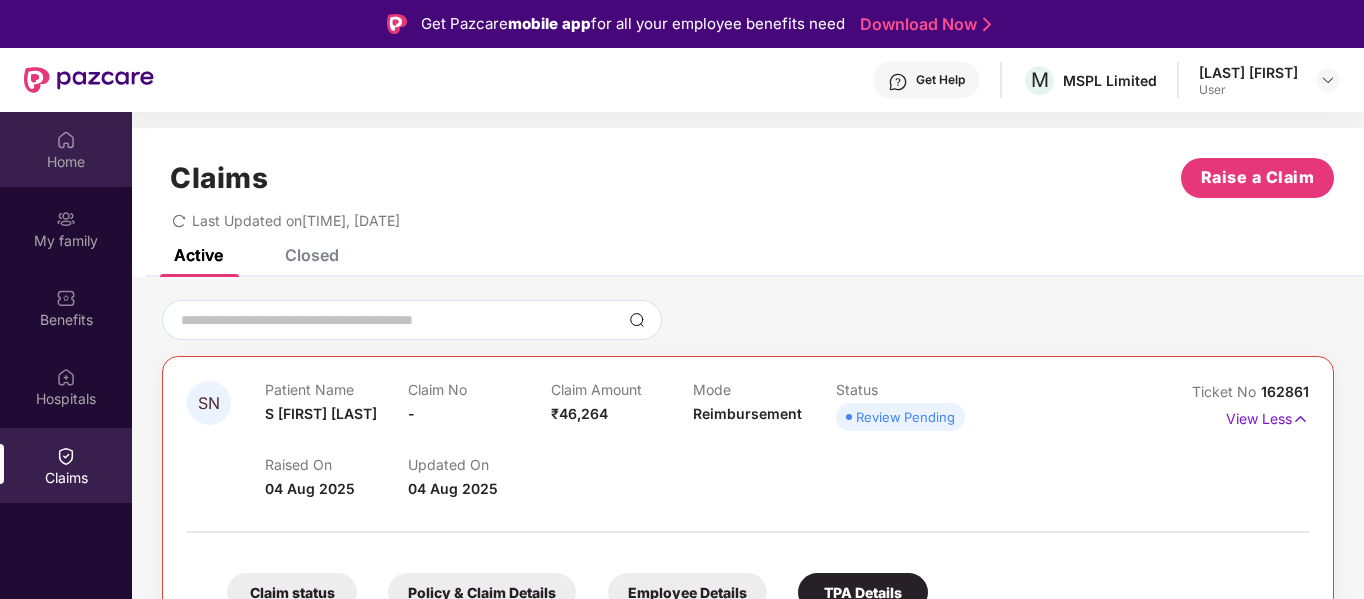 click on "Home" at bounding box center [66, 162] 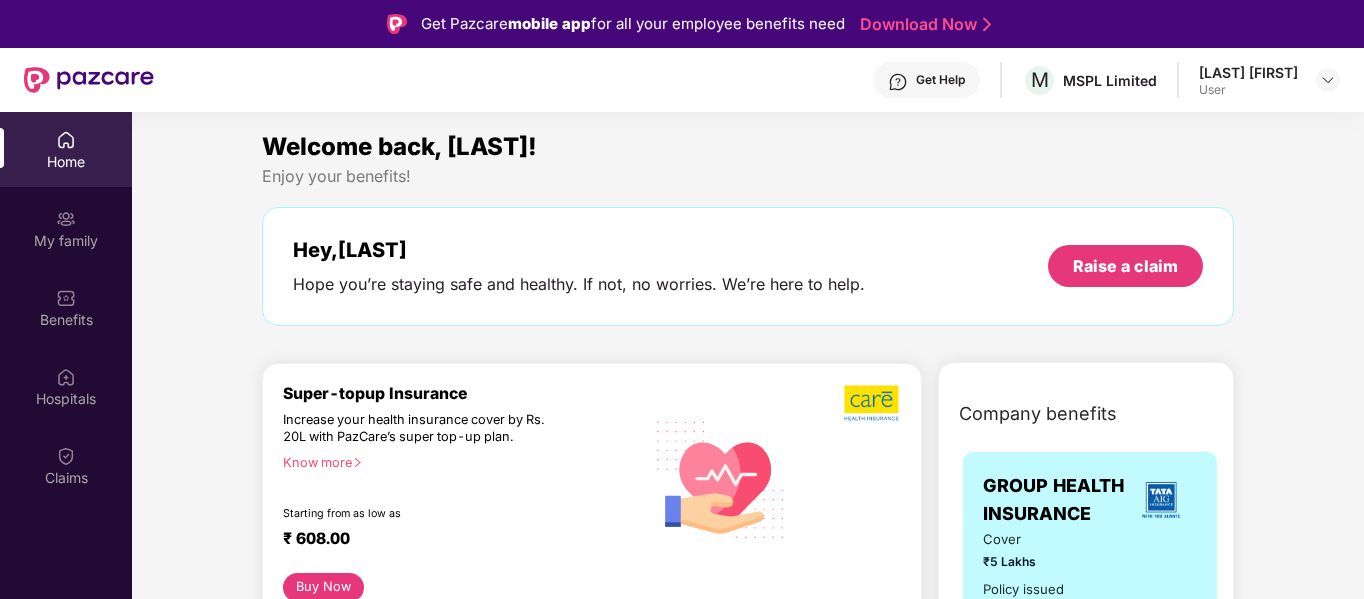 click on "Welcome back, [LAST]!" at bounding box center [748, 147] 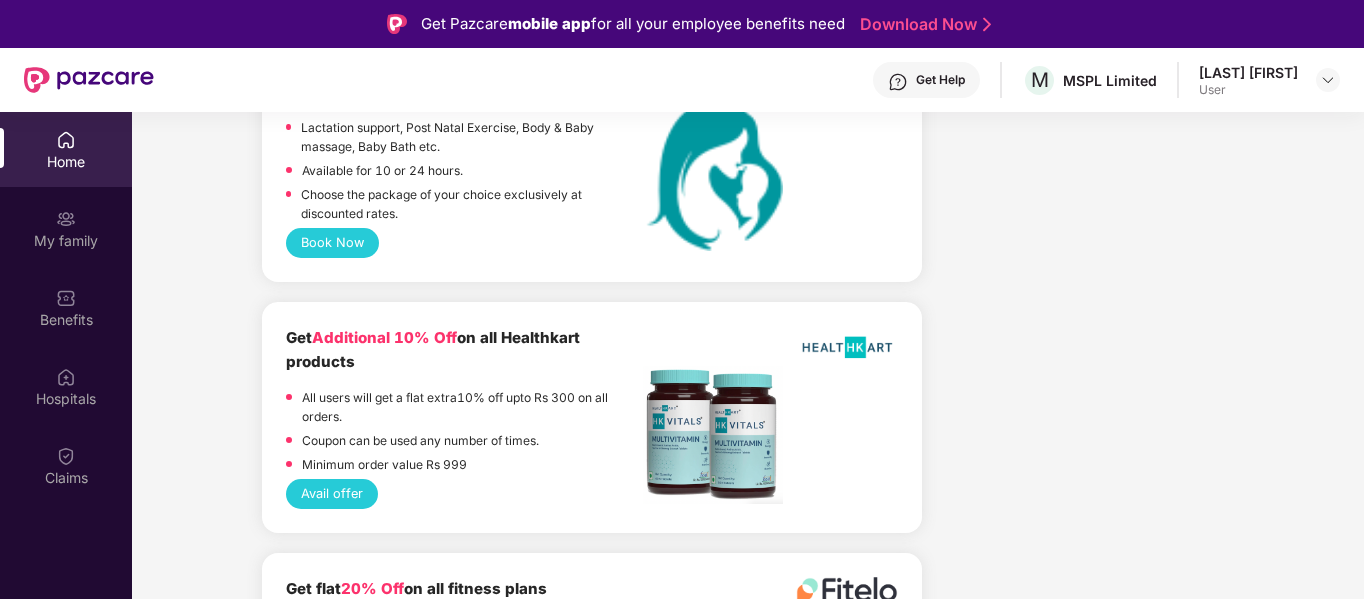 scroll, scrollTop: 4455, scrollLeft: 0, axis: vertical 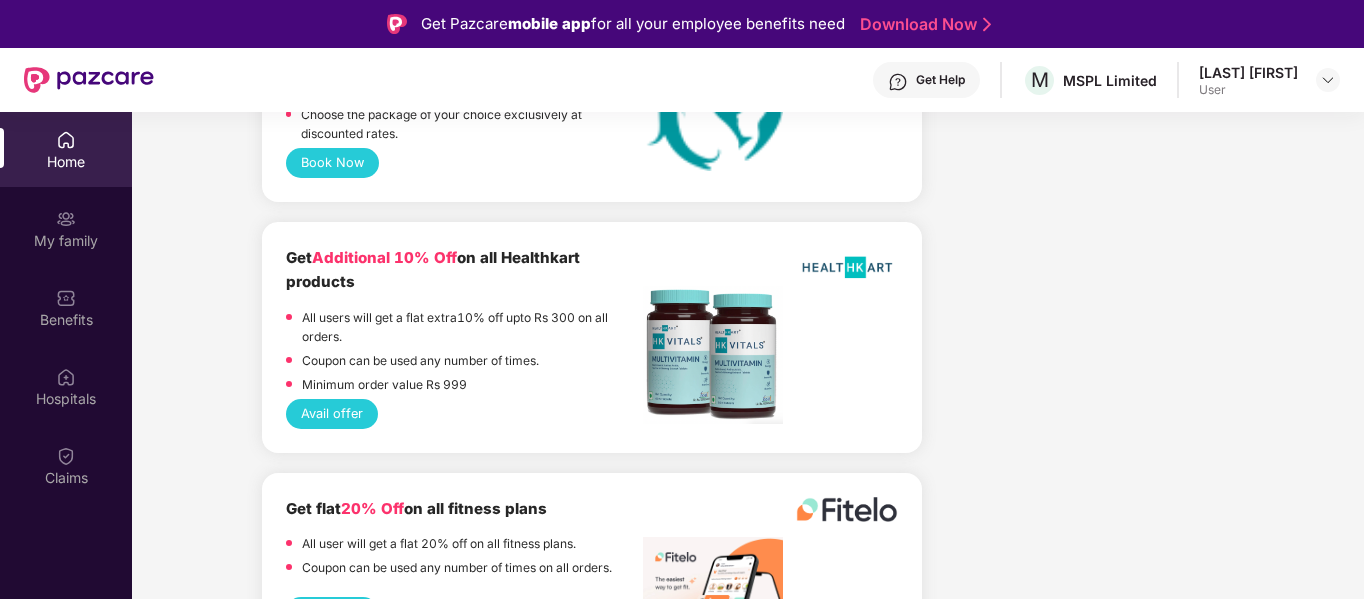 click on "Company benefits GROUP HEALTH INSURANCE Cover ₹5 Lakhs  &nbsp; Policy issued [DATE] Policy Expiry [DATE] View details" at bounding box center [1086, -1691] 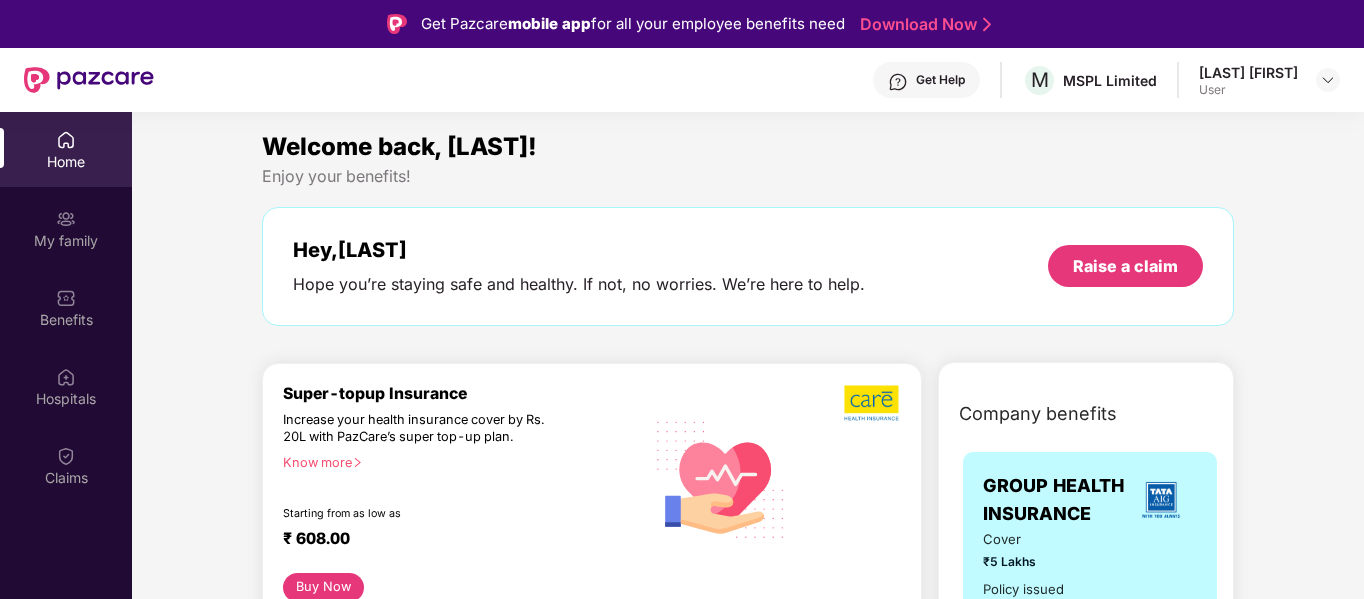 scroll, scrollTop: 0, scrollLeft: 0, axis: both 